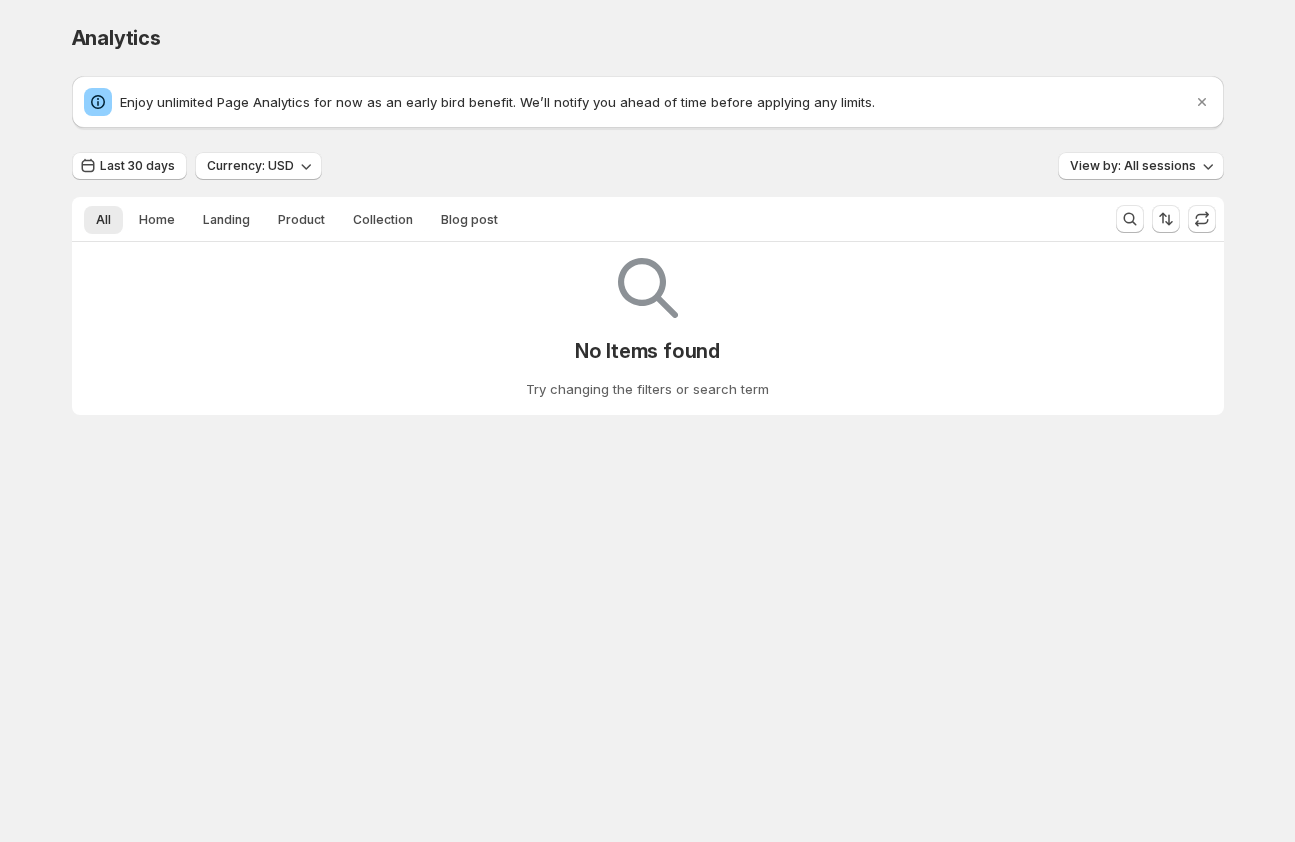 scroll, scrollTop: 0, scrollLeft: 0, axis: both 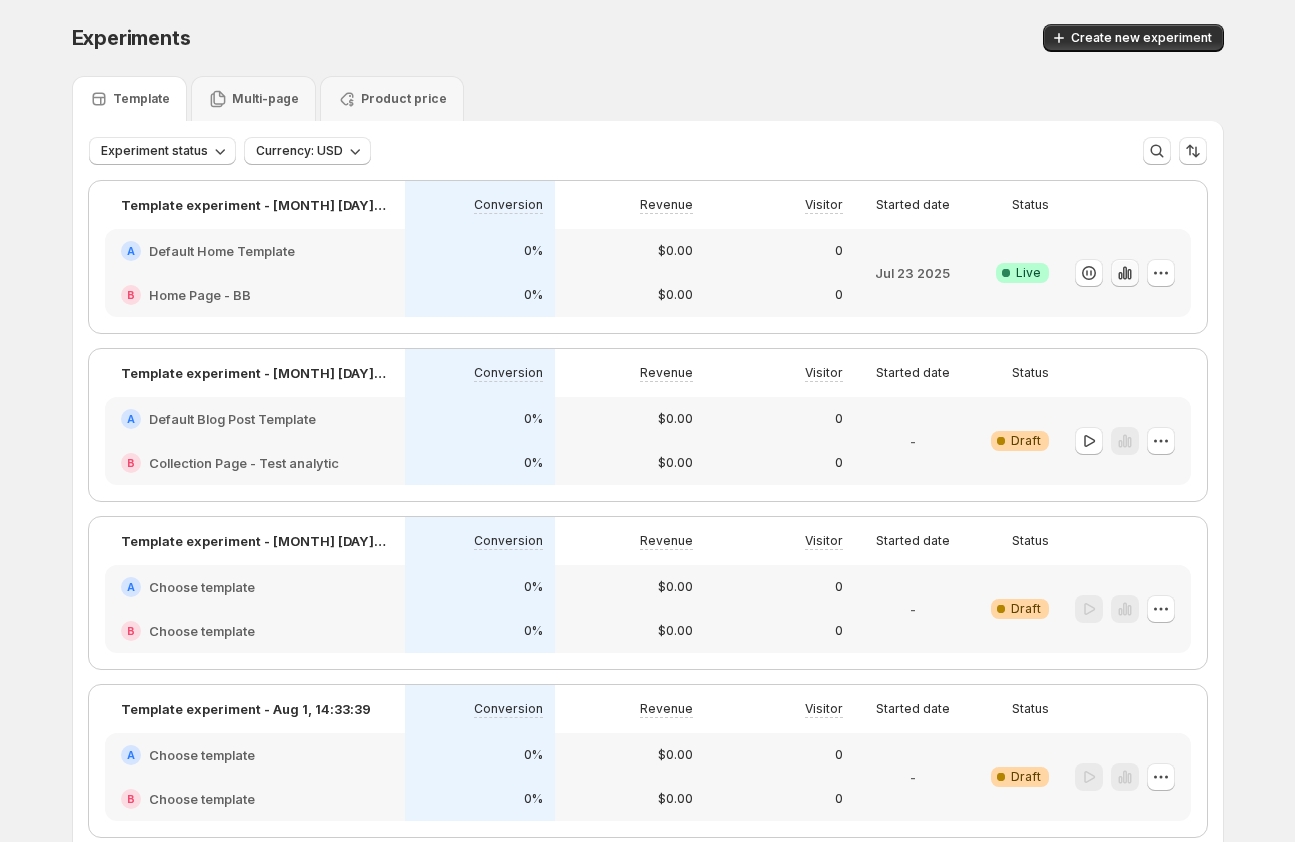 click 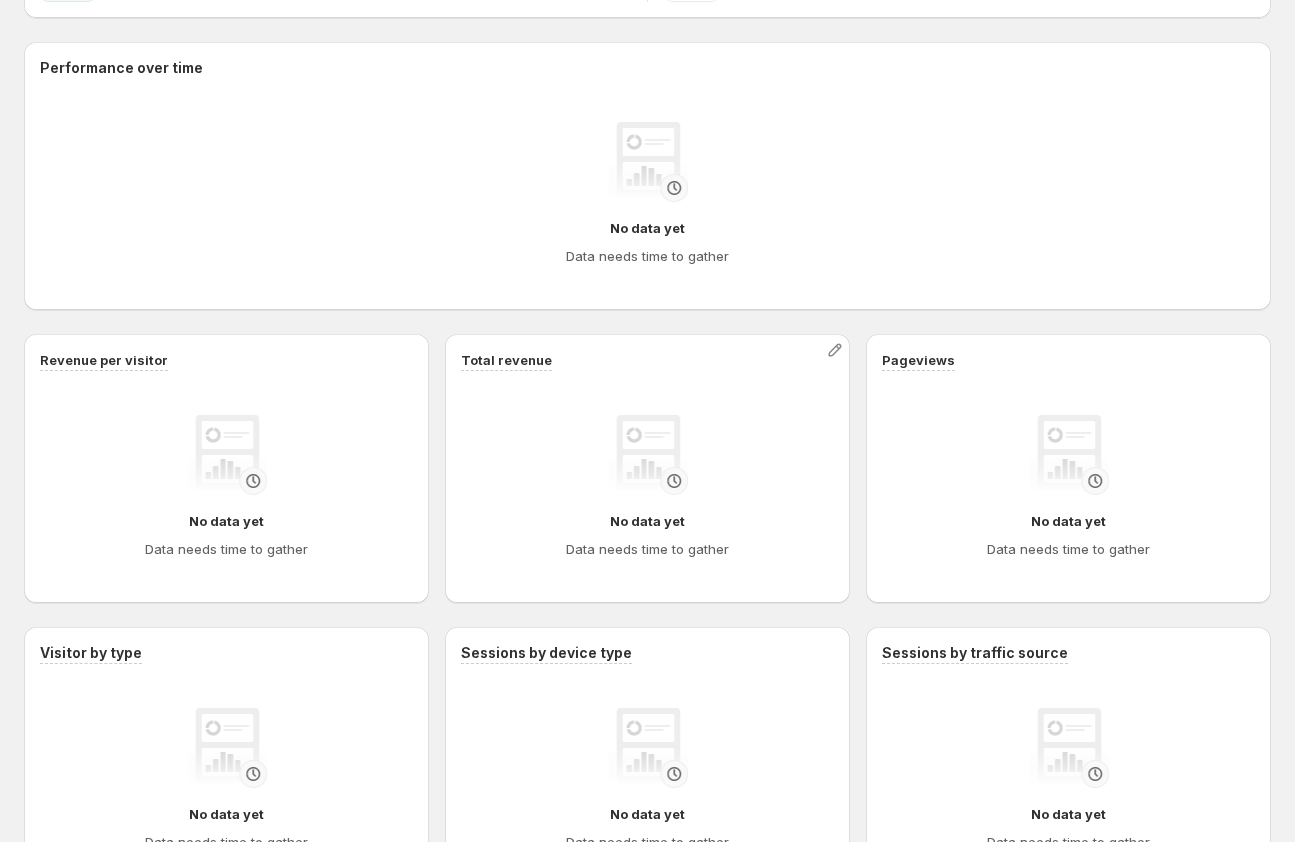 scroll, scrollTop: 512, scrollLeft: 0, axis: vertical 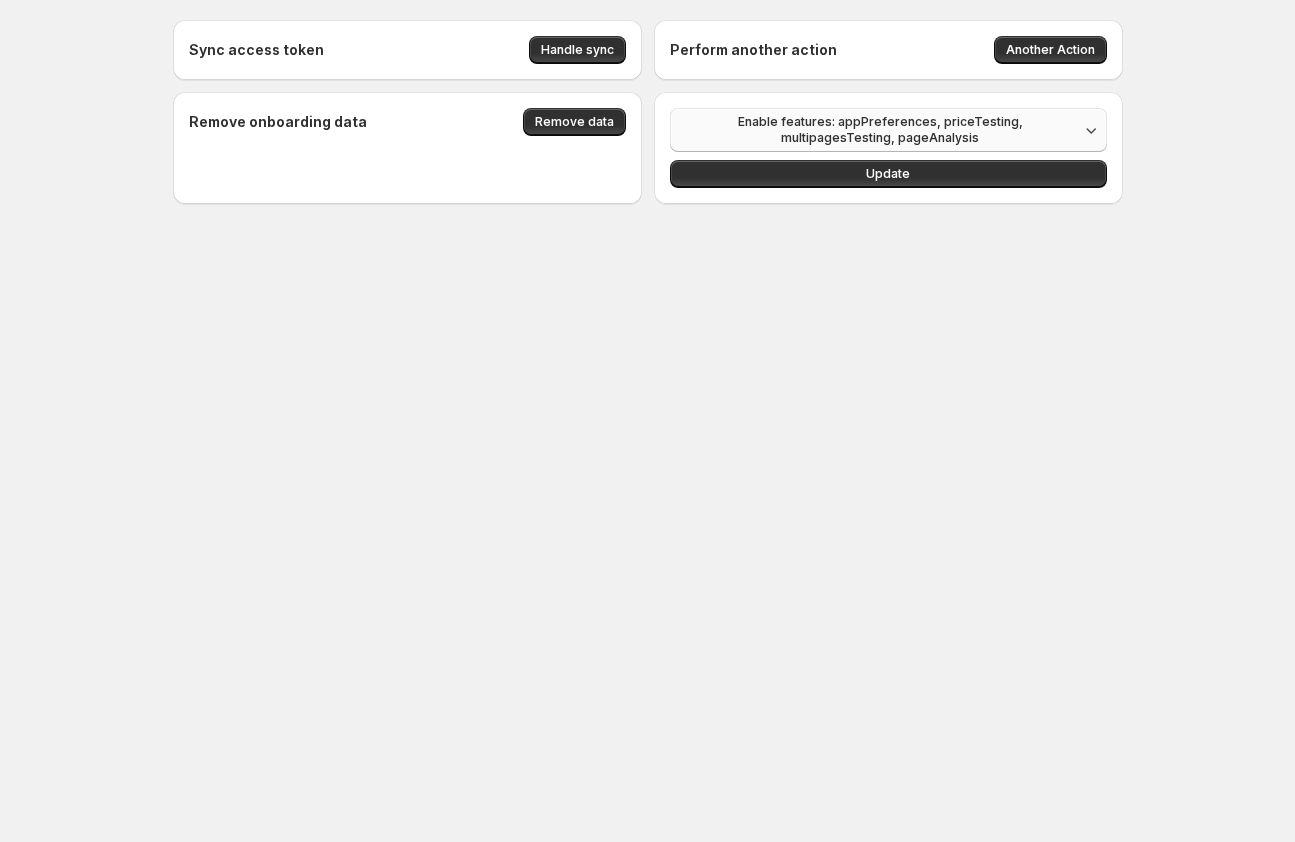 click on "Enable features: appPreferences, priceTesting, multipagesTesting, pageAnalysis" at bounding box center [888, 130] 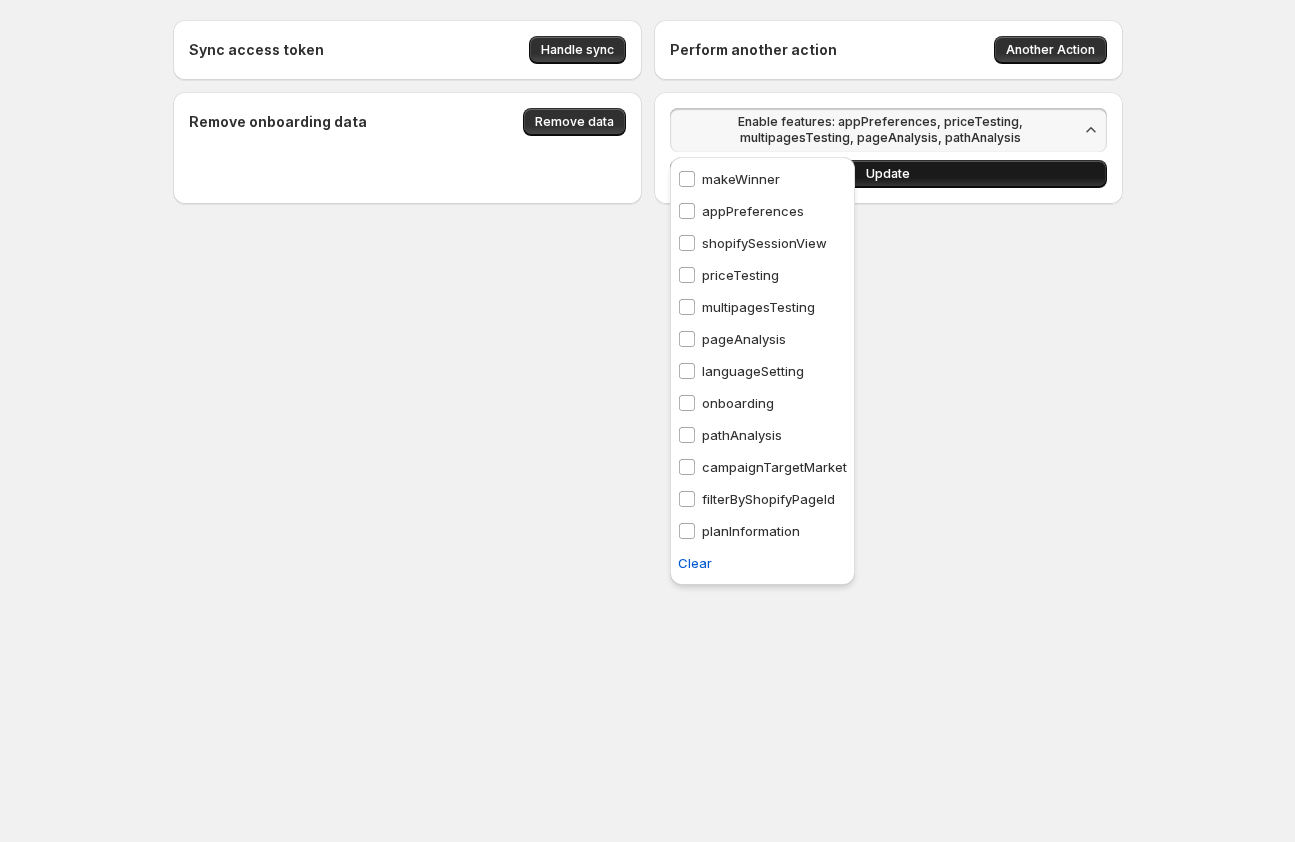 click on "Update" at bounding box center (888, 174) 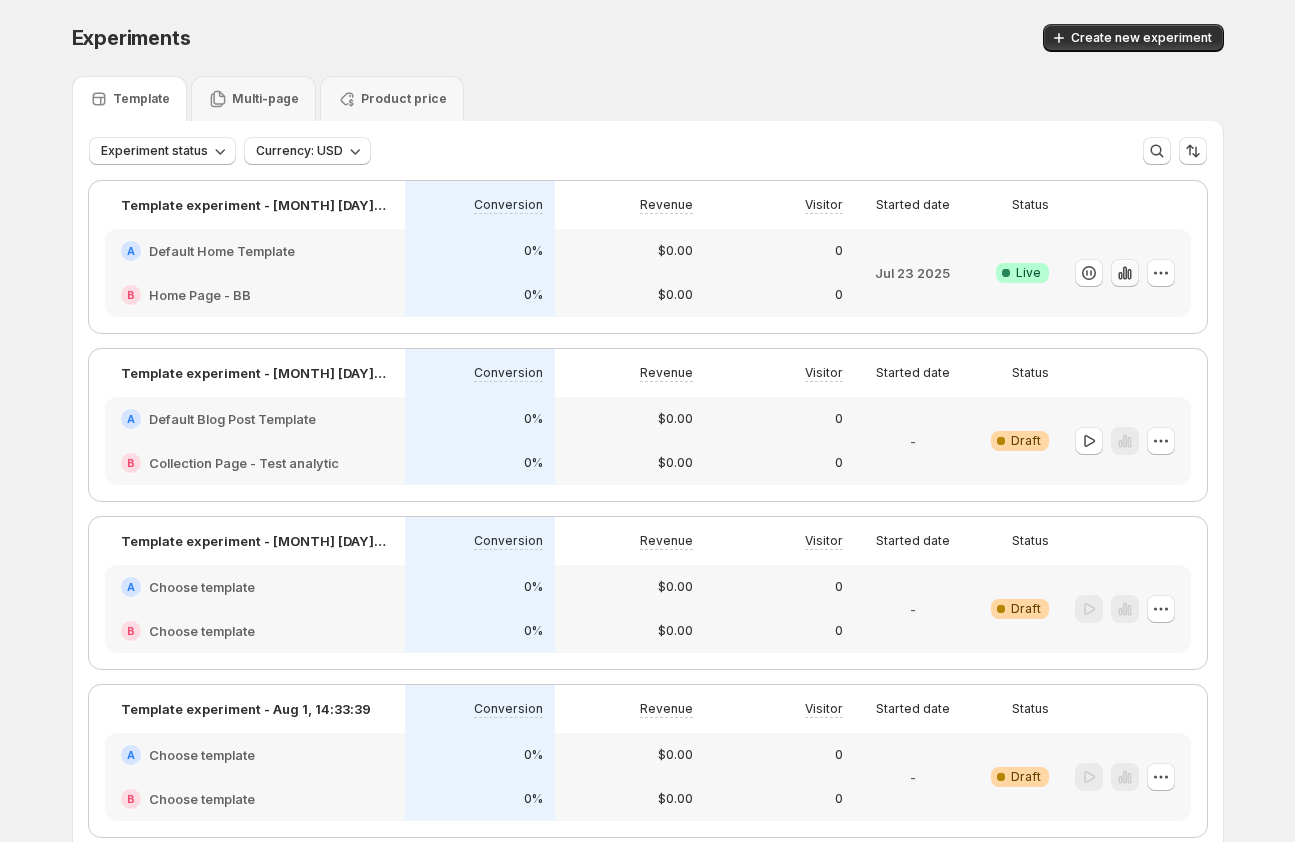 click 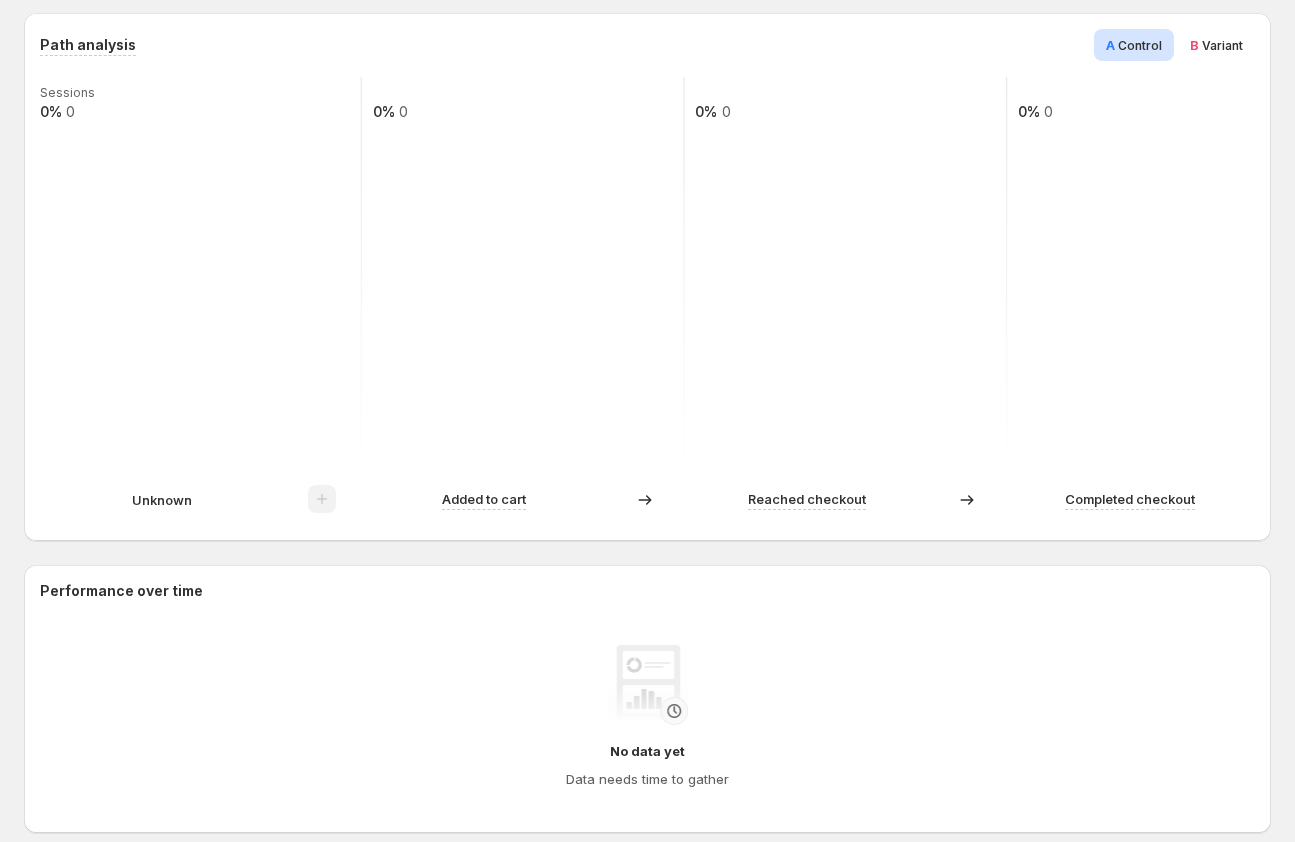 scroll, scrollTop: 468, scrollLeft: 0, axis: vertical 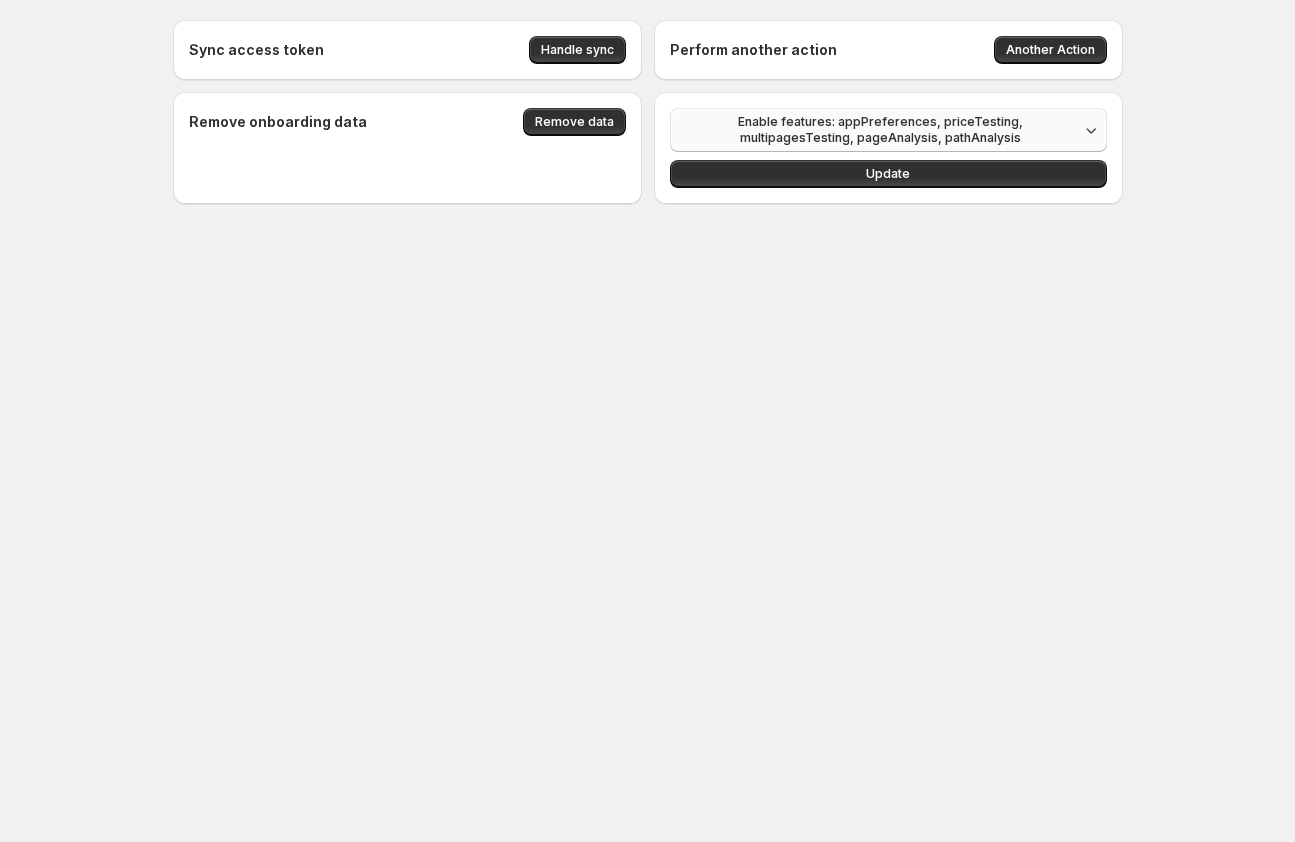 click on "Enable features: appPreferences, priceTesting, multipagesTesting, pageAnalysis, pathAnalysis" at bounding box center [880, 130] 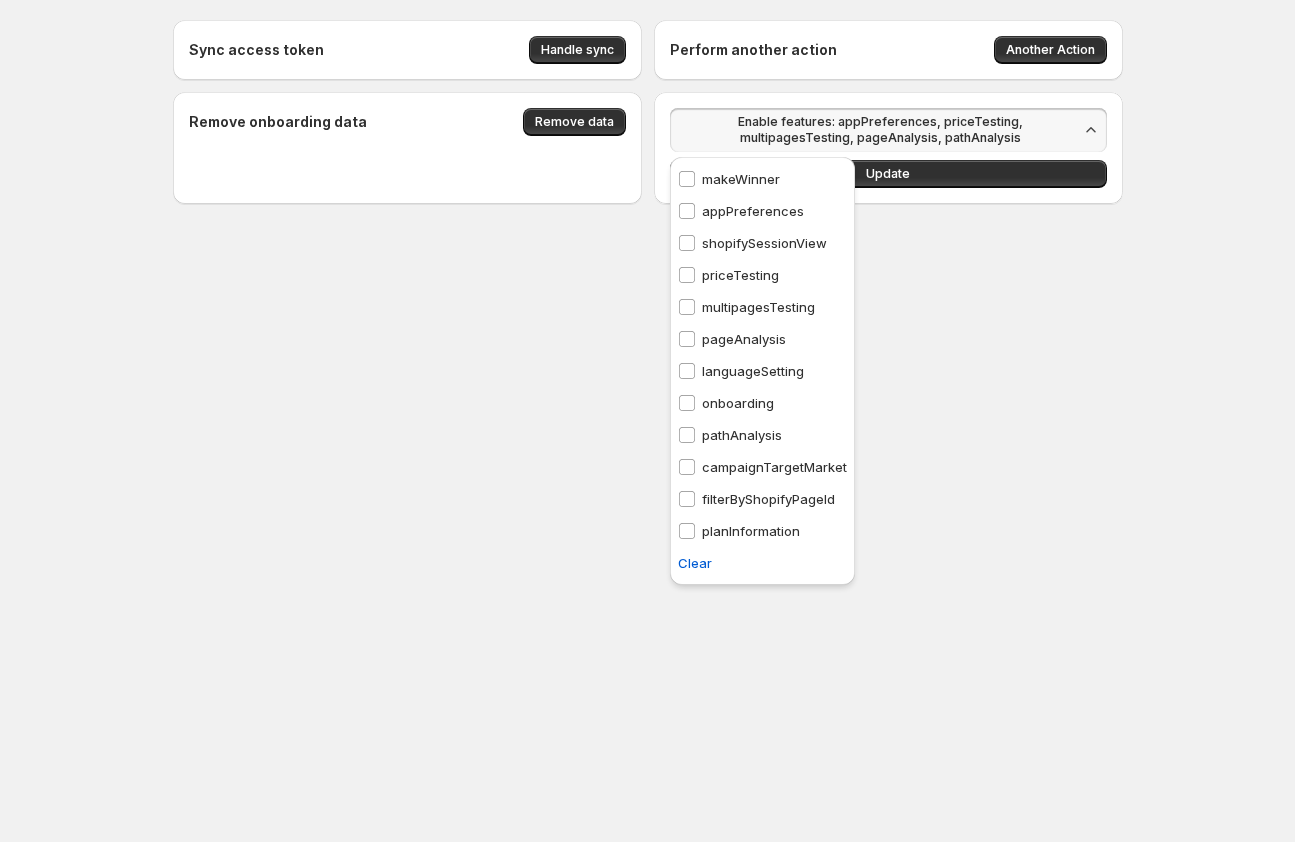 click on "pathAnalysis" at bounding box center [742, 435] 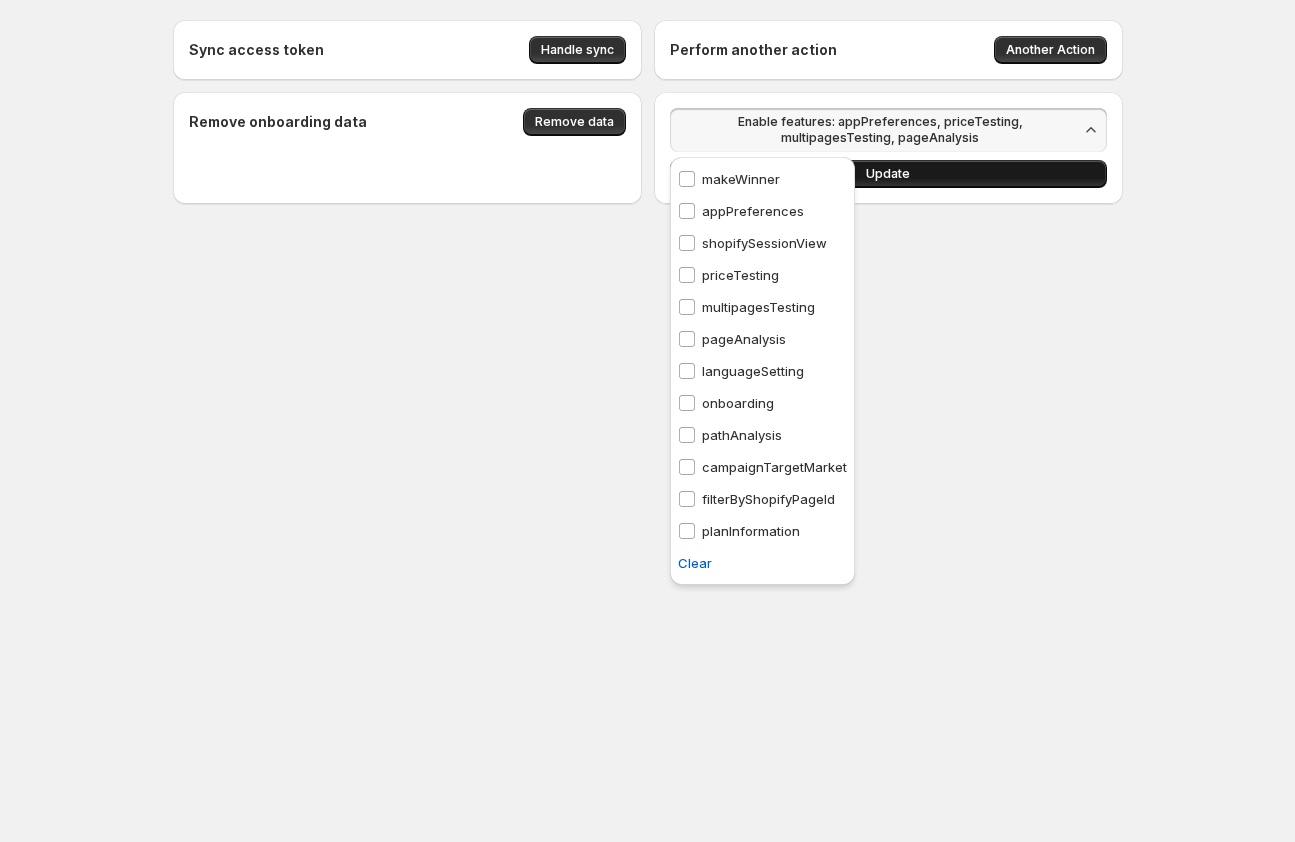 click on "Update" at bounding box center [888, 174] 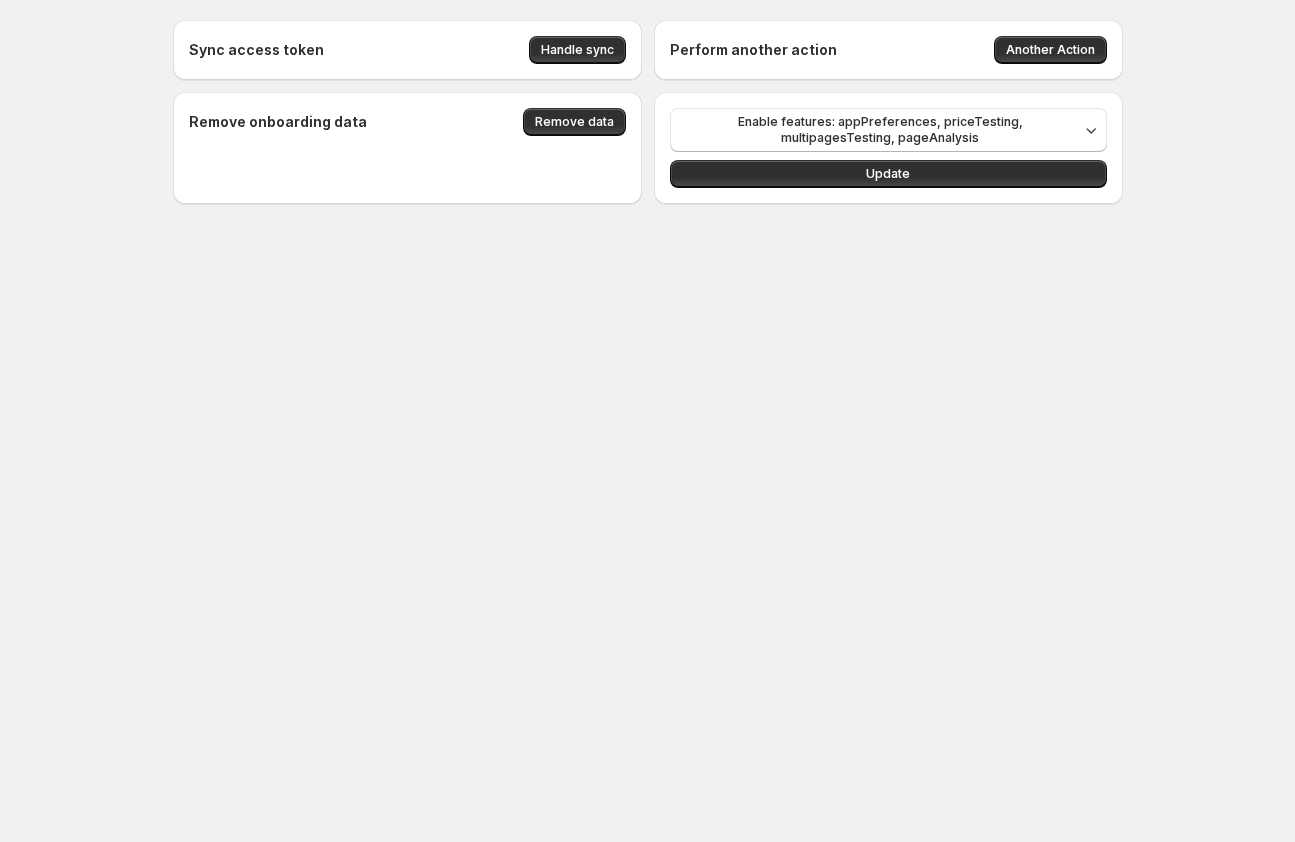 click on "Sync access token Handle sync Perform another action Another Action Remove onboarding data Remove data Enable features: appPreferences, priceTesting, multipagesTesting, pageAnalysis Update Leverage GemX with tailored optimization plans Pay as you grow — based on your actual revenue. Select your revenue range below to see your price: Page Optimization $ 49  / month Select Page Optimization Experiments 10 live experiments Template testing Advanced targeting: audiences, devices & sources Insight 10 pages for analytics Support Live chat support Content Testing $ 24  / month $ 49 Subscription Critical 50% OFF for GemPages Paid User $ 24 Usage fee $ 0 Current plan Experiments Unlimited experiments Template testing Multipage testing Advanced targeting: audiences, devices & sources Insight Unlimited pages for in-depth analytics Path analysis Support Live chat support Close all features Revenue range:  $500K - $1M Adjust $49" at bounding box center (647, 421) 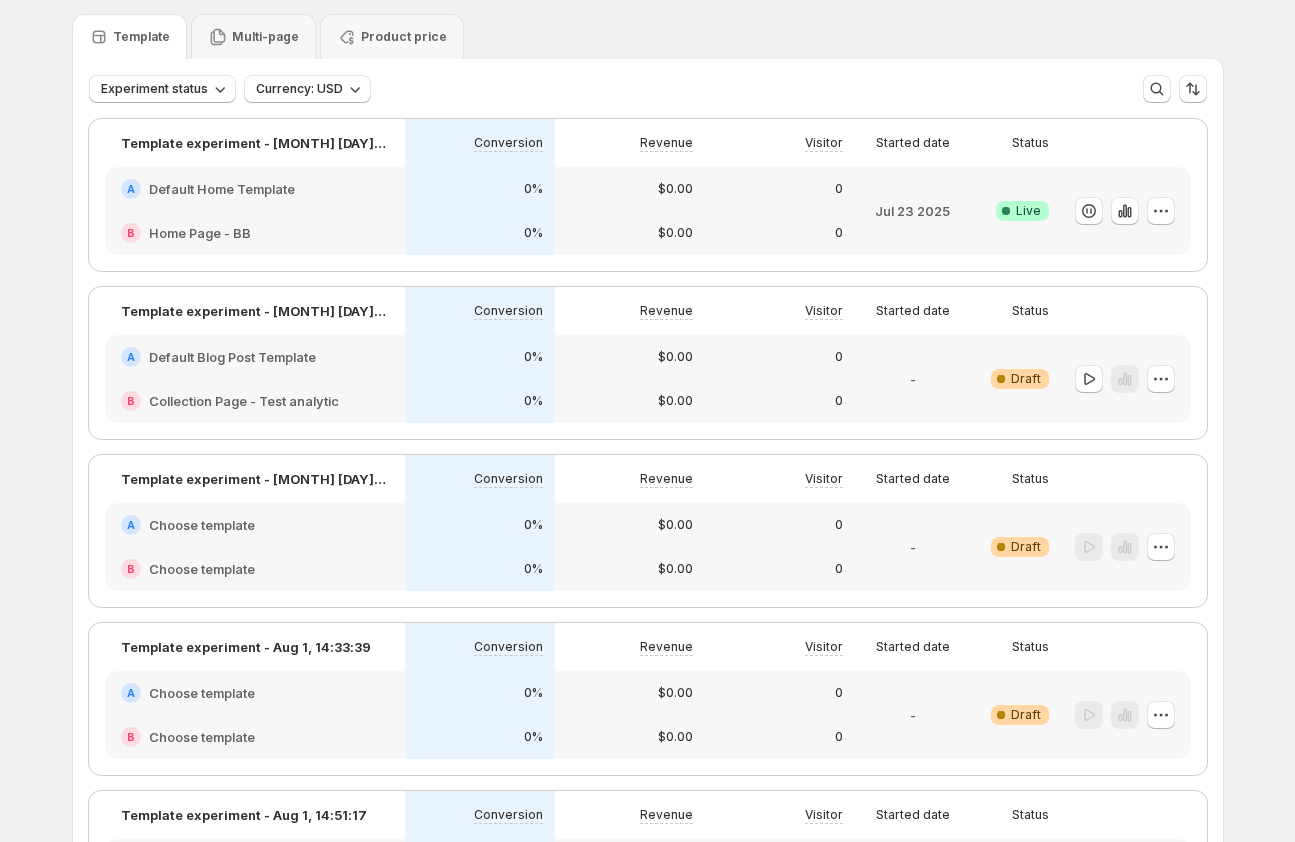 scroll, scrollTop: 0, scrollLeft: 0, axis: both 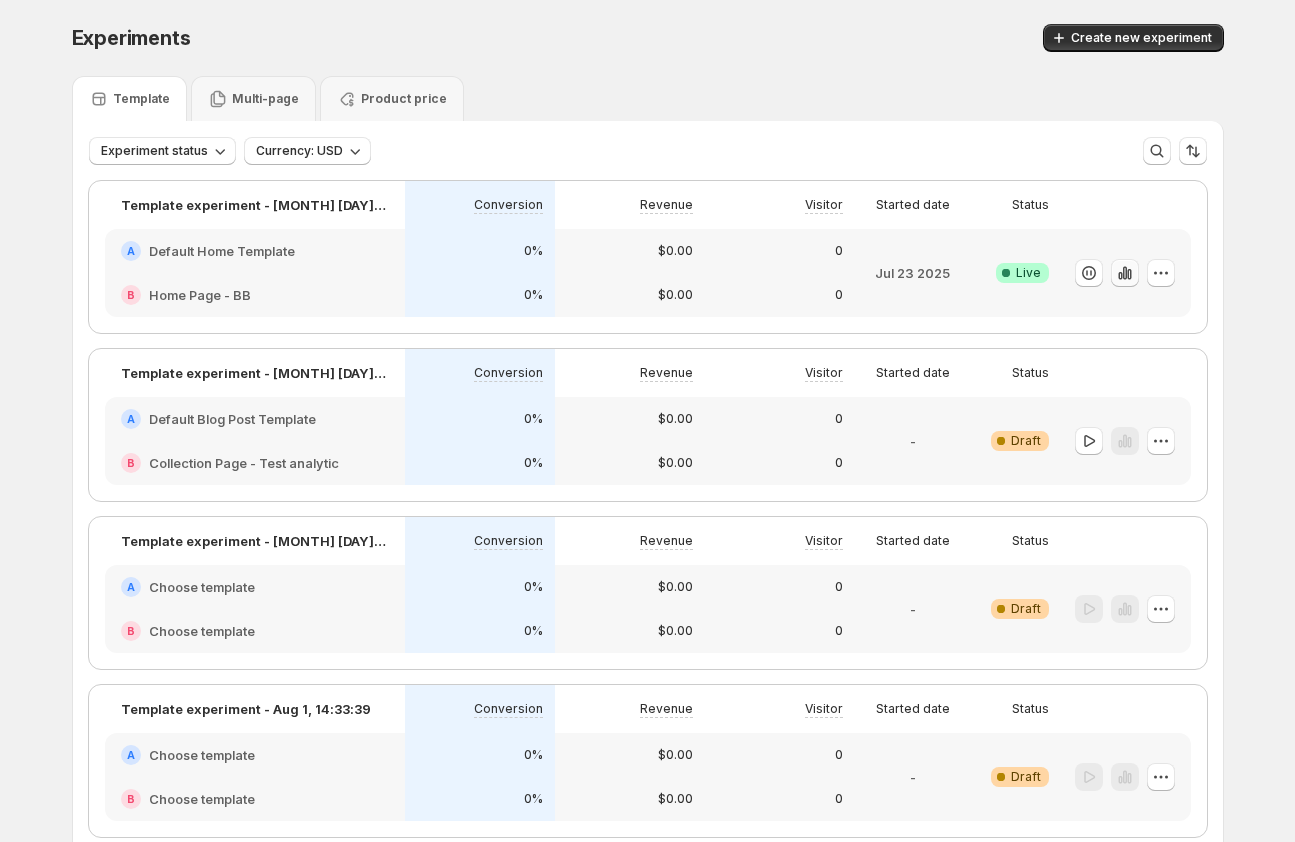click 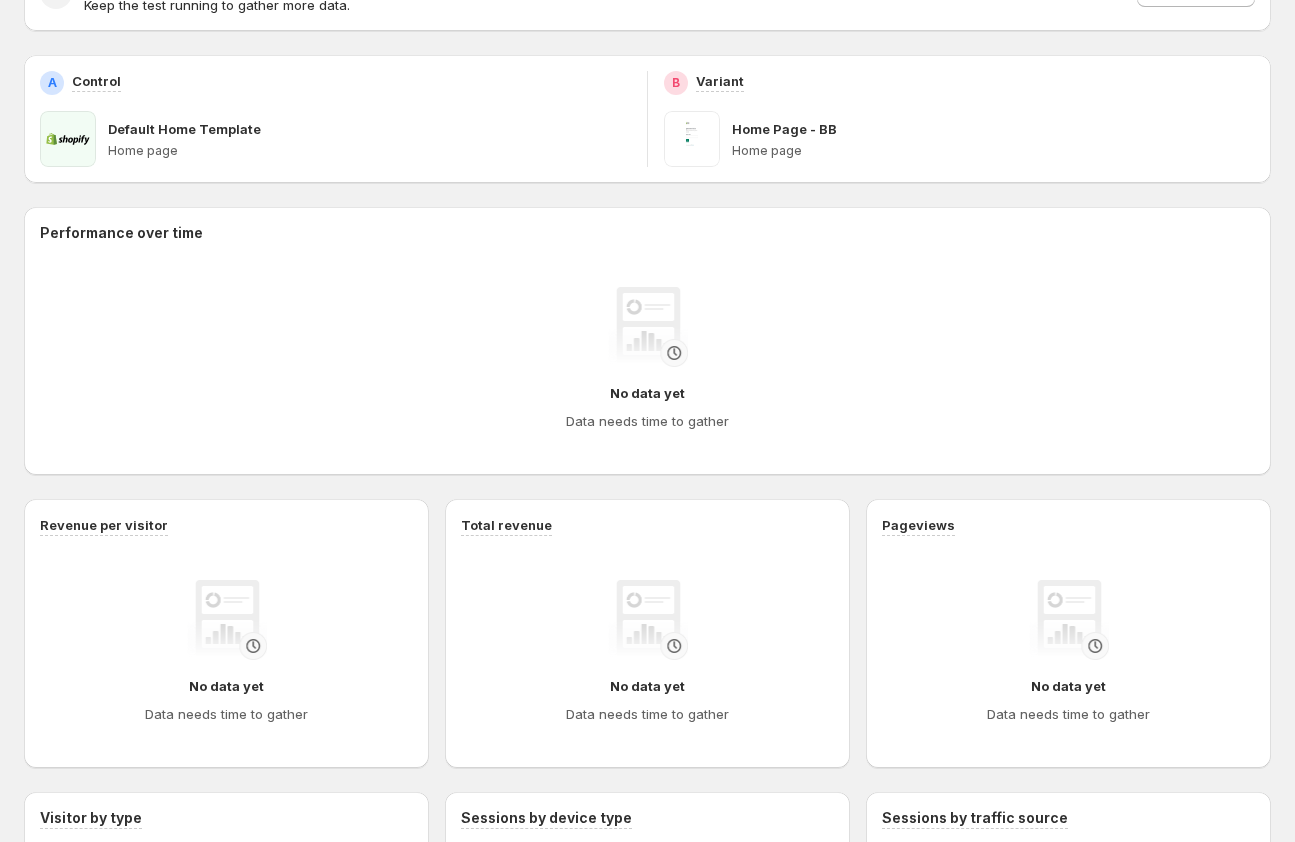 scroll, scrollTop: 0, scrollLeft: 0, axis: both 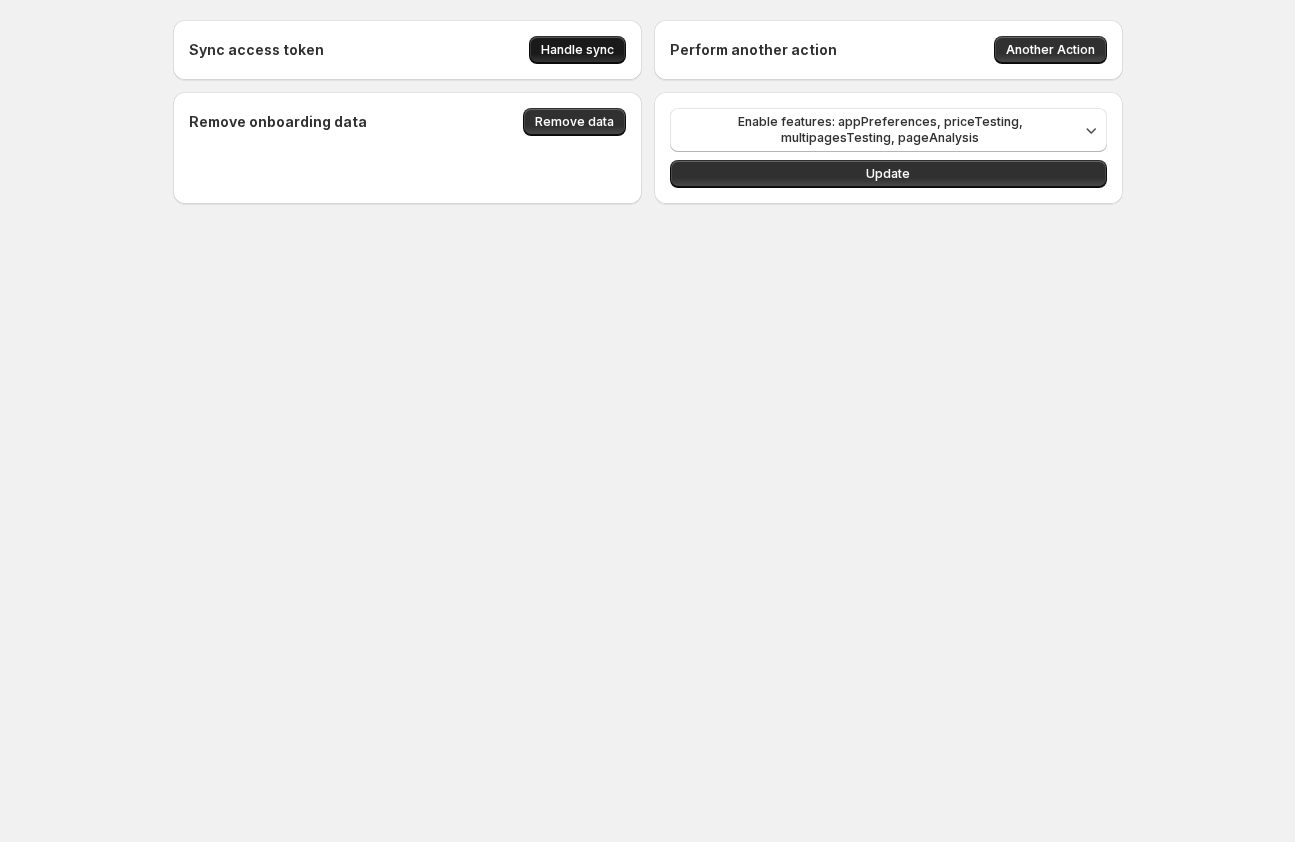 click on "Handle sync" at bounding box center [577, 50] 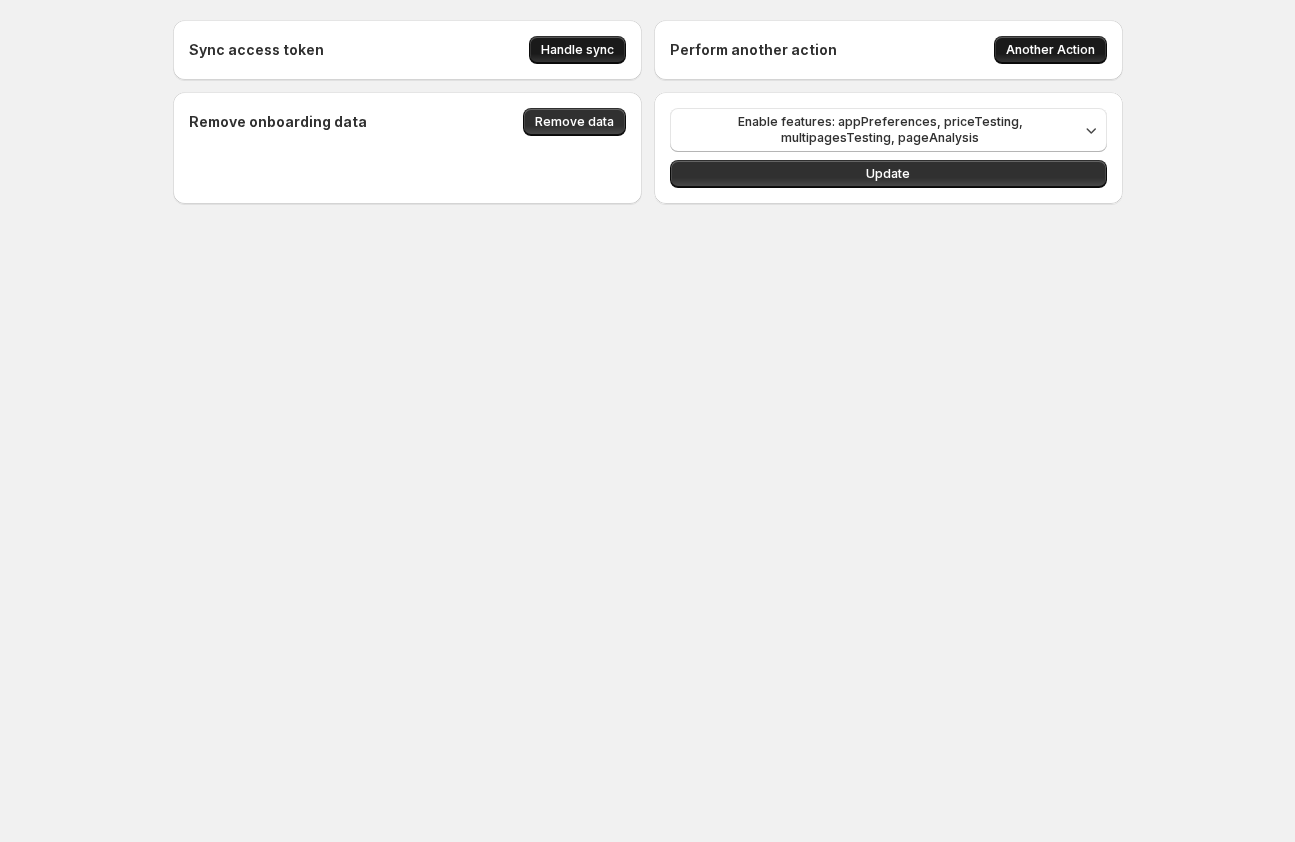 click on "Another Action" at bounding box center (1050, 50) 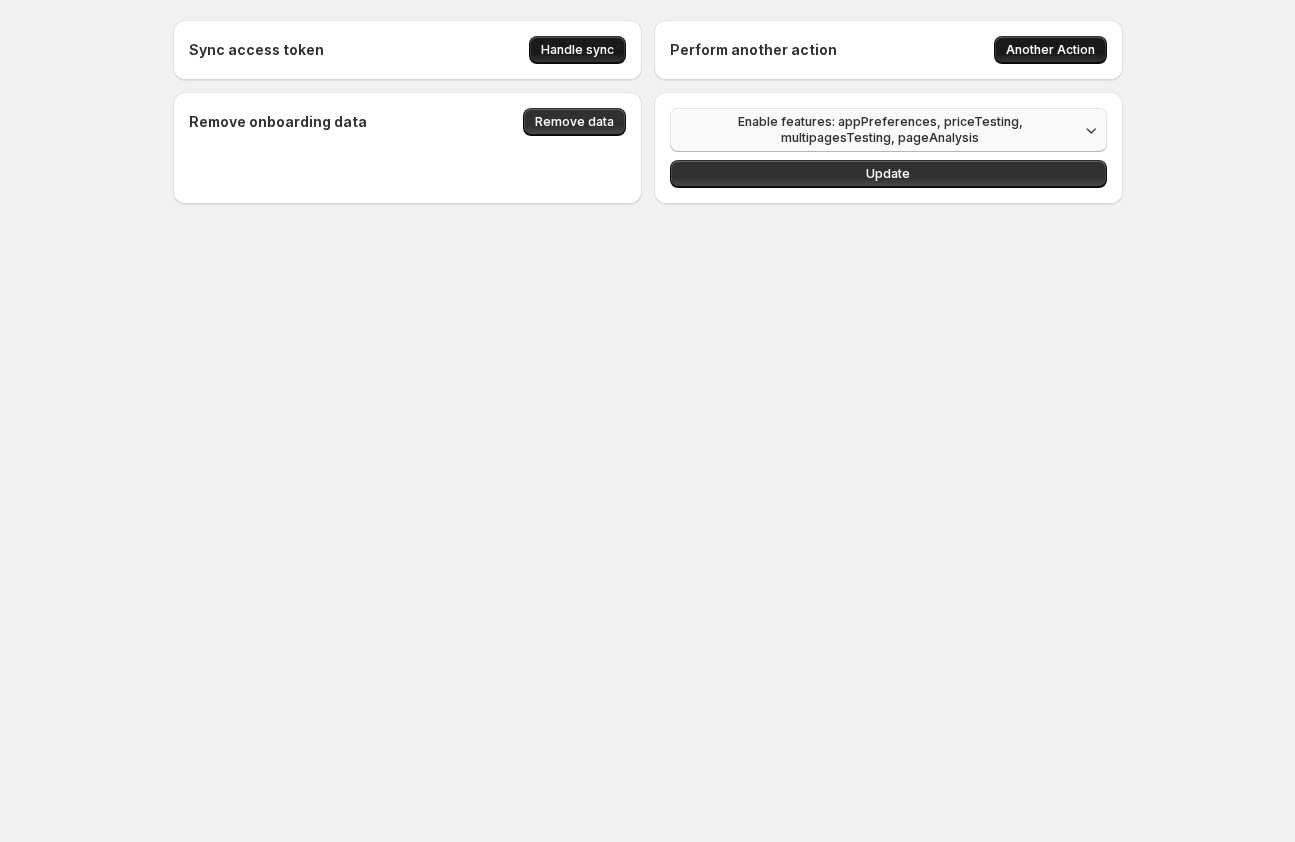click on "Enable features: appPreferences, priceTesting, multipagesTesting, pageAnalysis" at bounding box center [880, 130] 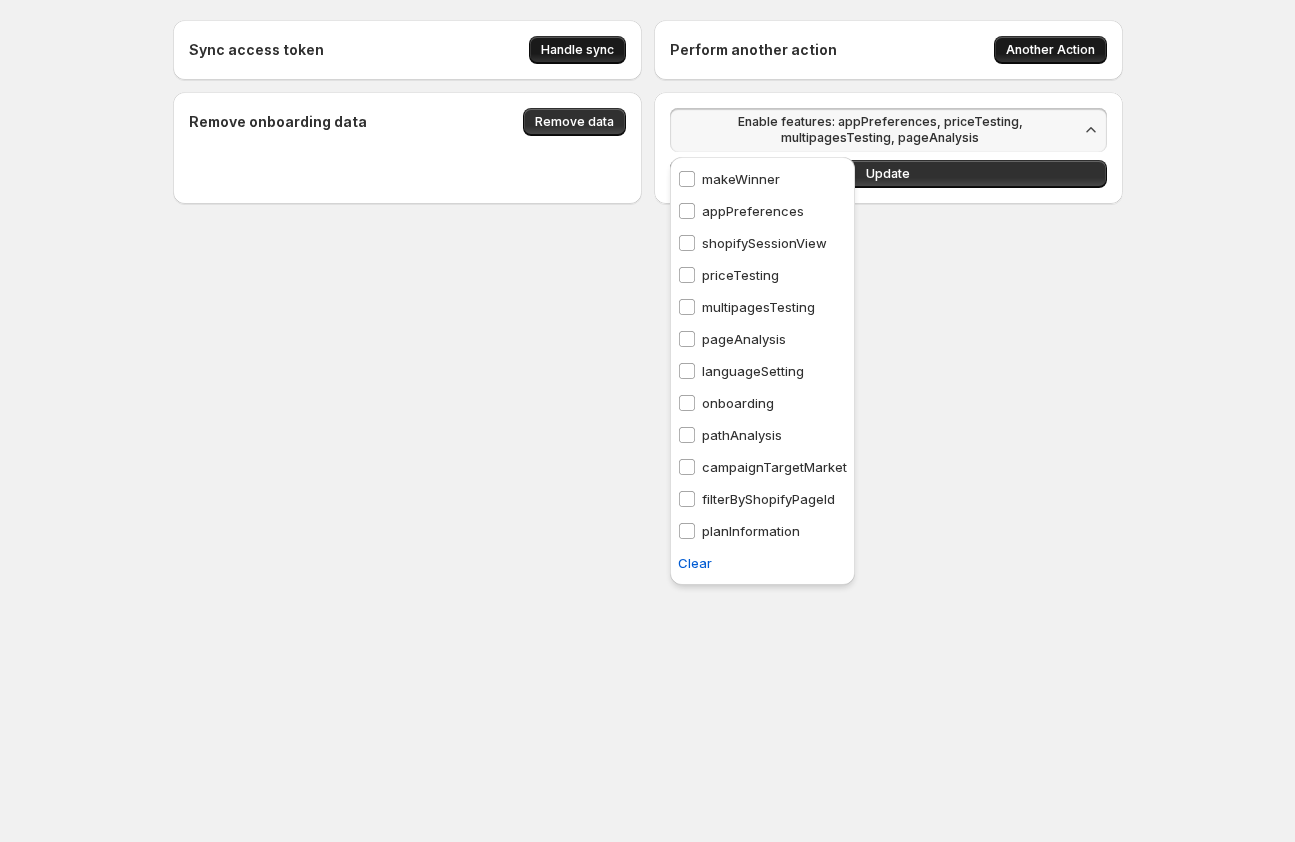 click on "Sync access token Handle sync Perform another action Another Action Remove onboarding data Remove data Enable features: appPreferences, priceTesting, multipagesTesting, pageAnalysis Update Leverage GemX with tailored optimization plans Pay as you grow — based on your actual revenue. Select your revenue range below to see your price: Page Optimization $ 49  / month Select Page Optimization Experiments 10 live experiments Template testing Advanced targeting: audiences, devices & sources Insight 10 pages for analytics Support Live chat support Content Testing $ 24  / month $ 49 Subscription Critical 50% OFF for GemPages Paid User $ 24 Usage fee $ 0 Current plan Experiments Unlimited experiments Template testing Multipage testing Advanced targeting: audiences, devices & sources Insight Unlimited pages for in-depth analytics Path analysis Support Live chat support Close all features Revenue range:  $500K - $1M Adjust $49" at bounding box center [647, 421] 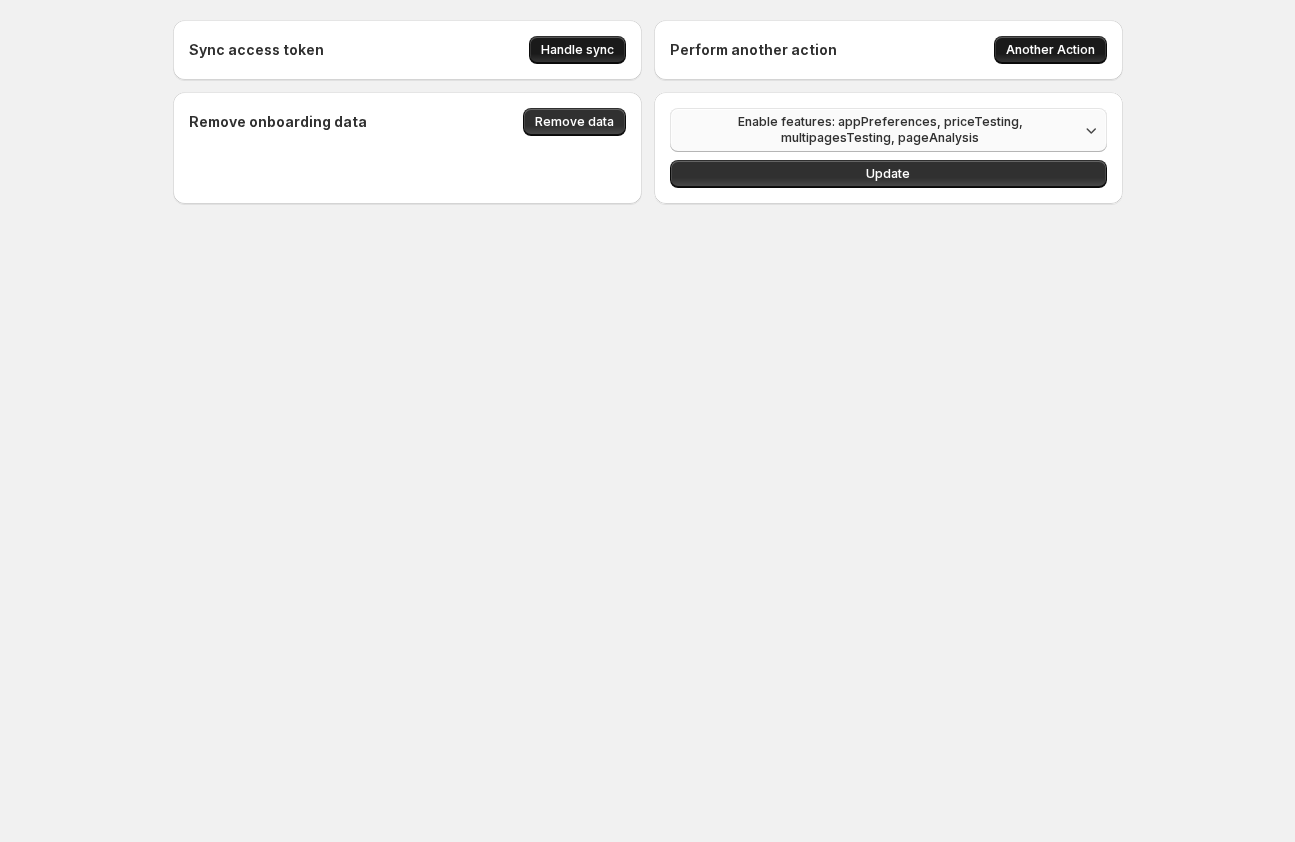 click on "Enable features: appPreferences, priceTesting, multipagesTesting, pageAnalysis" at bounding box center [880, 130] 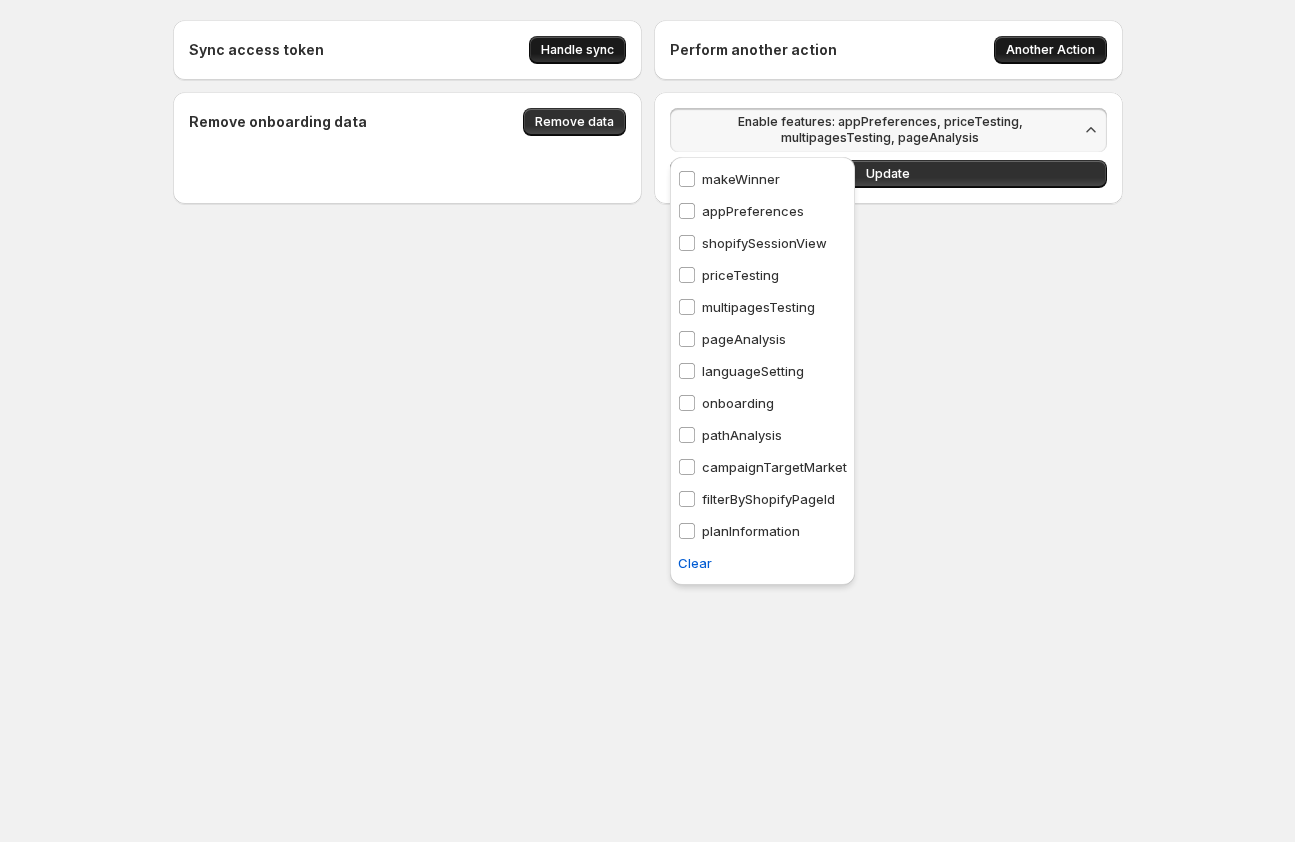 click on "Sync access token Handle sync Perform another action Another Action Remove onboarding data Remove data Enable features: appPreferences, priceTesting, multipagesTesting, pageAnalysis Update Leverage GemX with tailored optimization plans Pay as you grow — based on your actual revenue. Select your revenue range below to see your price: Page Optimization $ 49  / month Select Page Optimization Experiments 10 live experiments Template testing Advanced targeting: audiences, devices & sources Insight 10 pages for analytics Support Live chat support Content Testing $ 24  / month $ 49 Subscription Critical 50% OFF for GemPages Paid User $ 24 Usage fee $ 0 Current plan Experiments Unlimited experiments Template testing Multipage testing Advanced targeting: audiences, devices & sources Insight Unlimited pages for in-depth analytics Path analysis Support Live chat support Close all features Revenue range:  $500K - $1M Adjust $49" at bounding box center [647, 421] 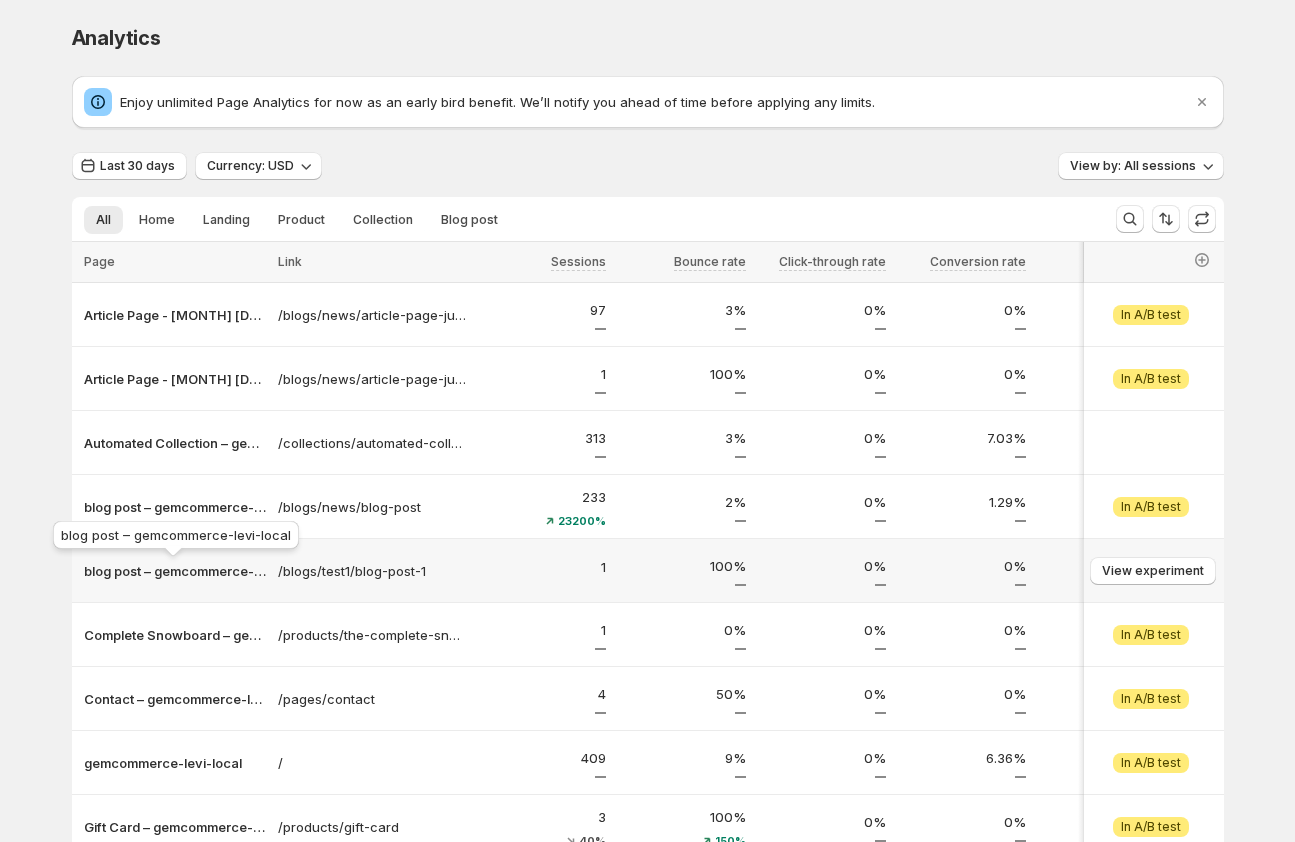 scroll, scrollTop: 13, scrollLeft: 0, axis: vertical 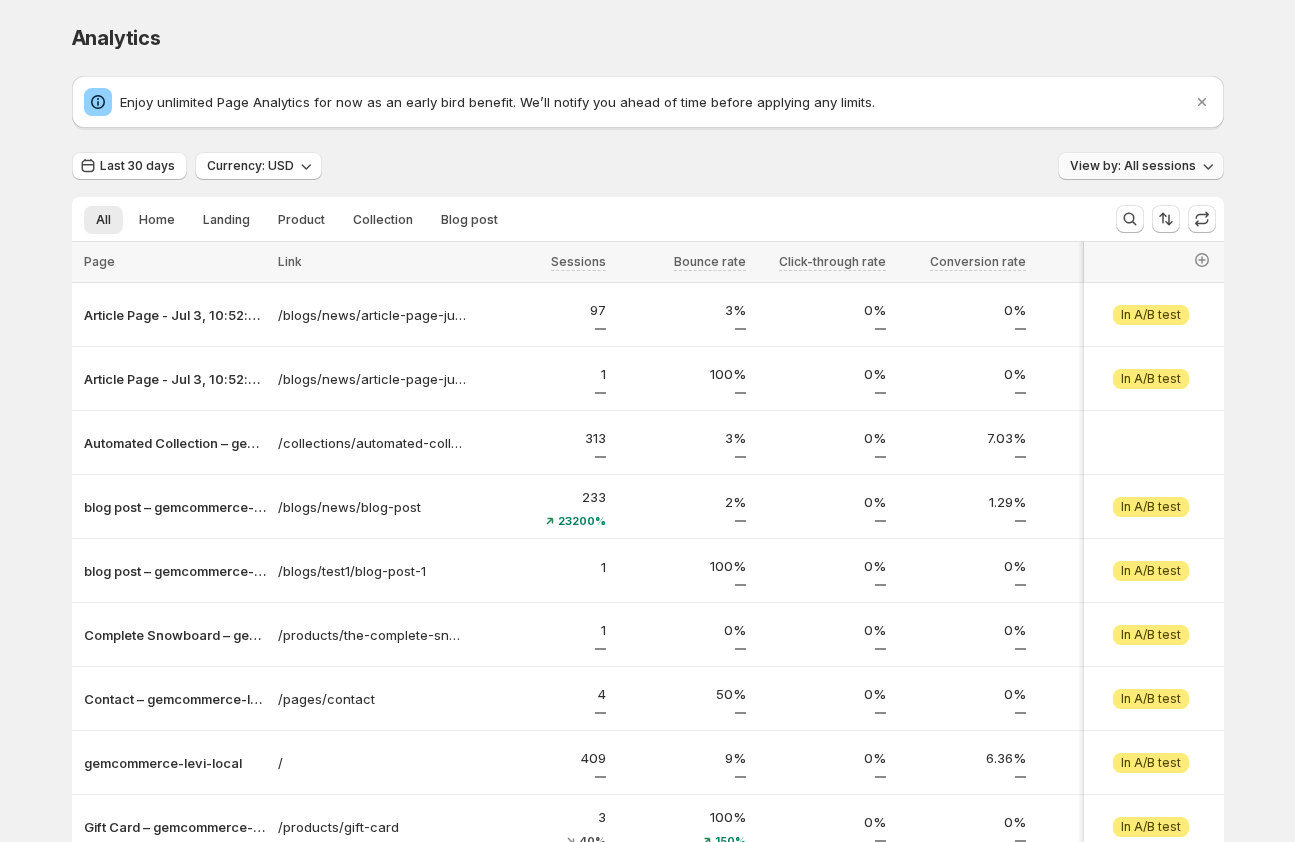 click on "View by: All sessions" at bounding box center [1133, 166] 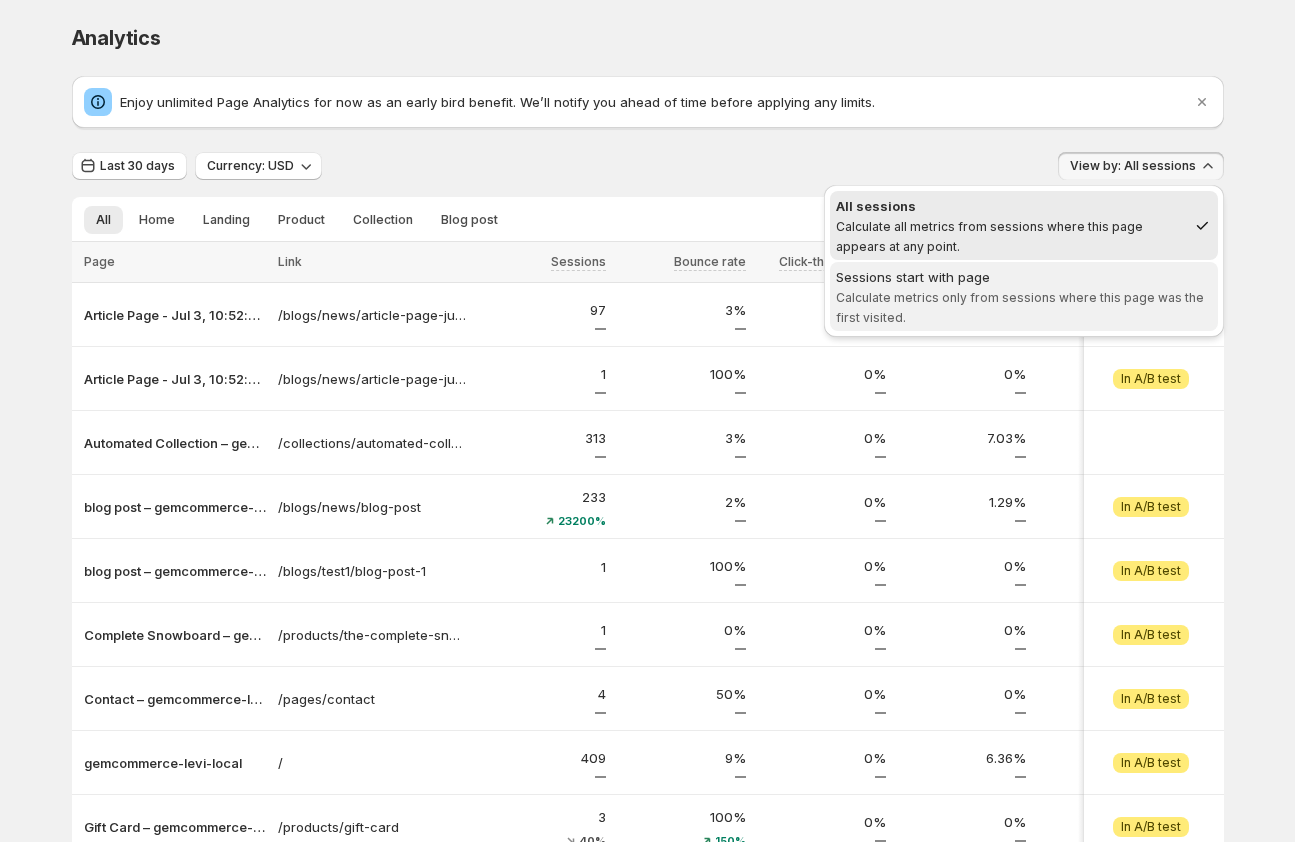 click on "Calculate metrics only from sessions where this page was the first visited." at bounding box center (1020, 307) 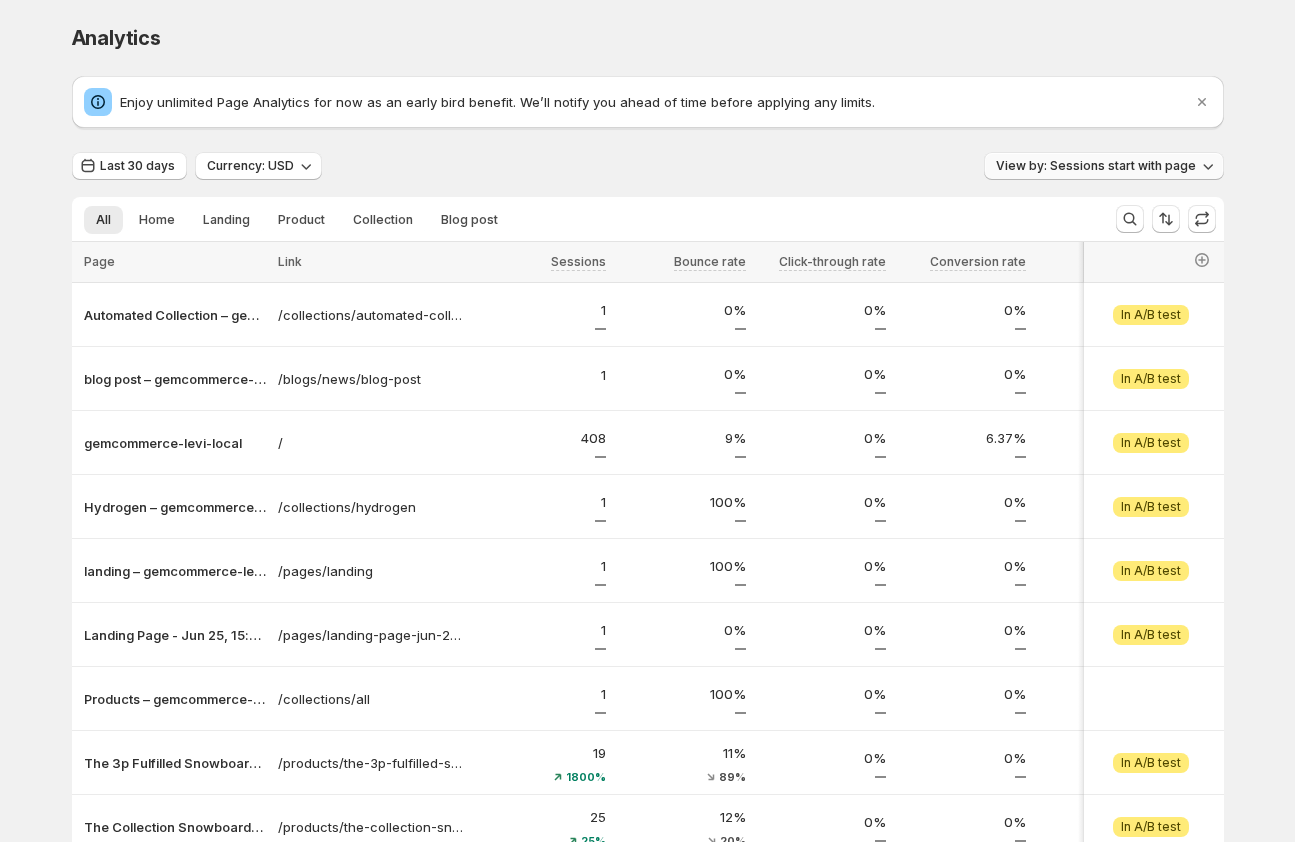 click on "View by: Sessions start with page" at bounding box center (1096, 166) 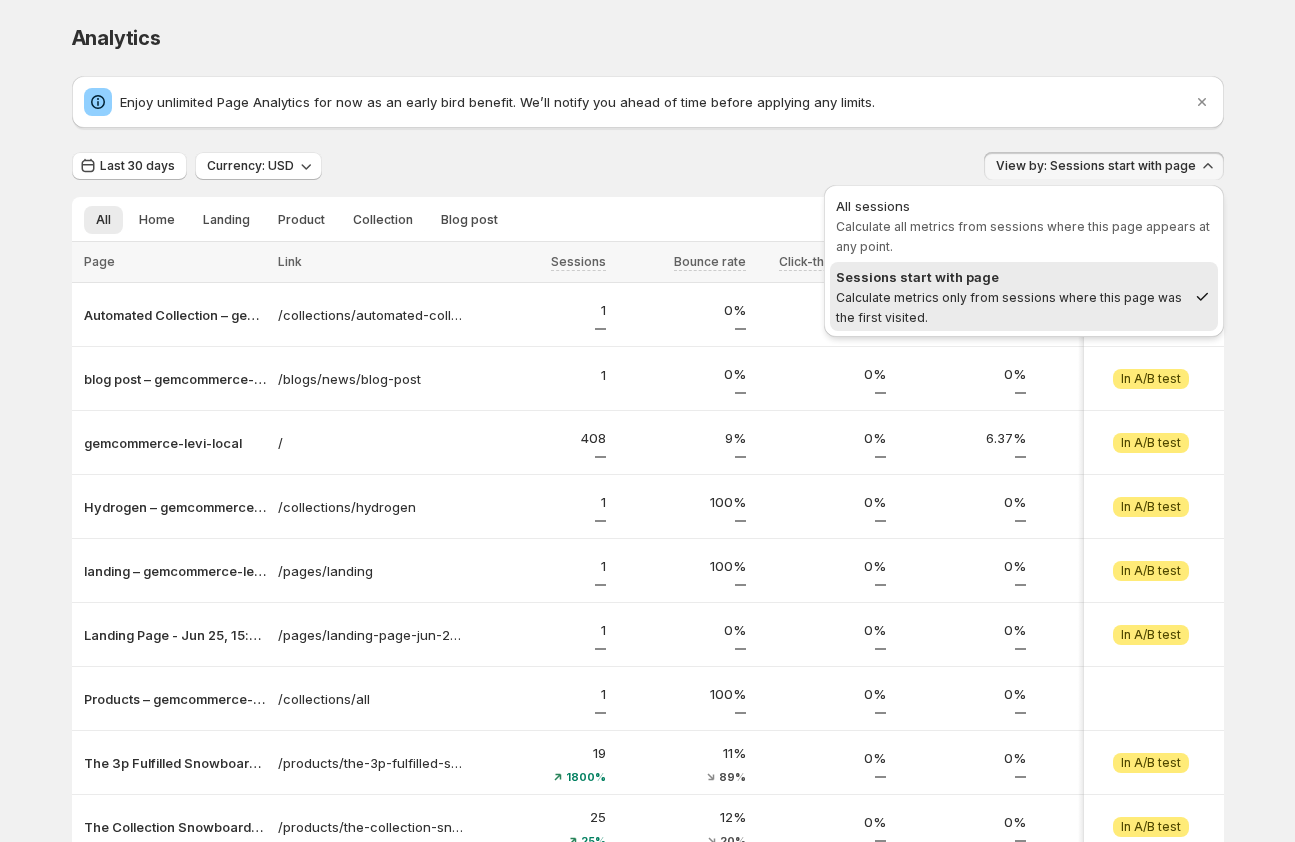 click on "Enjoy unlimited Page Analytics for now as an early bird benefit. We’ll notify you ahead of time before applying any limits. Last 30 days Currency: USD View by: Sessions start with page All Home Landing Product Collection Blog post More views All Home Landing Product Collection Blog post More views Page Link Sessions Bounce rate Click-through rate Conversion rate Visitors Avg time on page Pageviews Revenue per visitor Added to cart Reached checkout Completed checkout Revenue per visitor Cart additions Add to cart rate Orders Average order value Select all 10 Items 0 selected Page Link Sessions Bounce rate Click-through rate Conversion rate Visitors Avg time on page Pageviews Revenue per visitor Added to cart Reached checkout Completed checkout Revenue per visitor Cart additions Add to cart rate Orders Average order value Automated Collection – gemcommerce-levi-local /collections/automated-collection 1 0% 0% 0% 1 0.00s 1 $0.00 0 0 0 $0.00 0 0% 0 $0.00 View experiment Attention In A/B test 1 0% 0% 0% 1 0.00s" at bounding box center (648, 524) 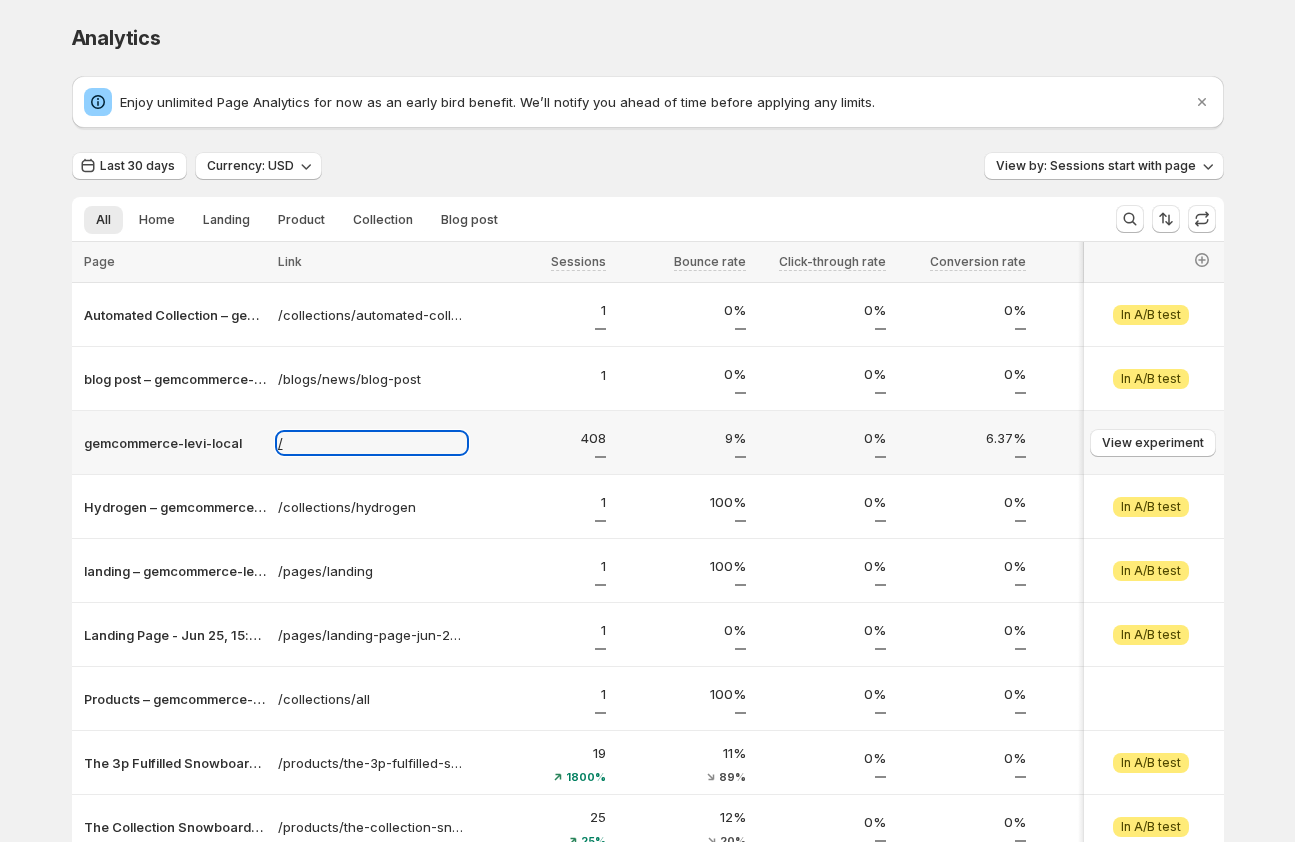 click on "/" at bounding box center [372, 443] 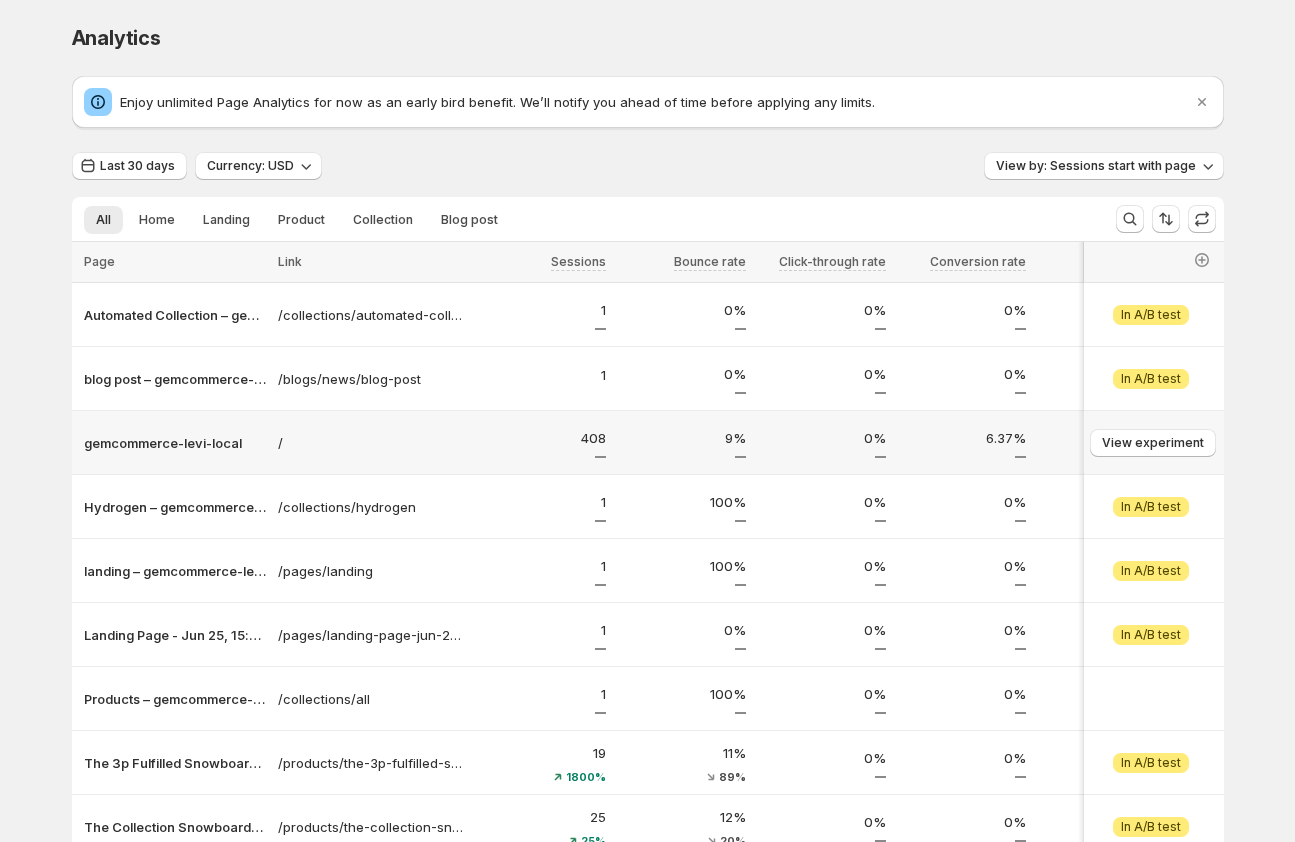 click on "6.37%" at bounding box center [962, 443] 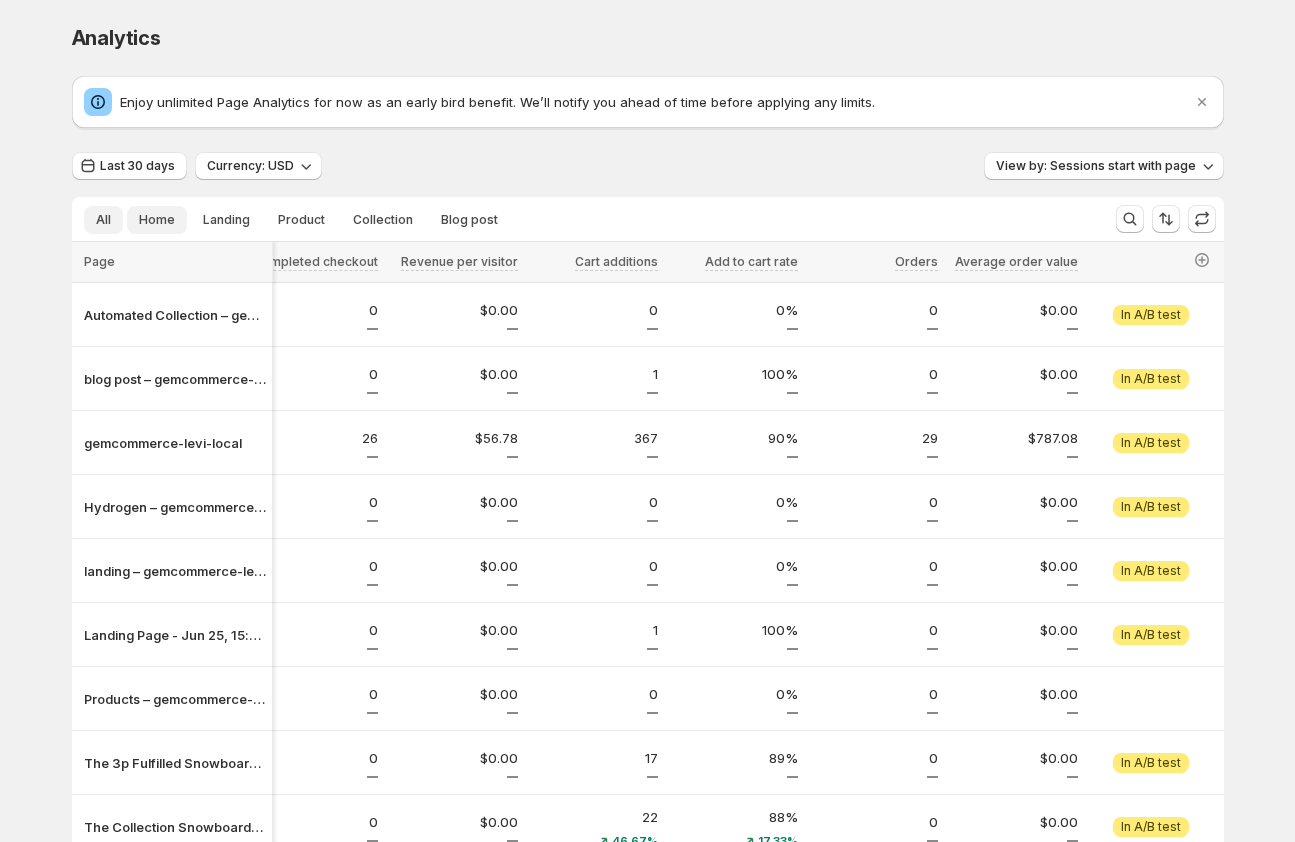 click on "Home" at bounding box center [157, 220] 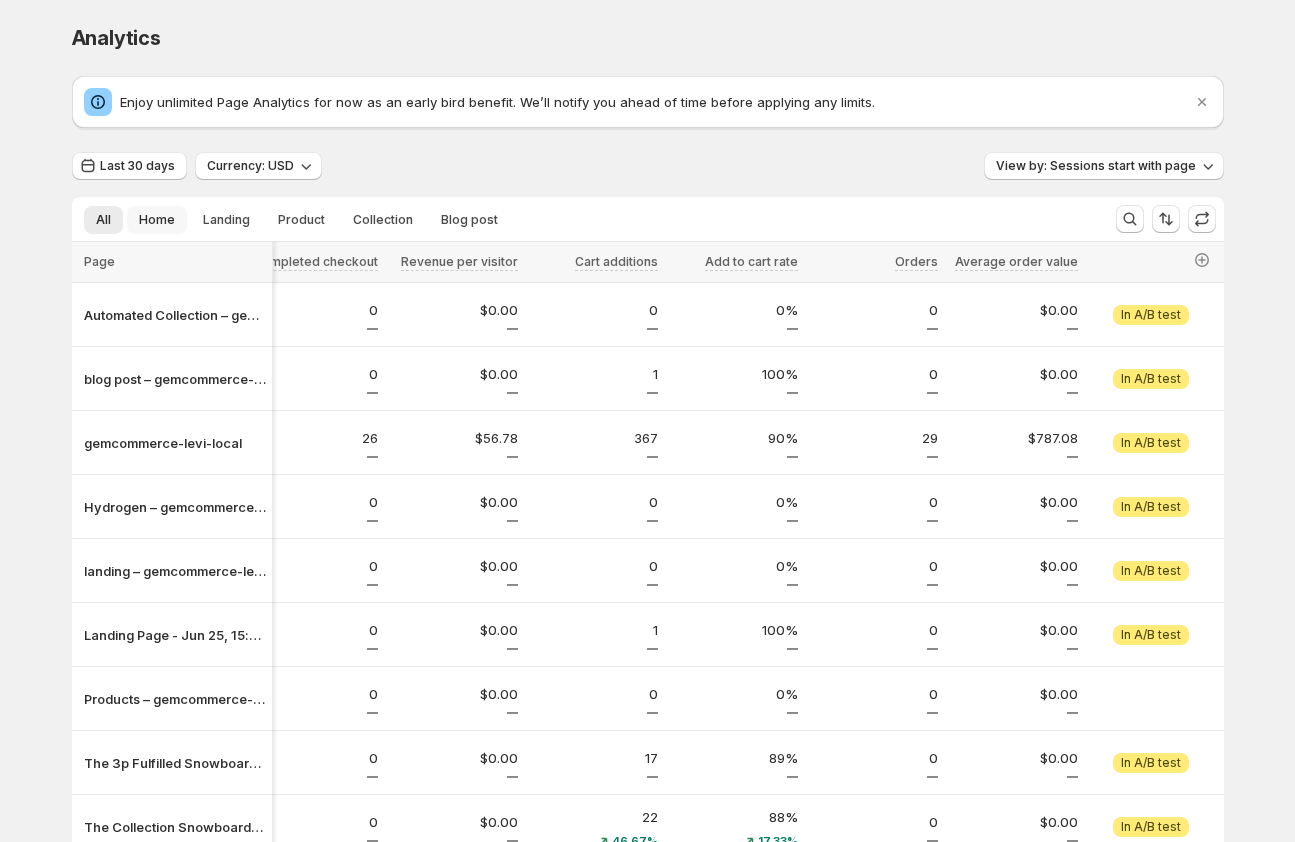 scroll, scrollTop: 0, scrollLeft: 1439, axis: horizontal 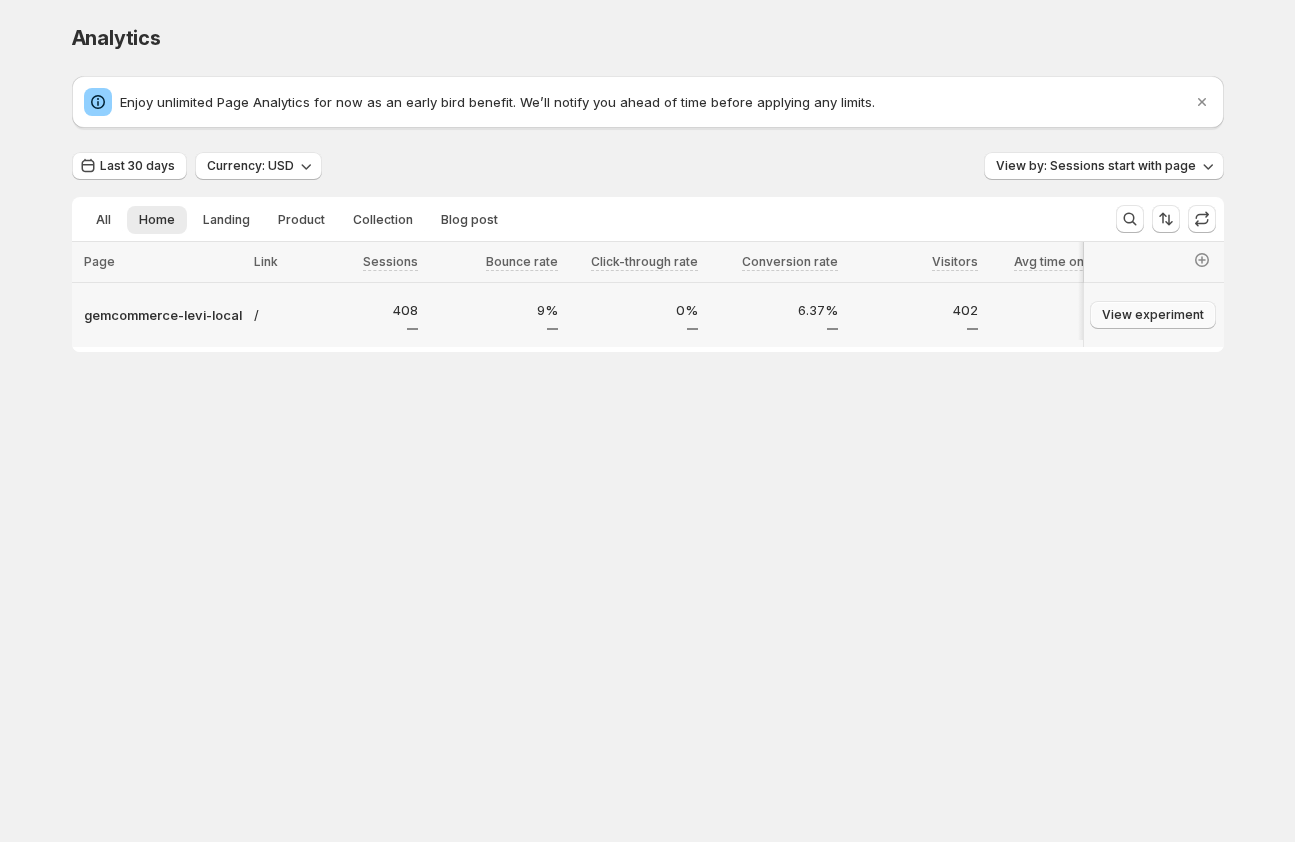 click on "View experiment" at bounding box center [1153, 315] 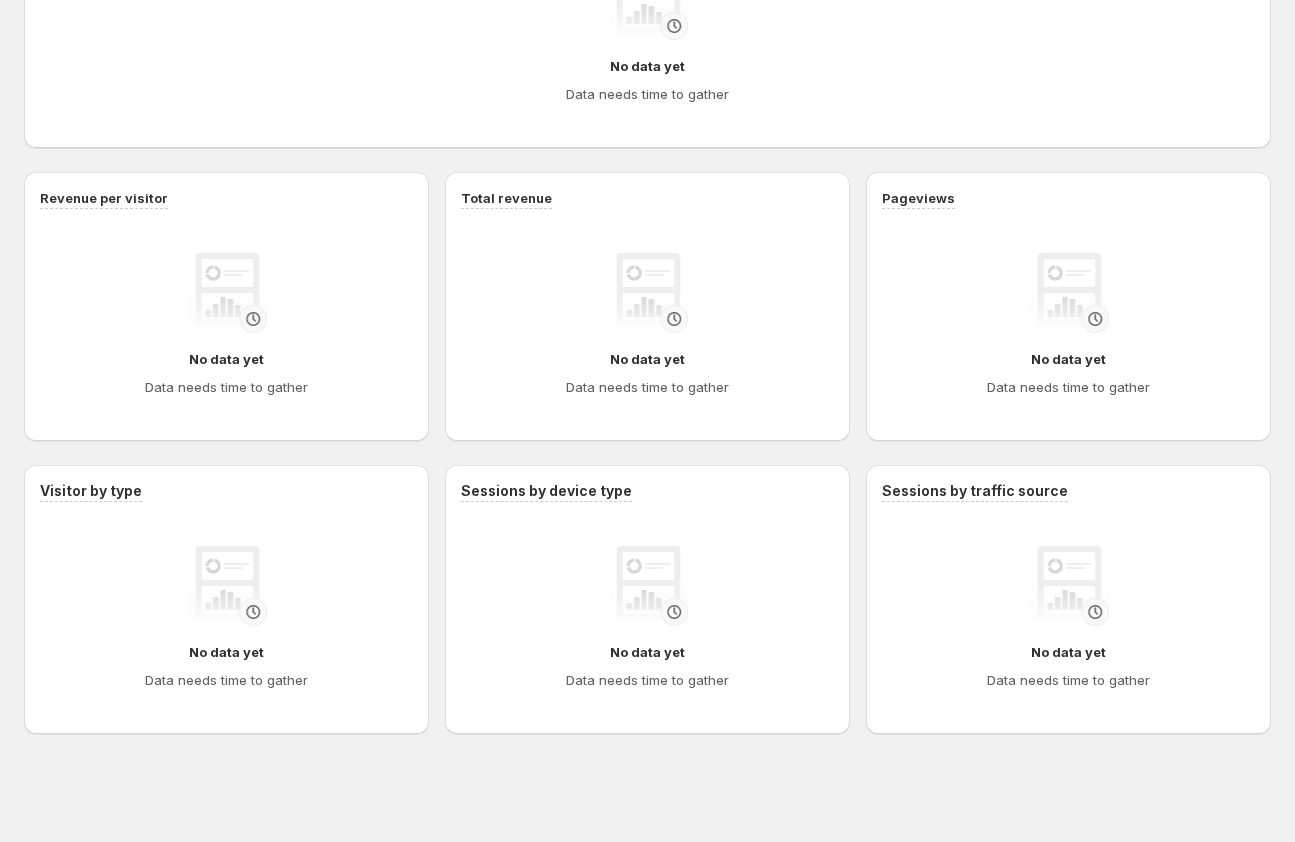 scroll, scrollTop: 0, scrollLeft: 0, axis: both 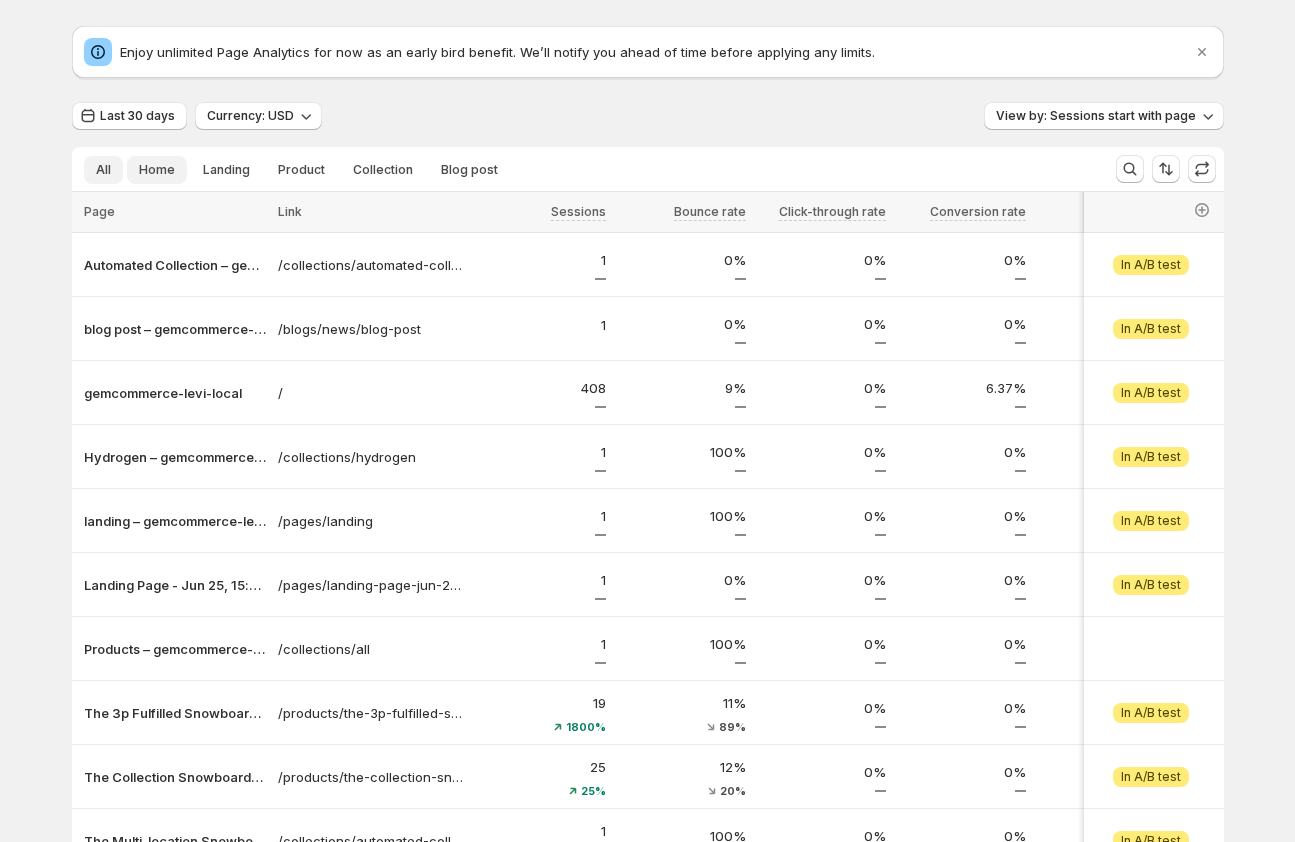 click on "Home" at bounding box center (157, 170) 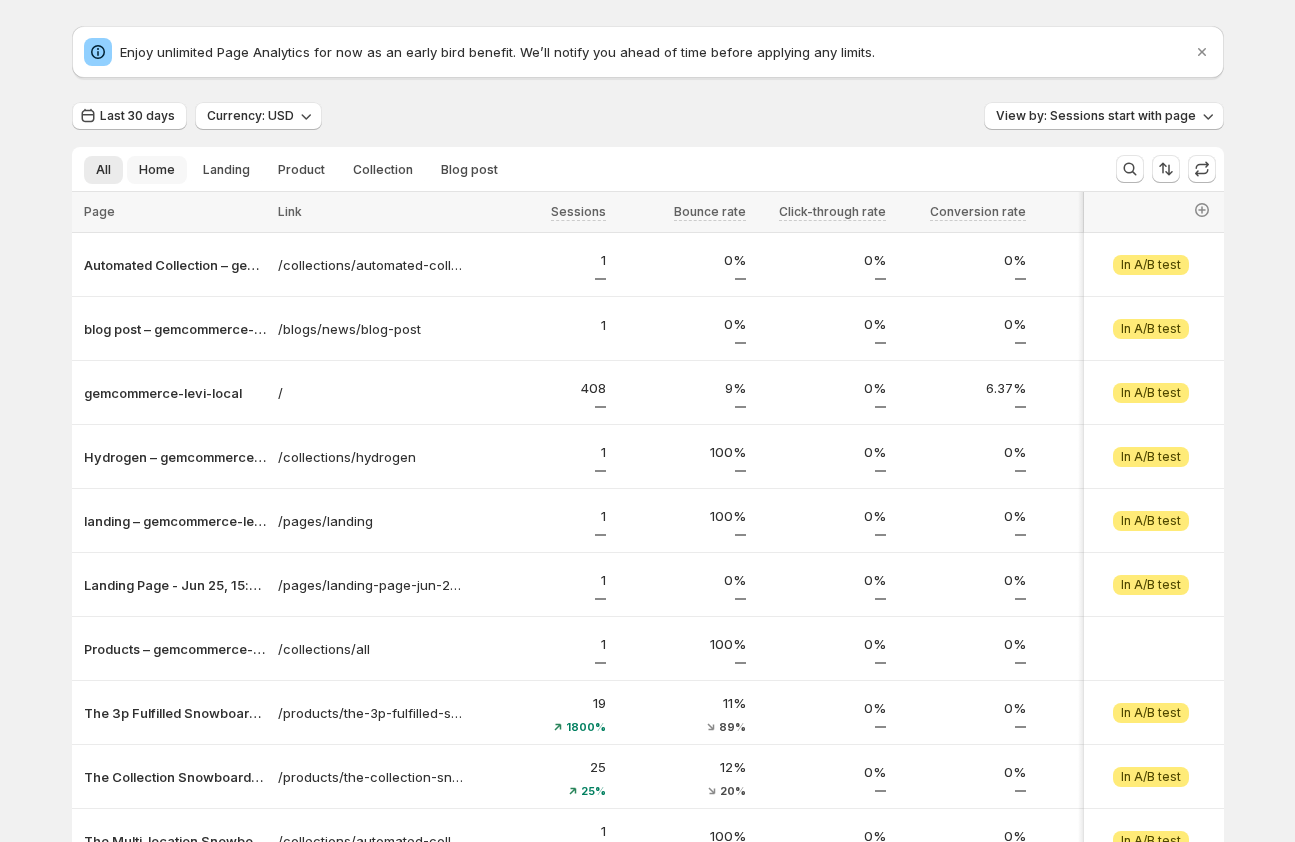 scroll, scrollTop: 0, scrollLeft: 0, axis: both 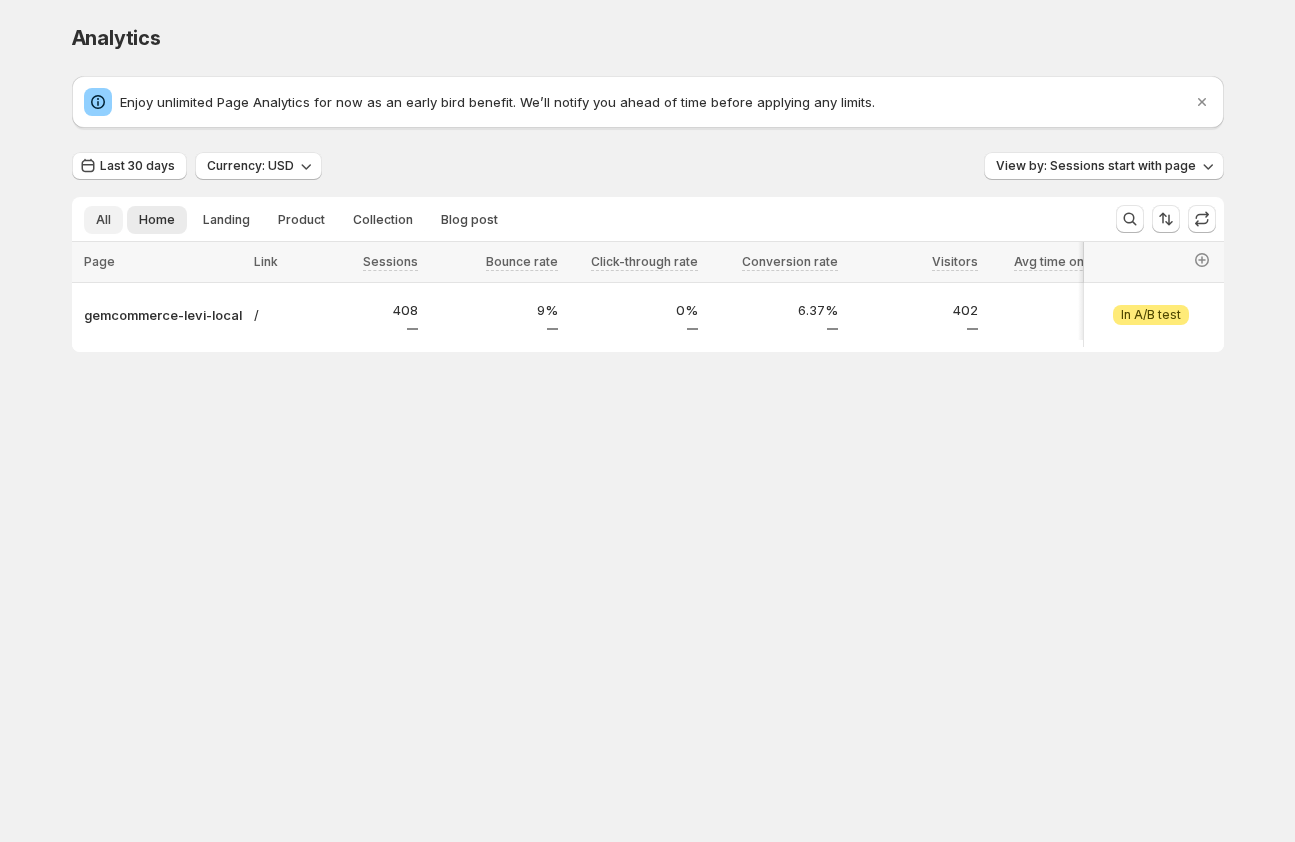 click on "All" at bounding box center (103, 220) 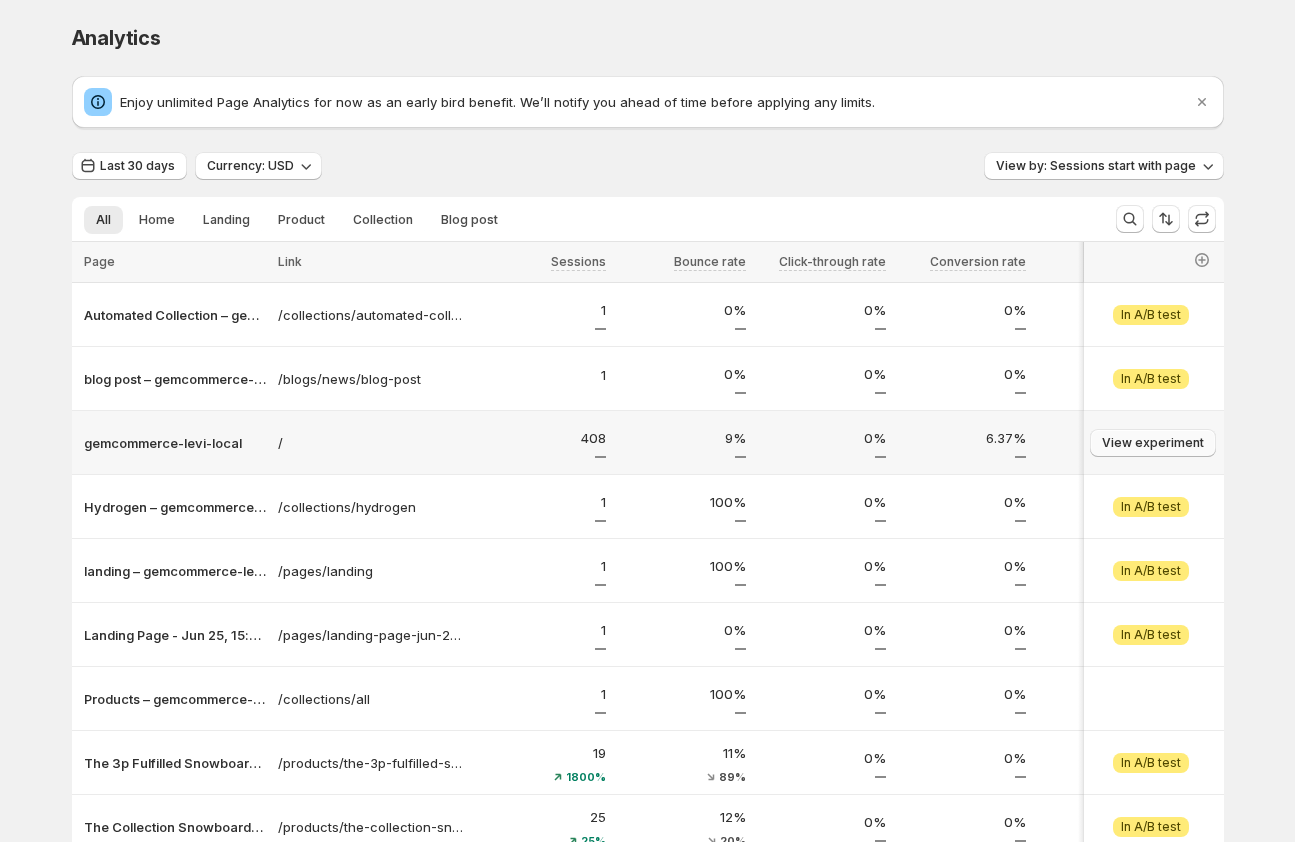 click on "View experiment" at bounding box center (1153, 443) 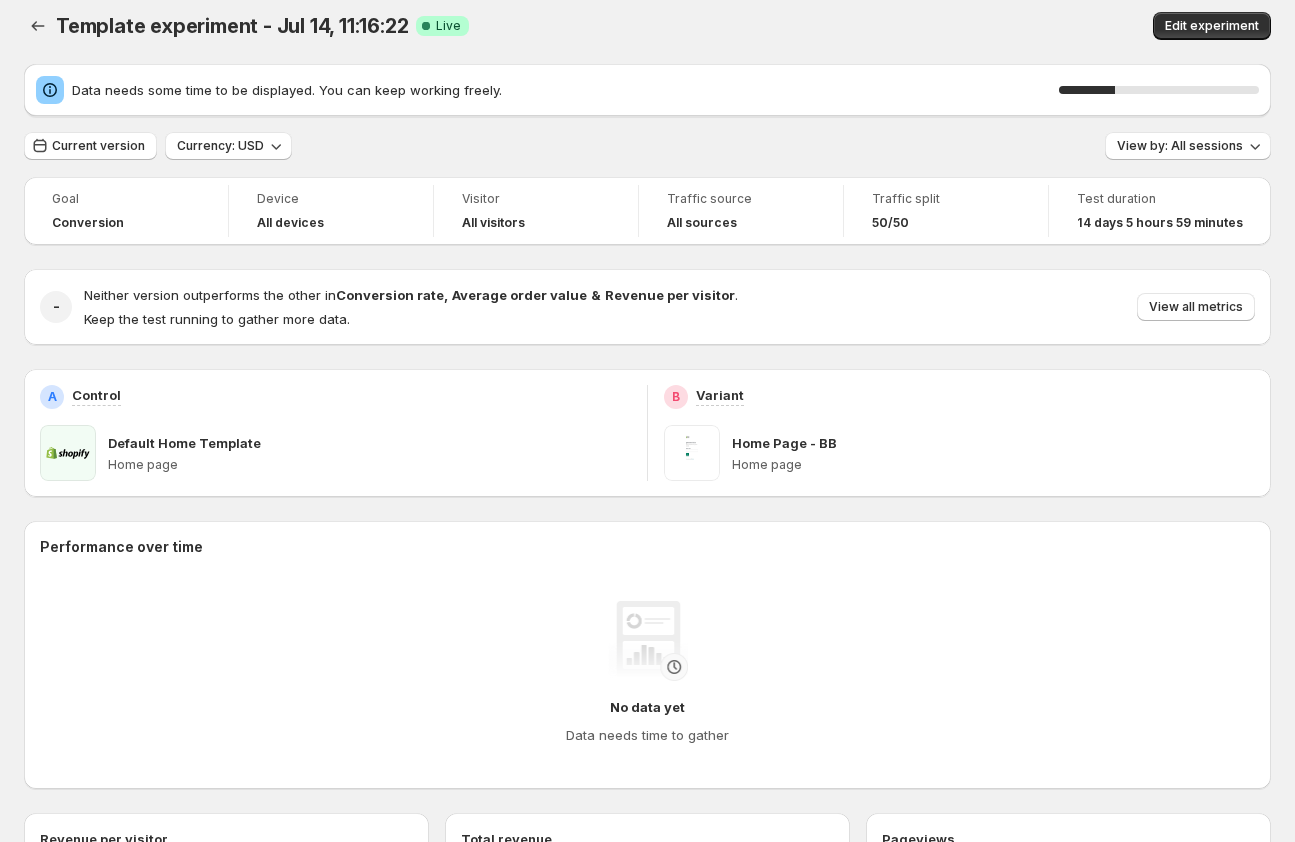 scroll, scrollTop: 0, scrollLeft: 0, axis: both 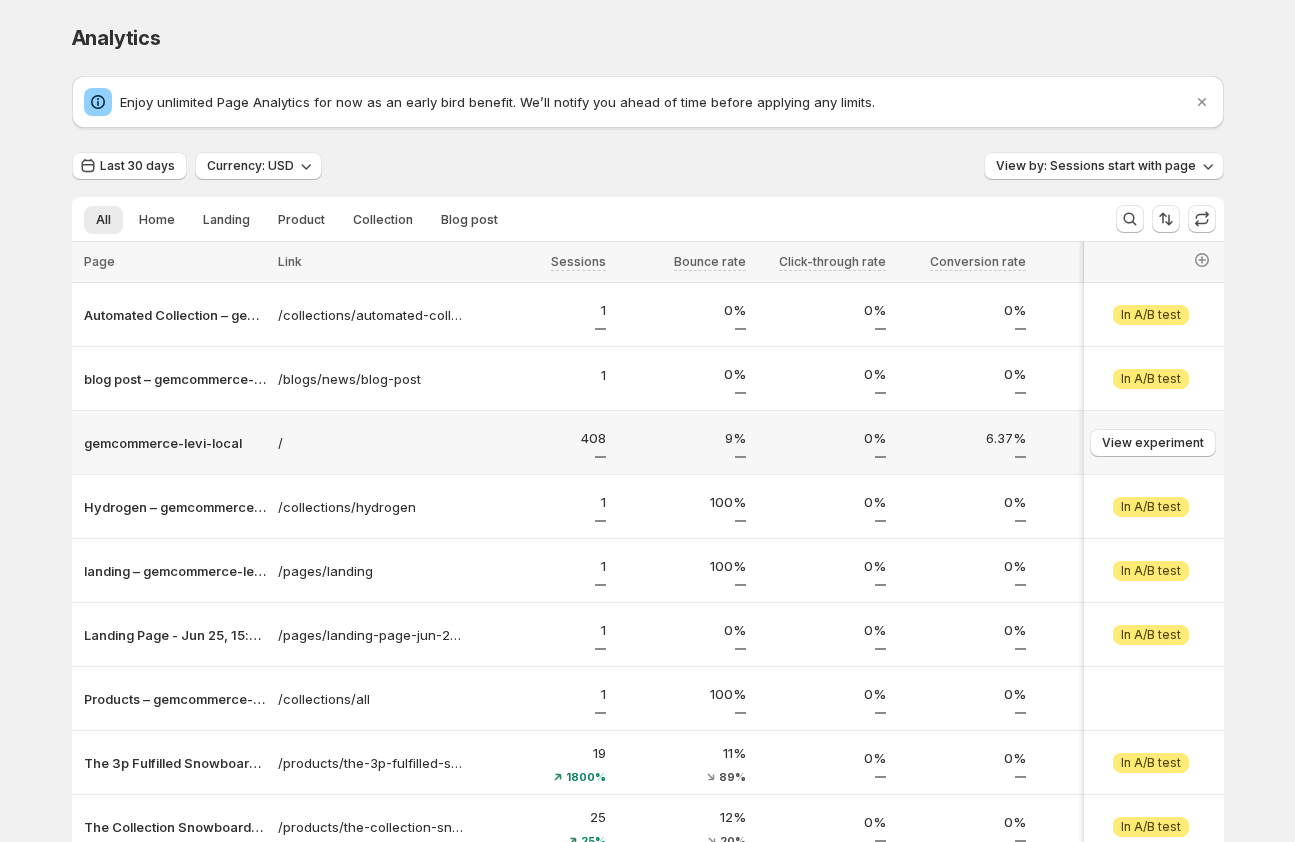 click on "gemcommerce-levi-local" at bounding box center [175, 443] 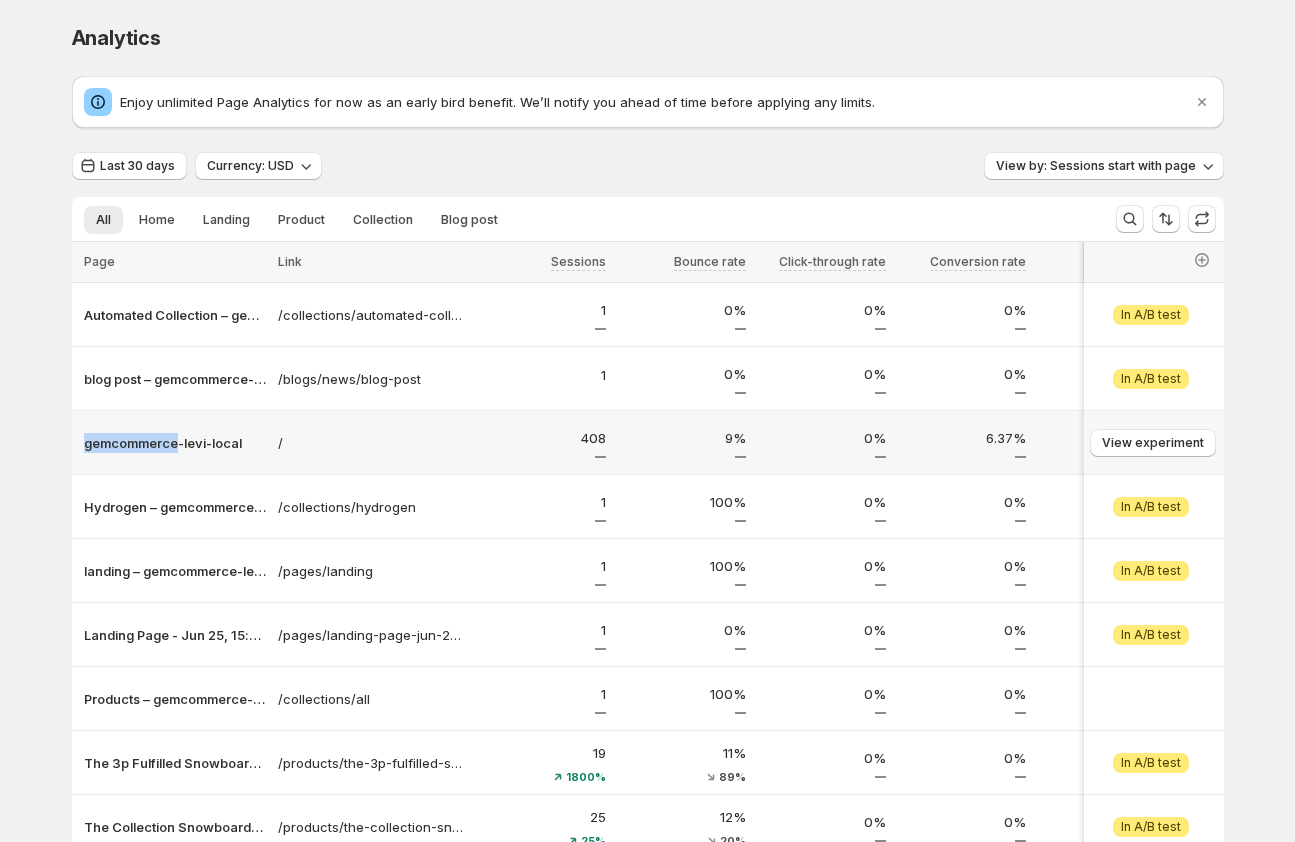 click on "gemcommerce-levi-local" at bounding box center [175, 443] 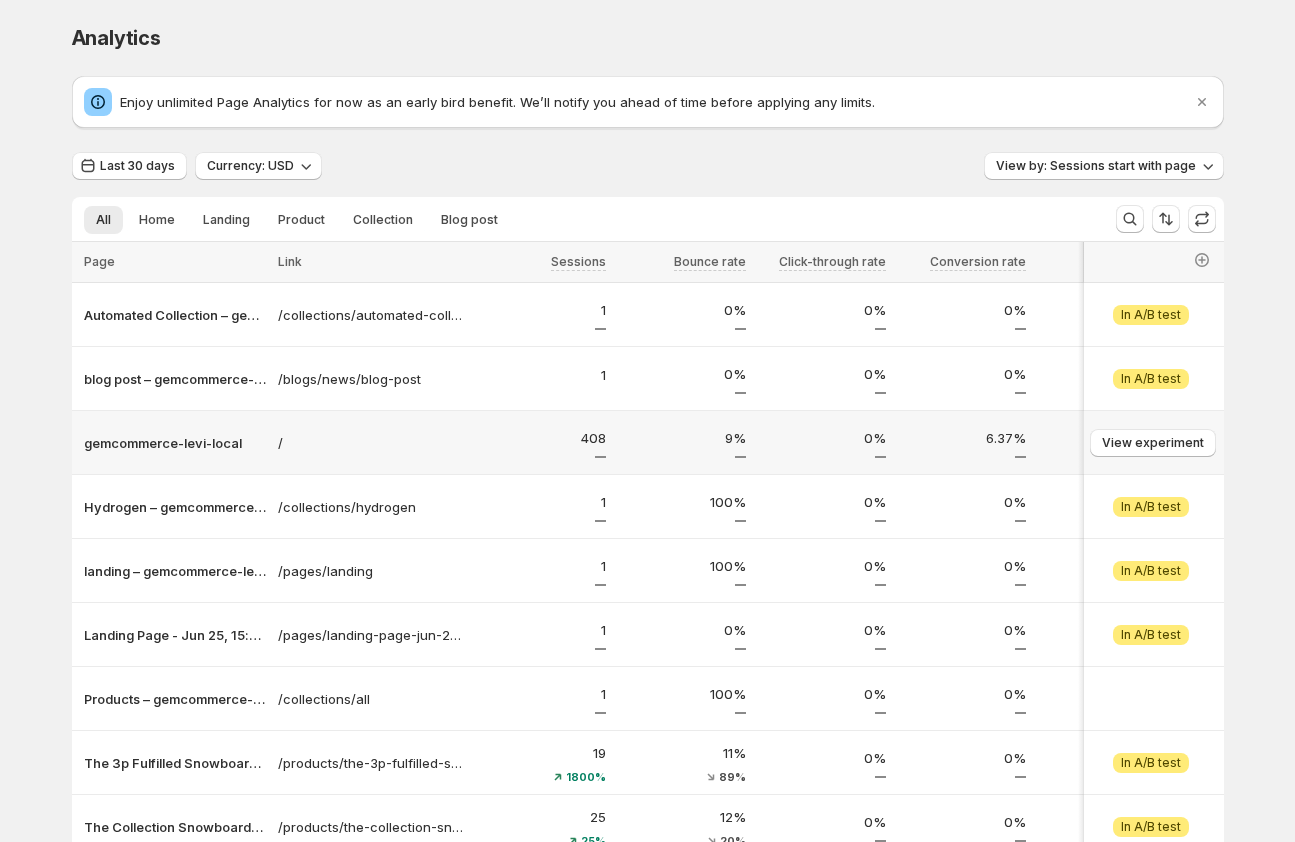 click on "gemcommerce-levi-local" at bounding box center (175, 443) 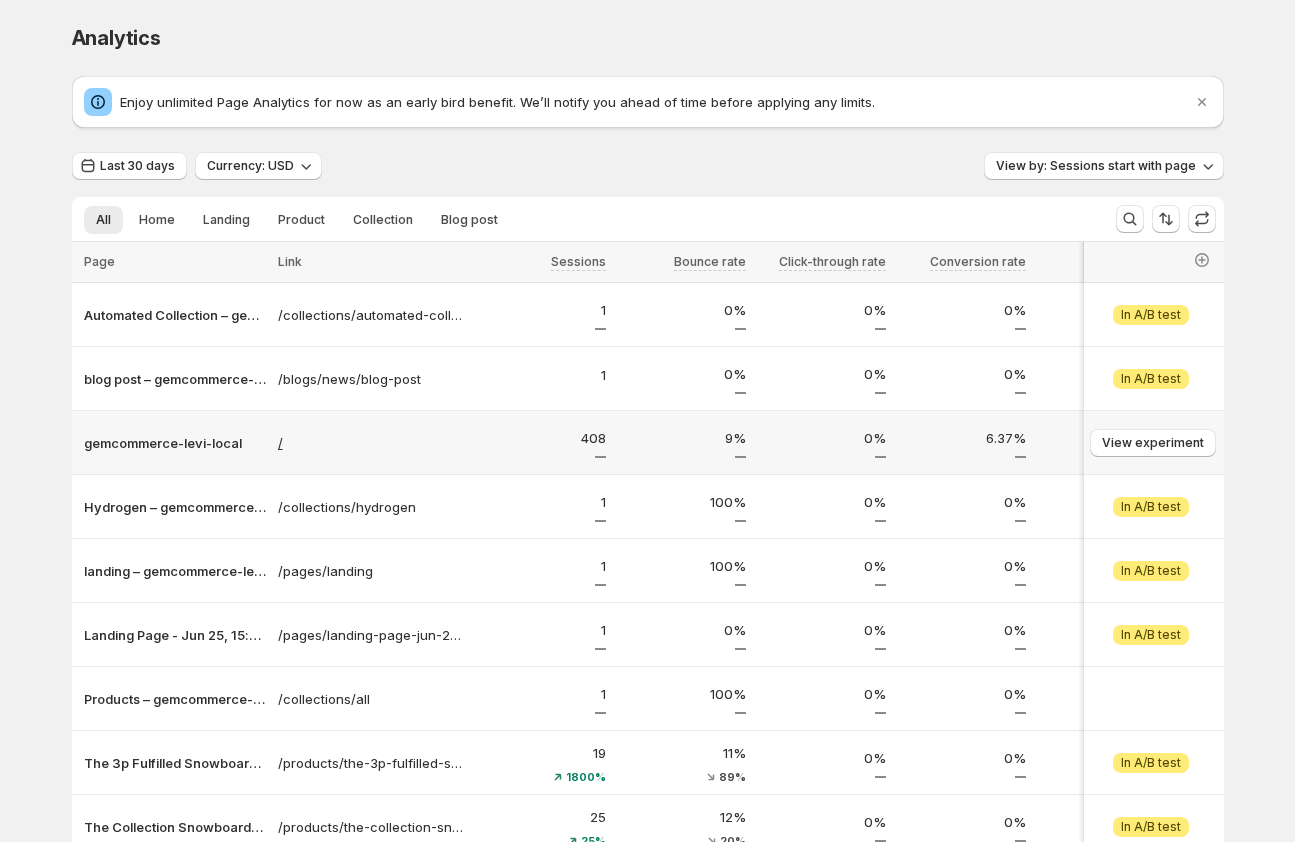 scroll, scrollTop: 0, scrollLeft: 40, axis: horizontal 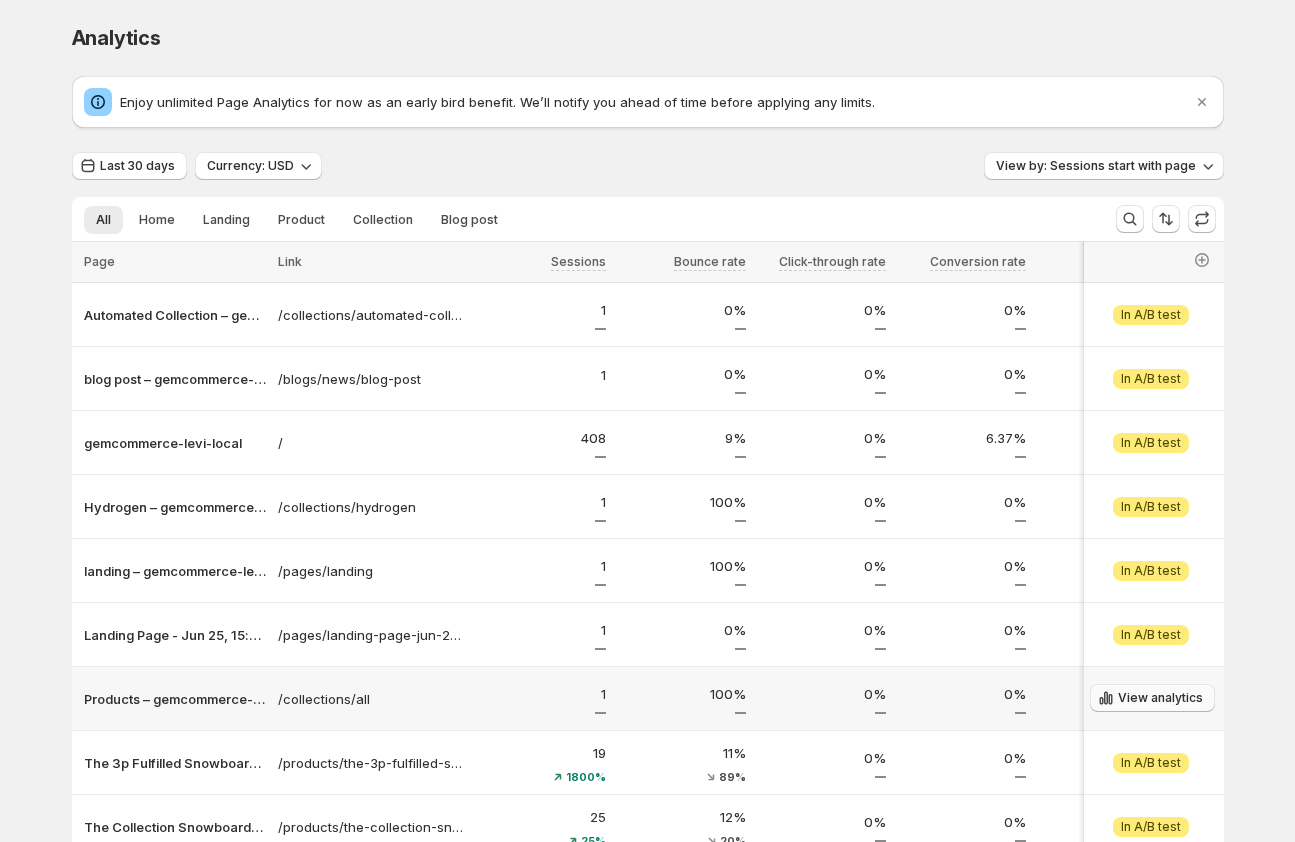 click on "View analytics" at bounding box center (1160, 698) 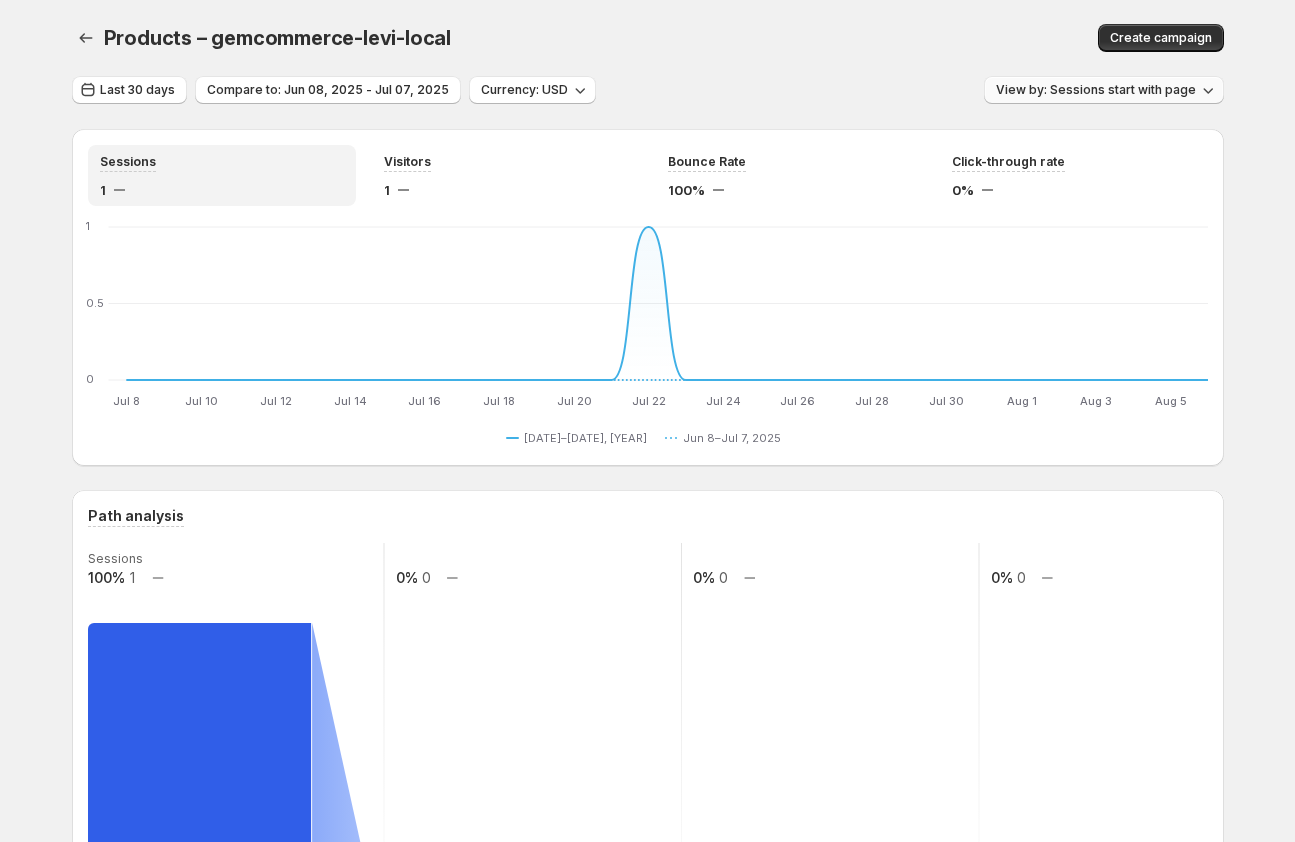 click on "View by: Sessions start with page" at bounding box center [1096, 90] 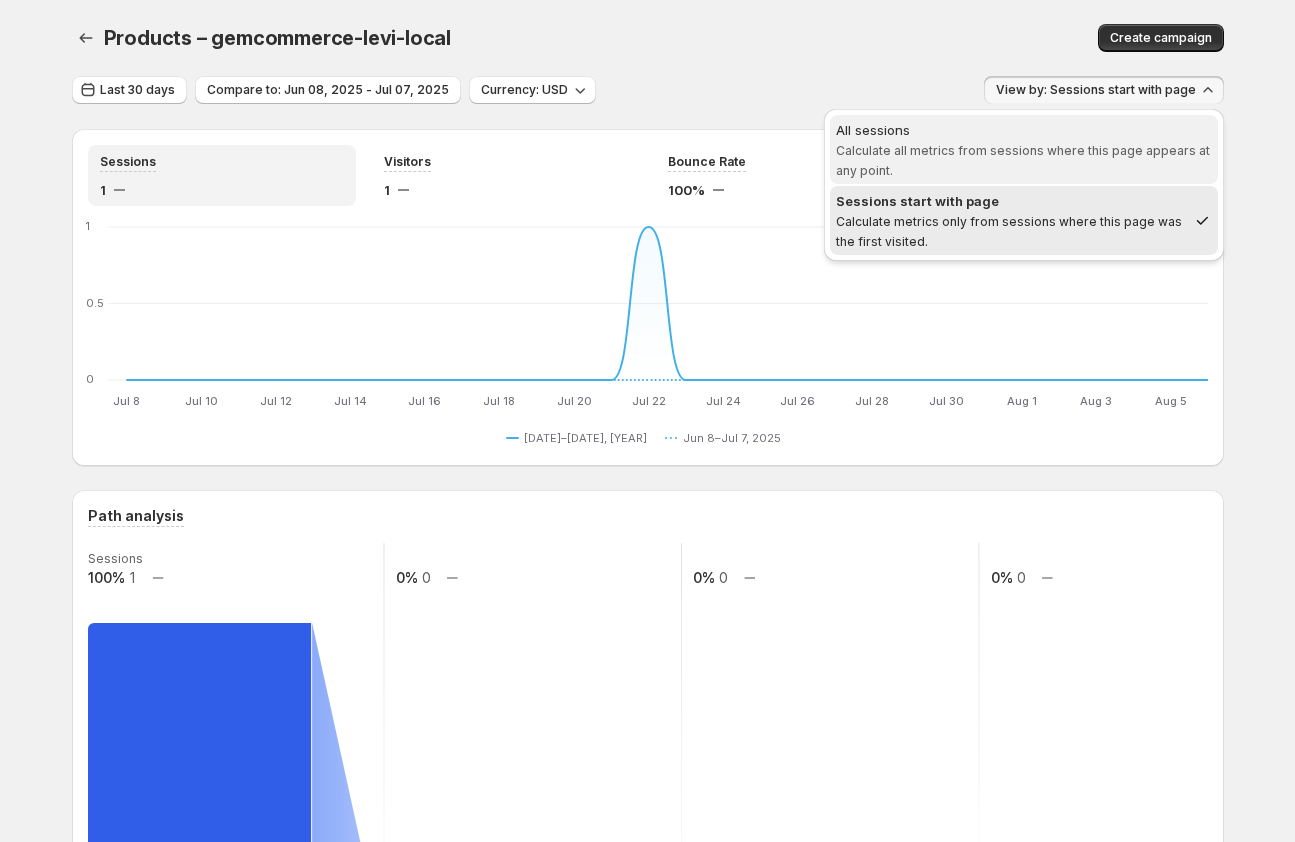 click on "Calculate all metrics from sessions where this page appears at any point." at bounding box center [1023, 160] 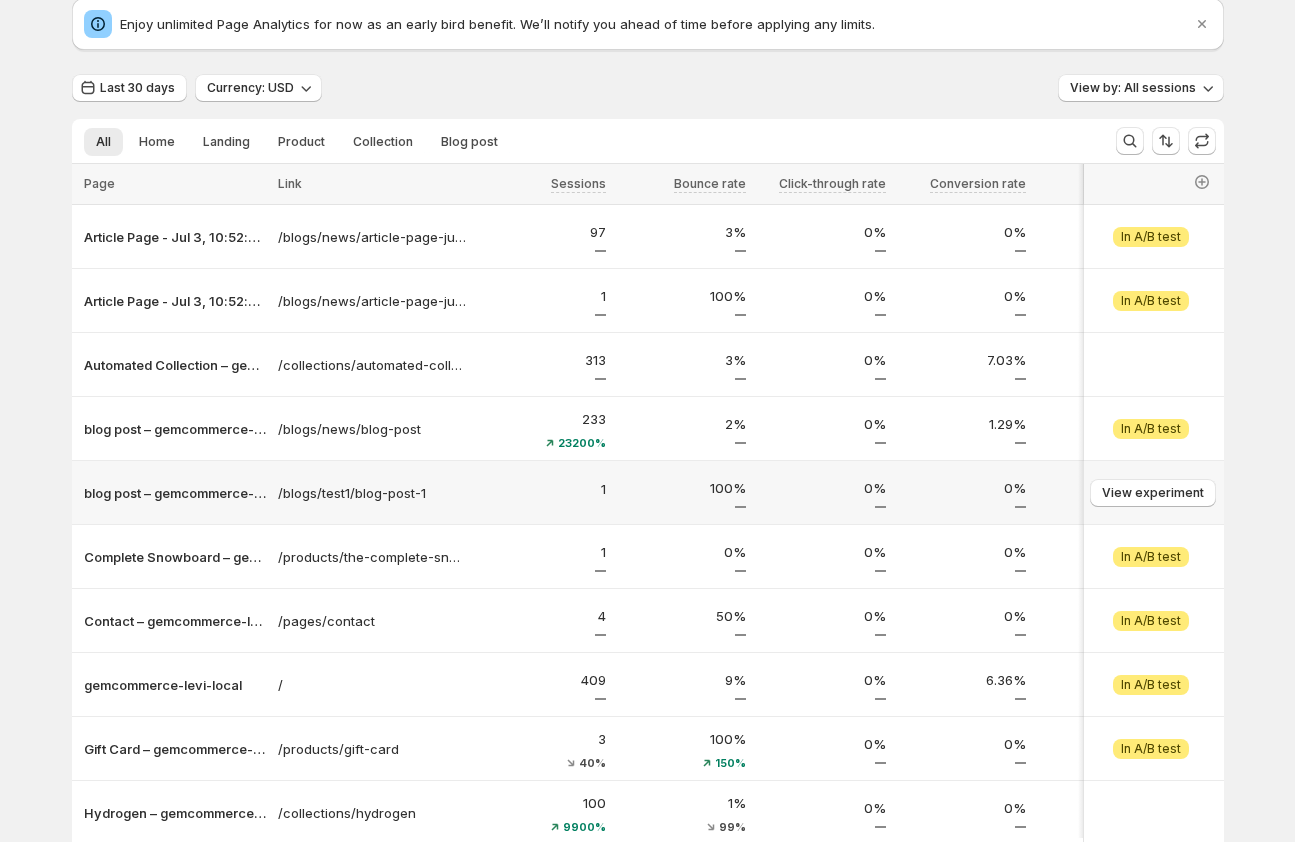 scroll, scrollTop: 94, scrollLeft: 0, axis: vertical 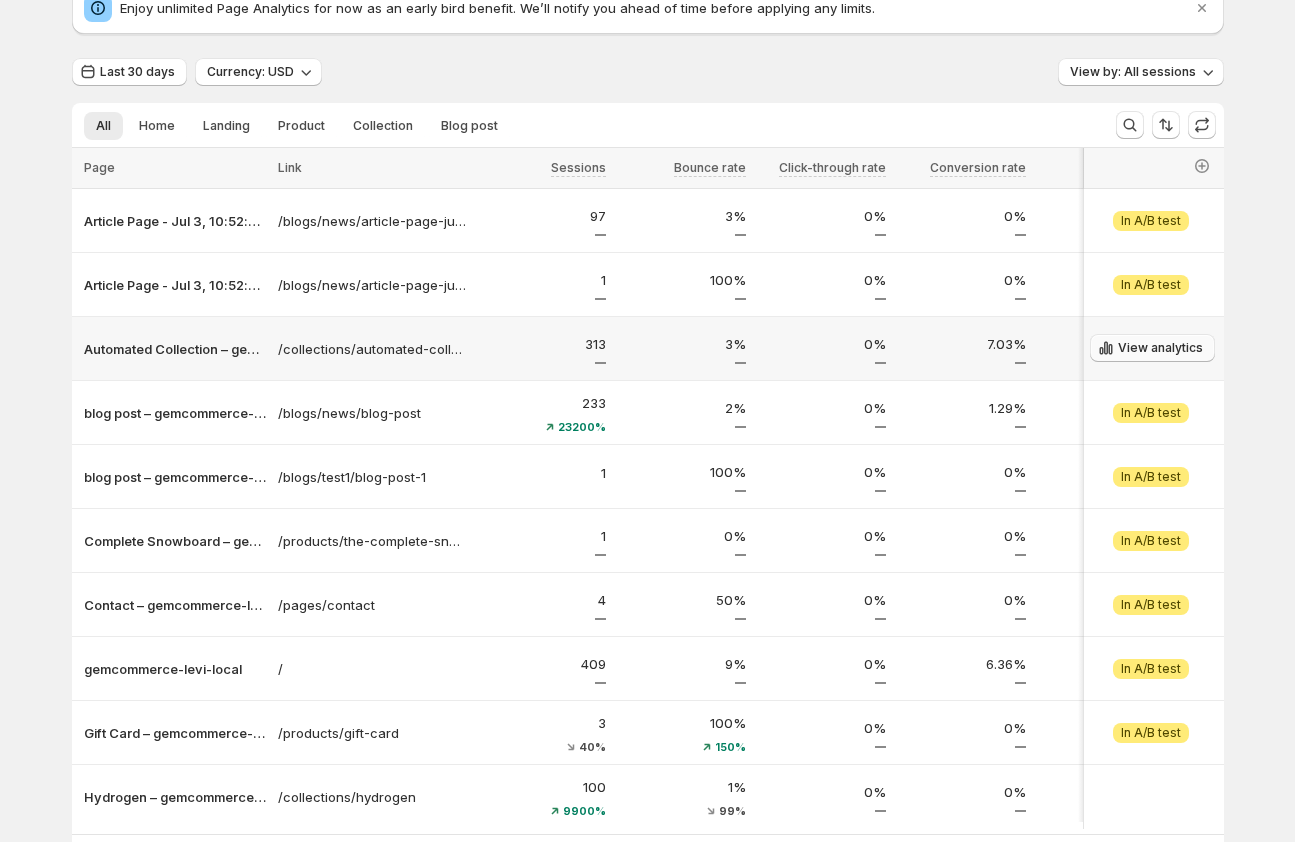 click on "View analytics" at bounding box center (1160, 348) 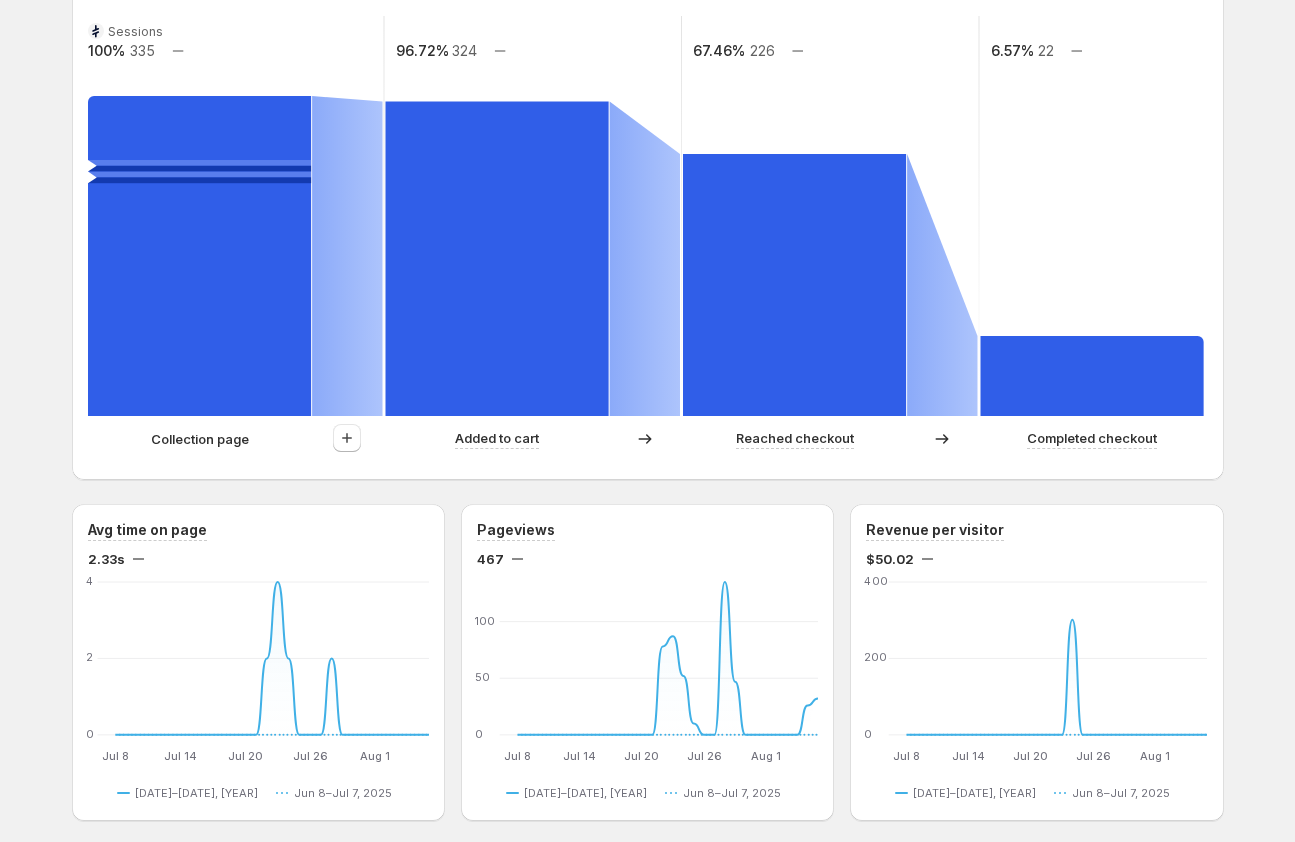 scroll, scrollTop: 462, scrollLeft: 0, axis: vertical 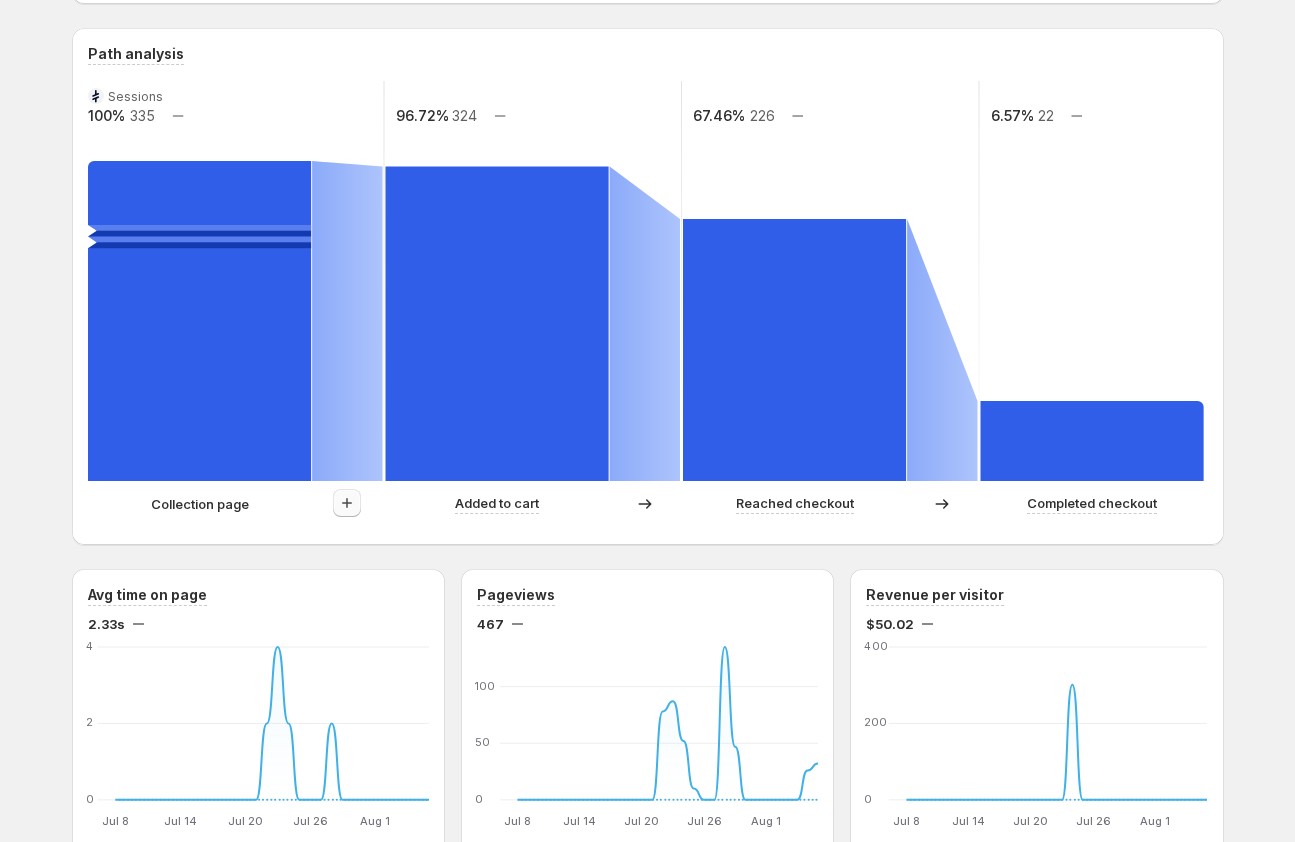 click at bounding box center [347, 503] 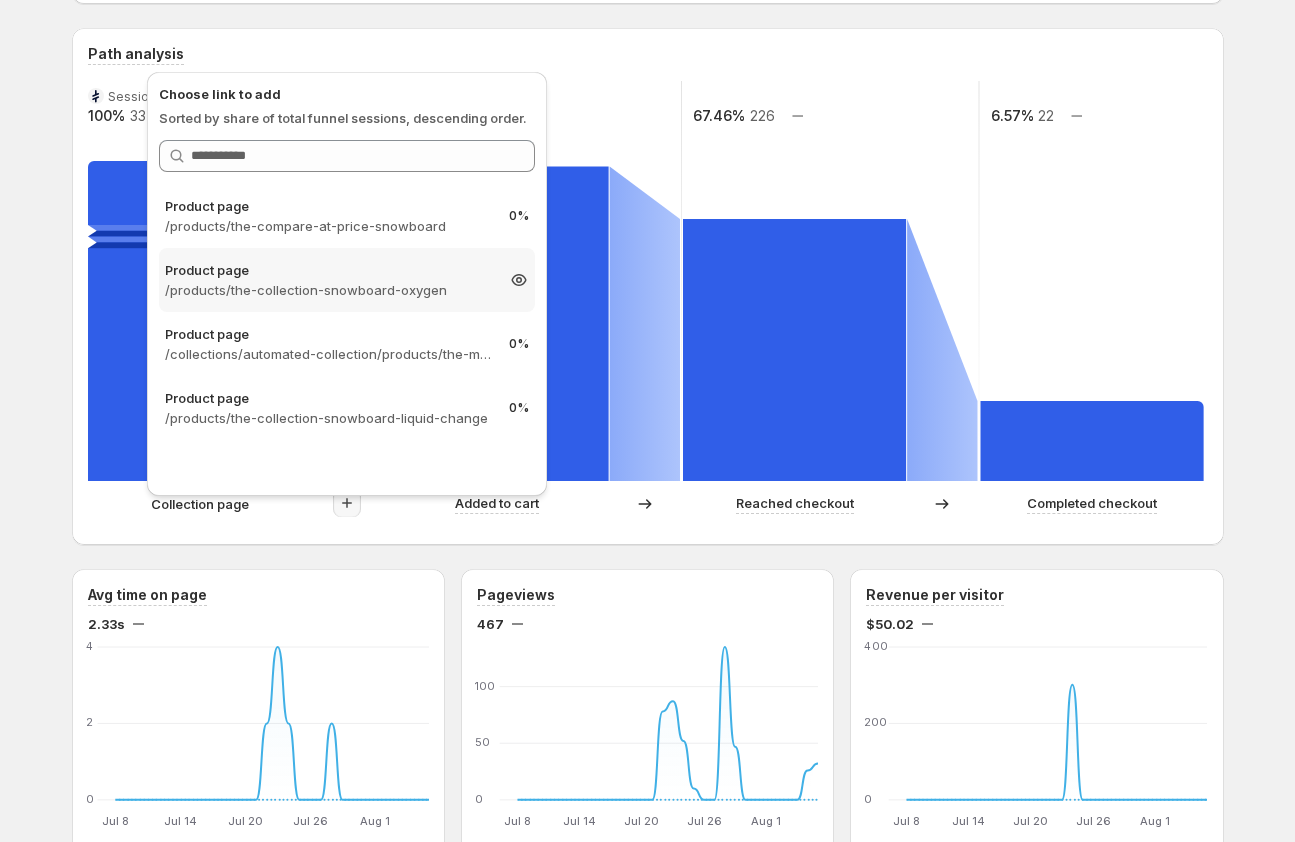 click on "/products/the-collection-snowboard-oxygen" at bounding box center (329, 290) 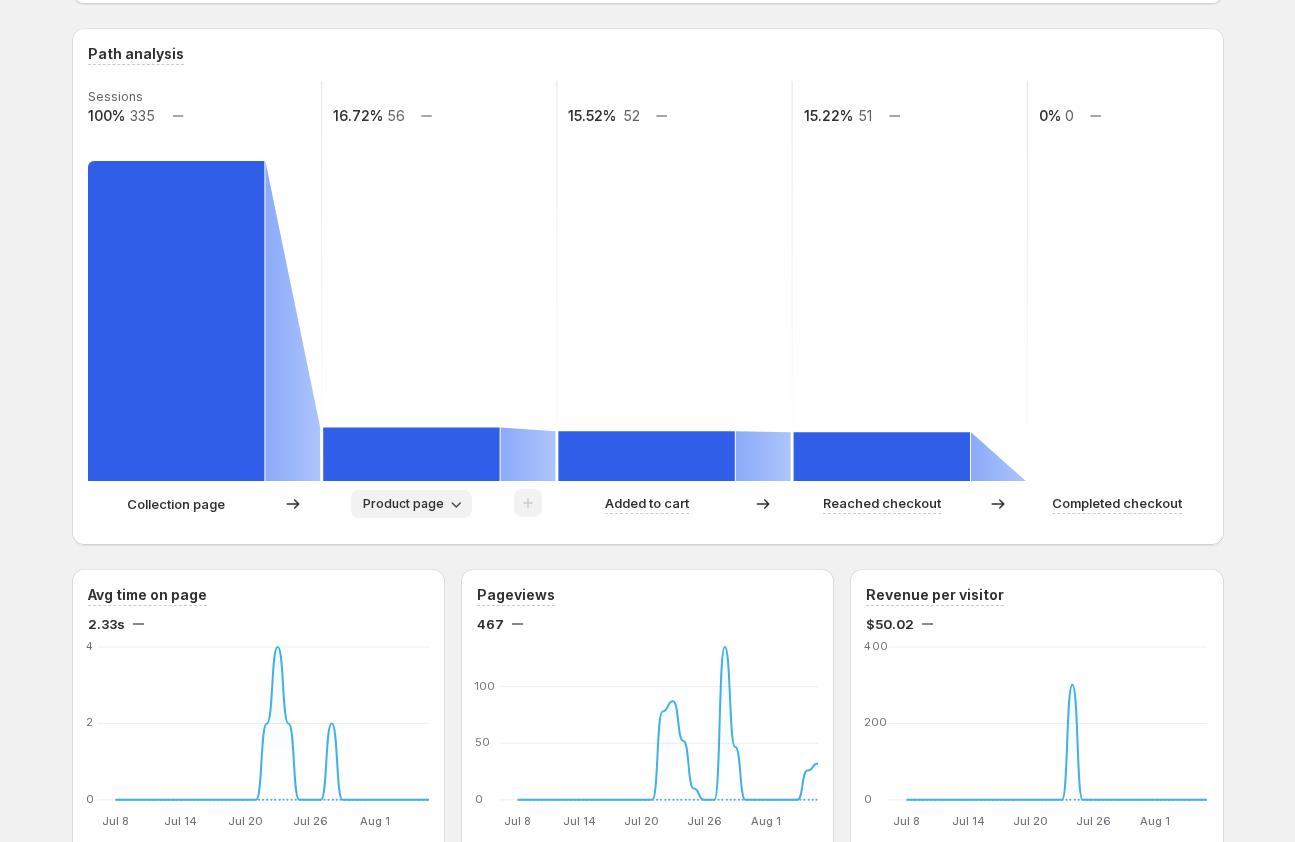 click on "Product page" at bounding box center [403, 504] 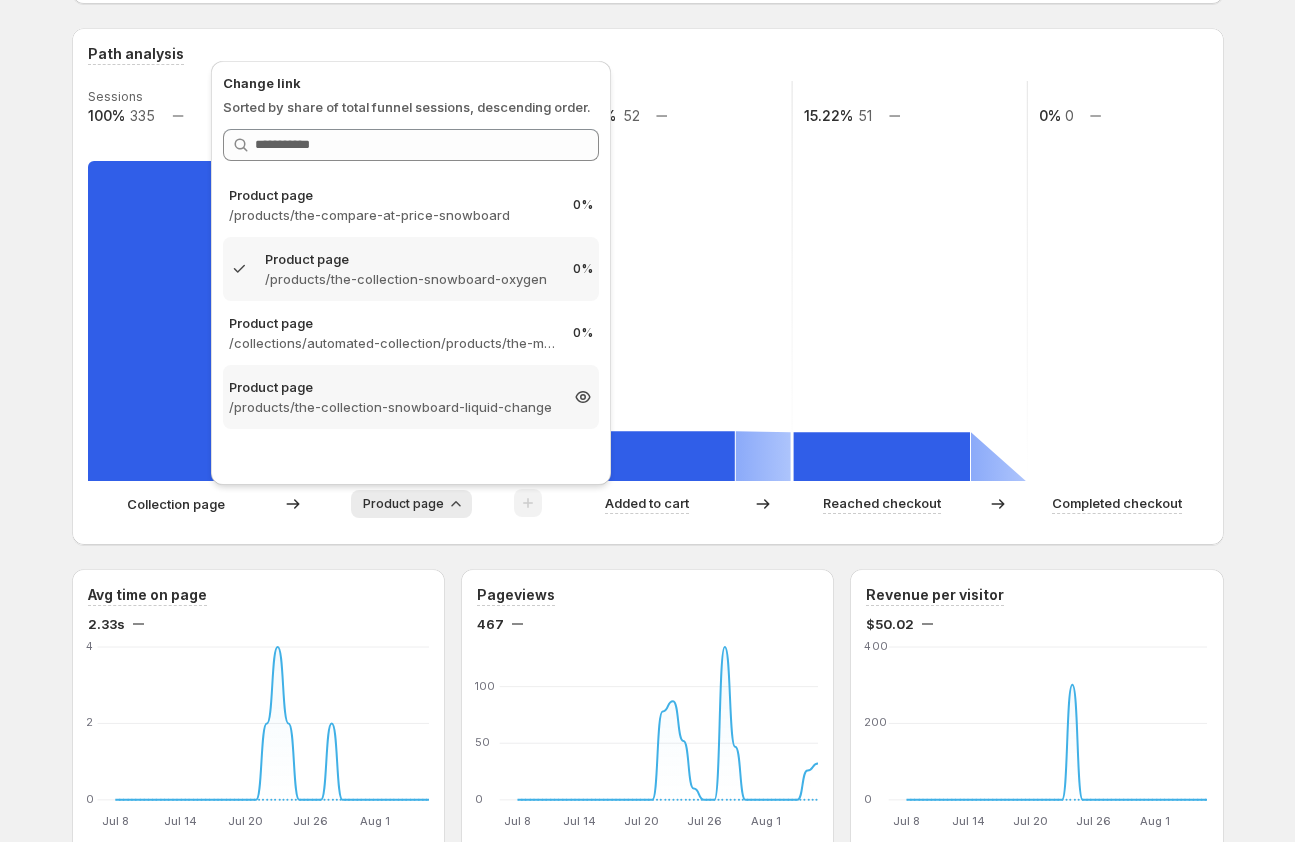 click on "Product page" at bounding box center (393, 387) 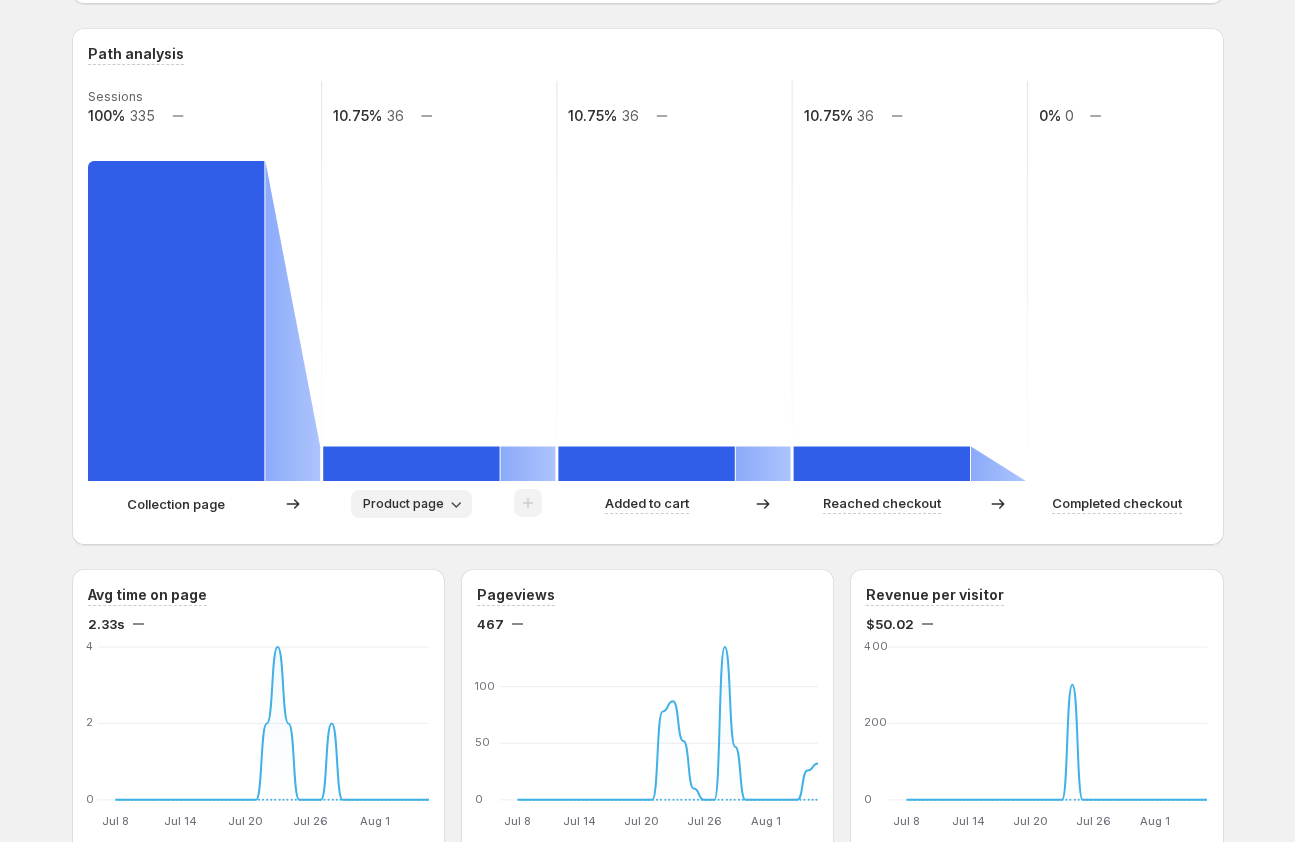 click on "Product page" at bounding box center (403, 504) 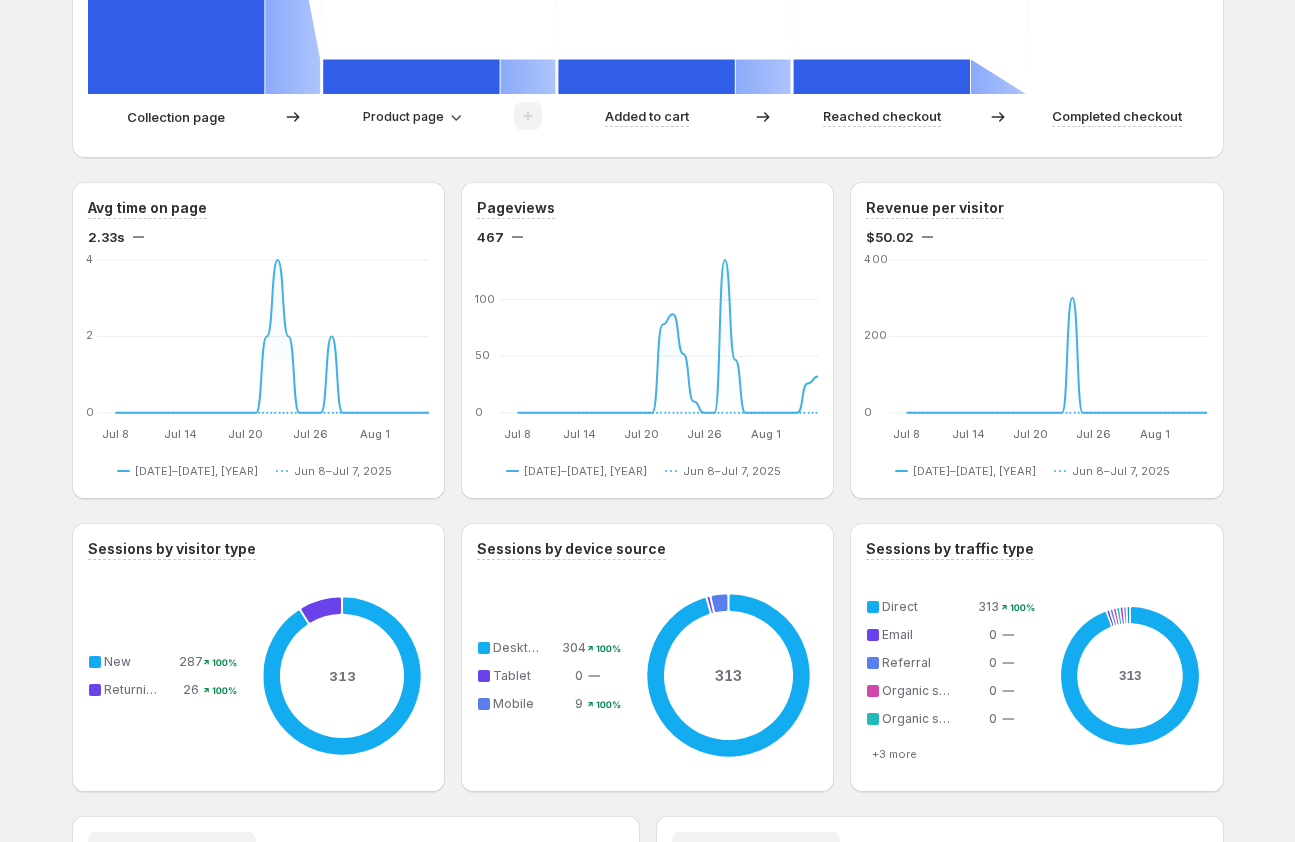 scroll, scrollTop: 0, scrollLeft: 0, axis: both 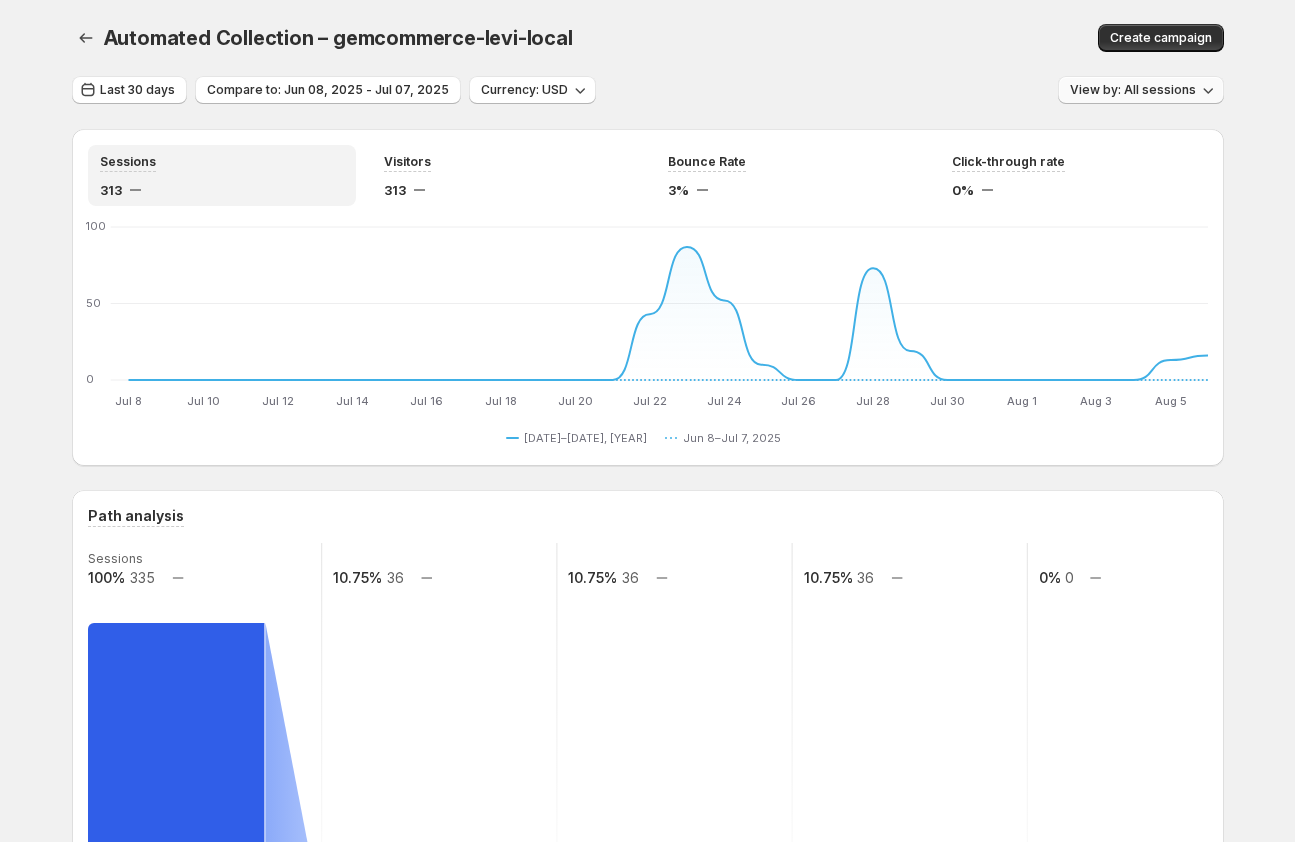 click on "View by: All sessions" at bounding box center [1141, 90] 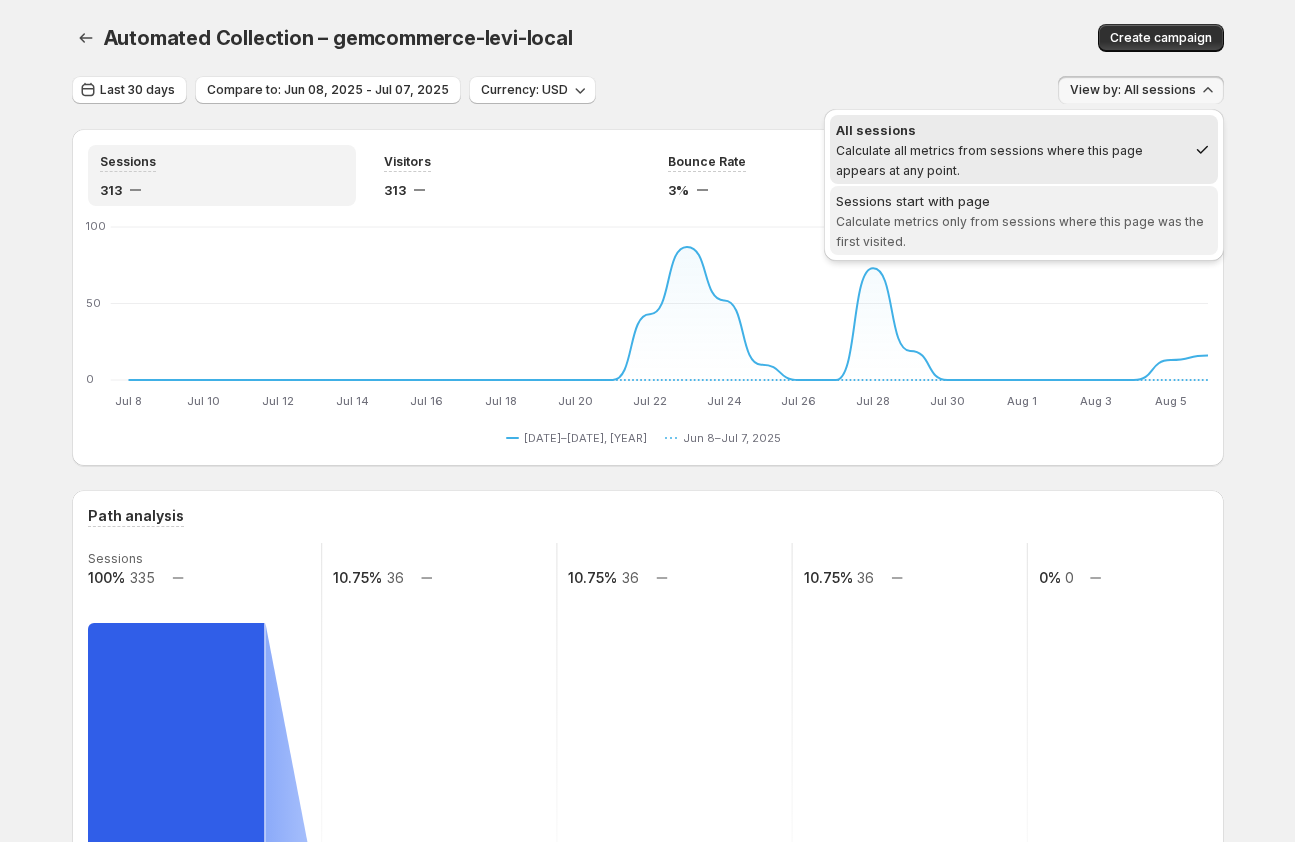 click on "Calculate metrics only from sessions where this page was the first visited." at bounding box center [1020, 231] 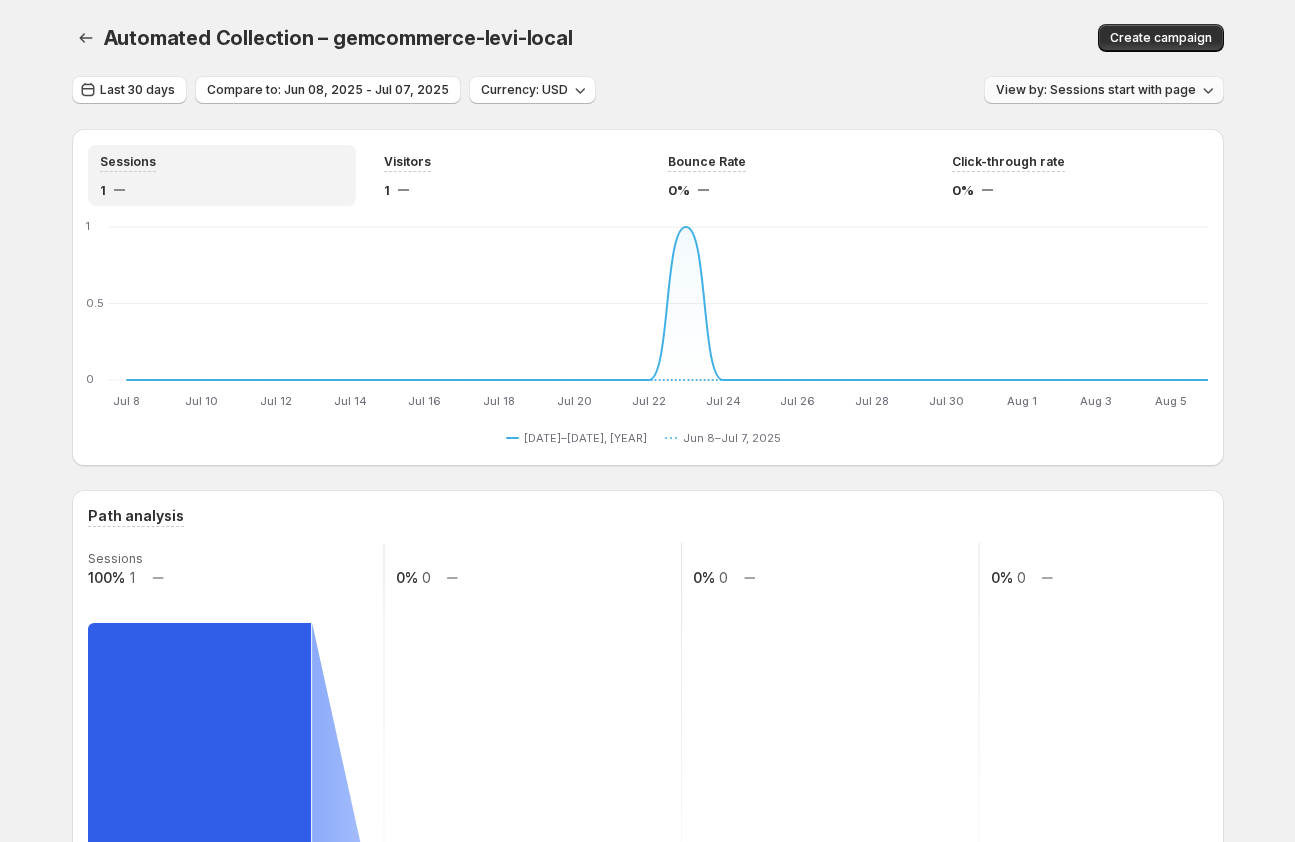 click on "View by: Sessions start with page" at bounding box center [1096, 90] 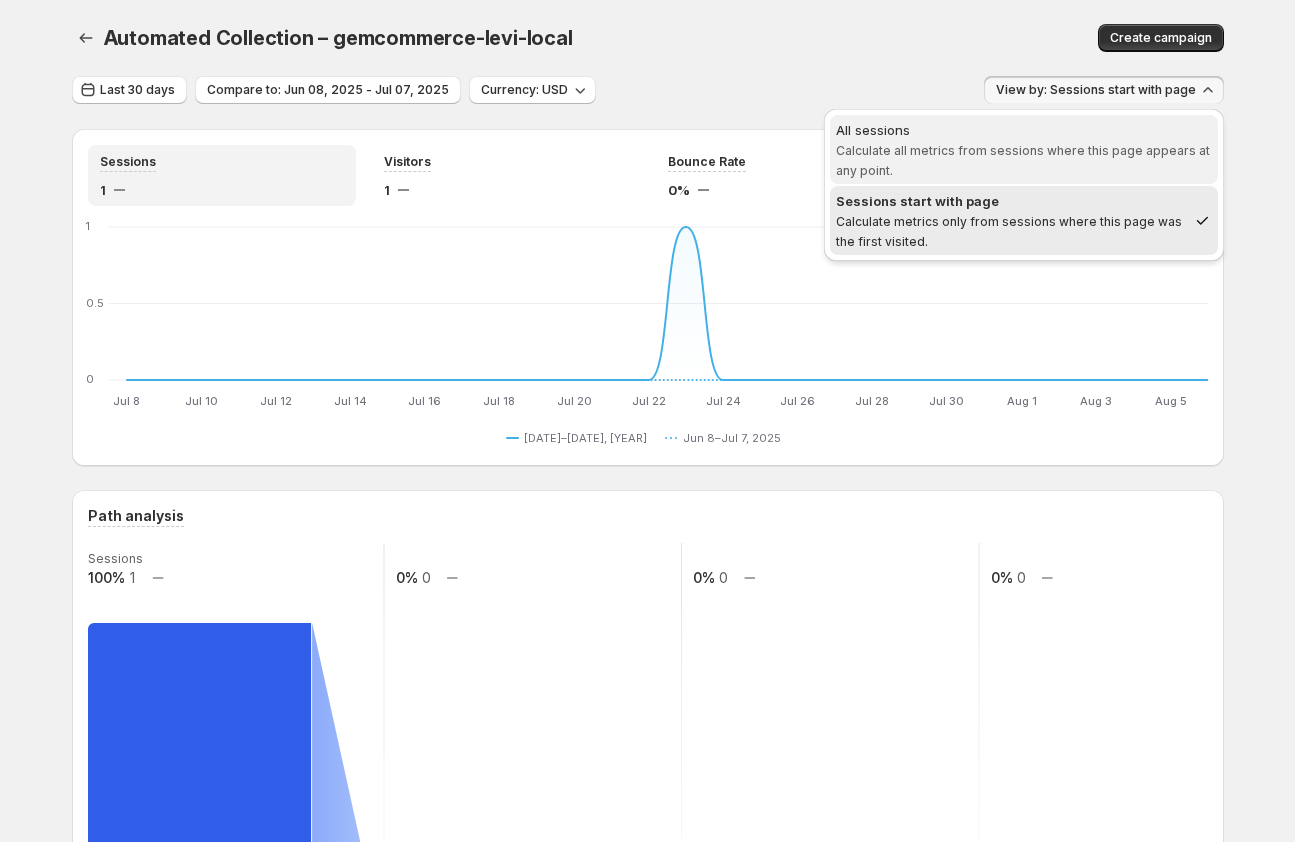 click on "Calculate all metrics from sessions where this page appears at any point." at bounding box center [1023, 160] 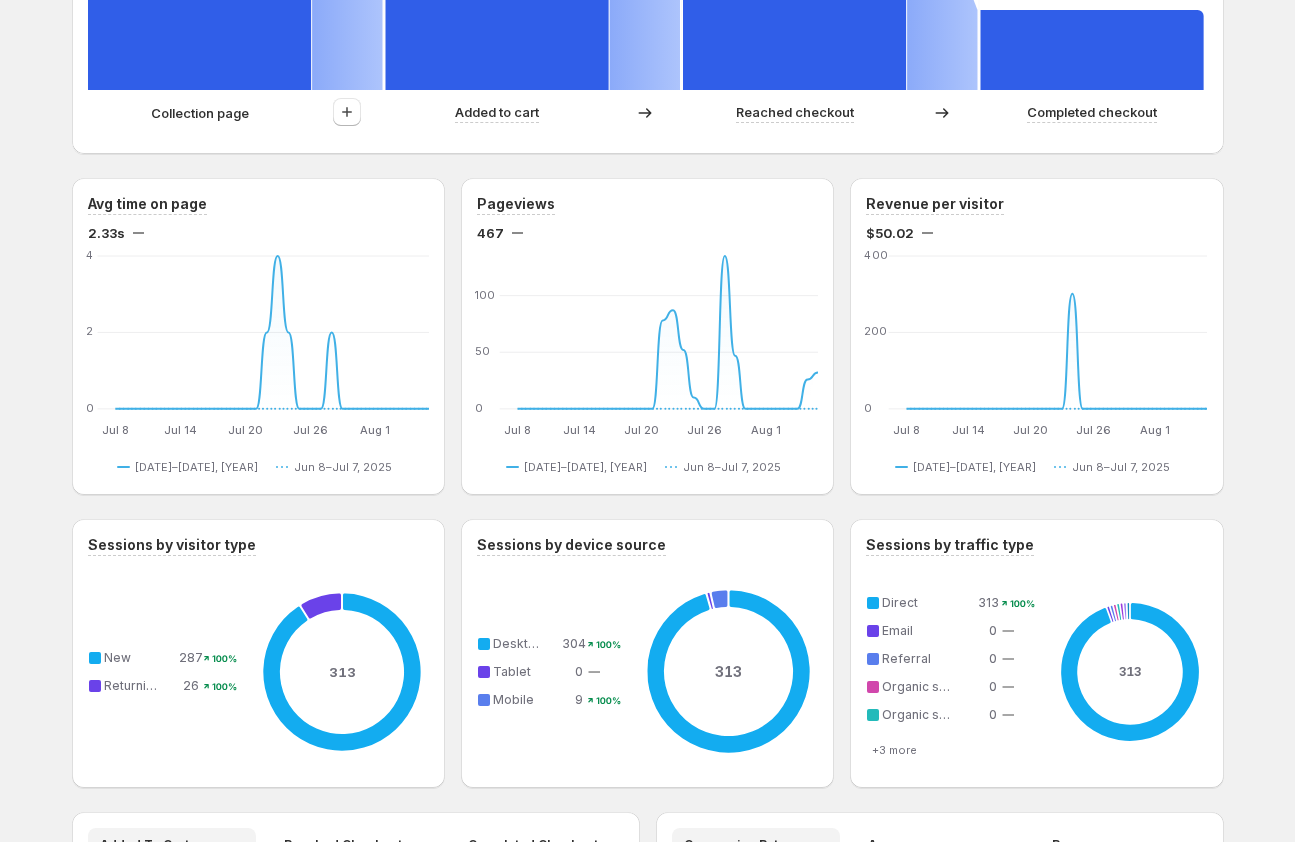 scroll, scrollTop: 729, scrollLeft: 0, axis: vertical 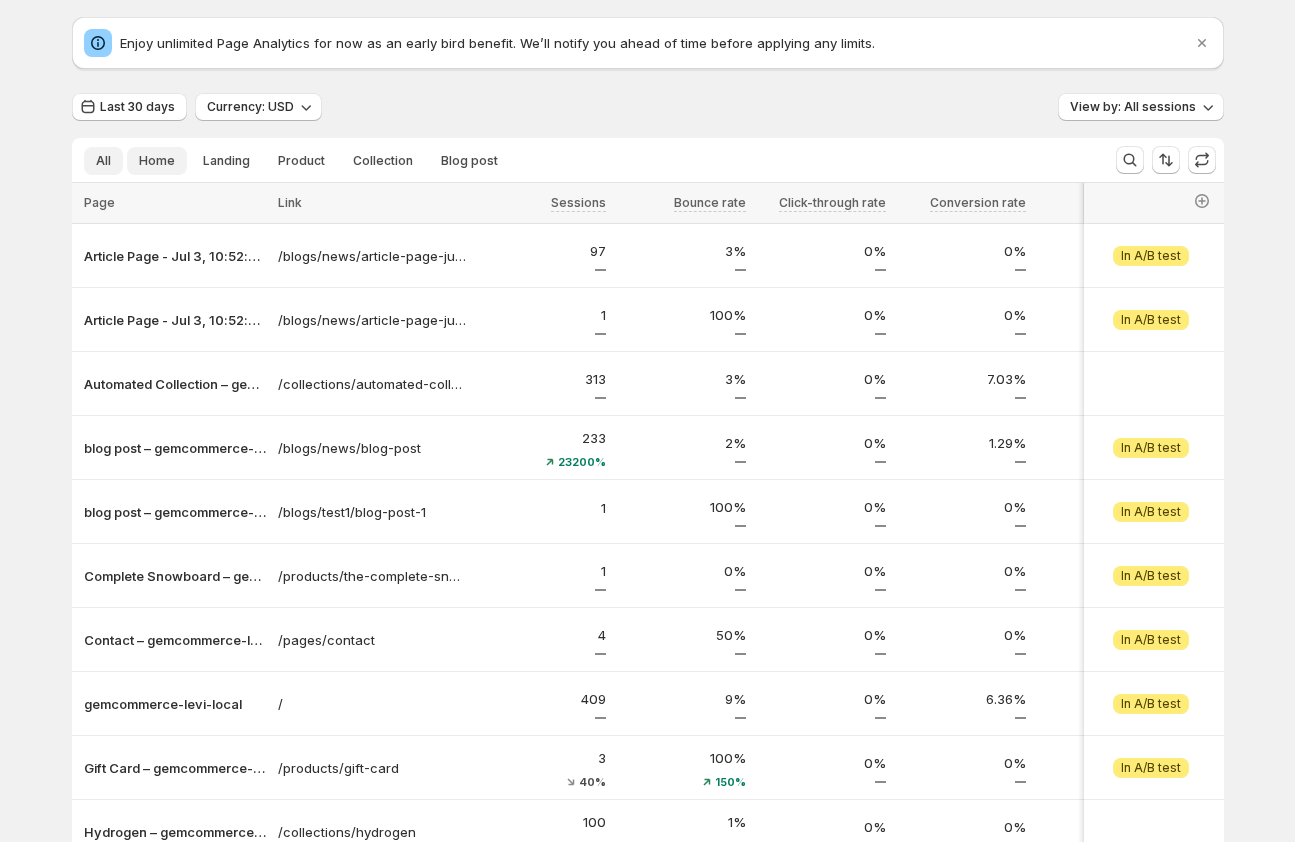 click on "Home" at bounding box center [157, 161] 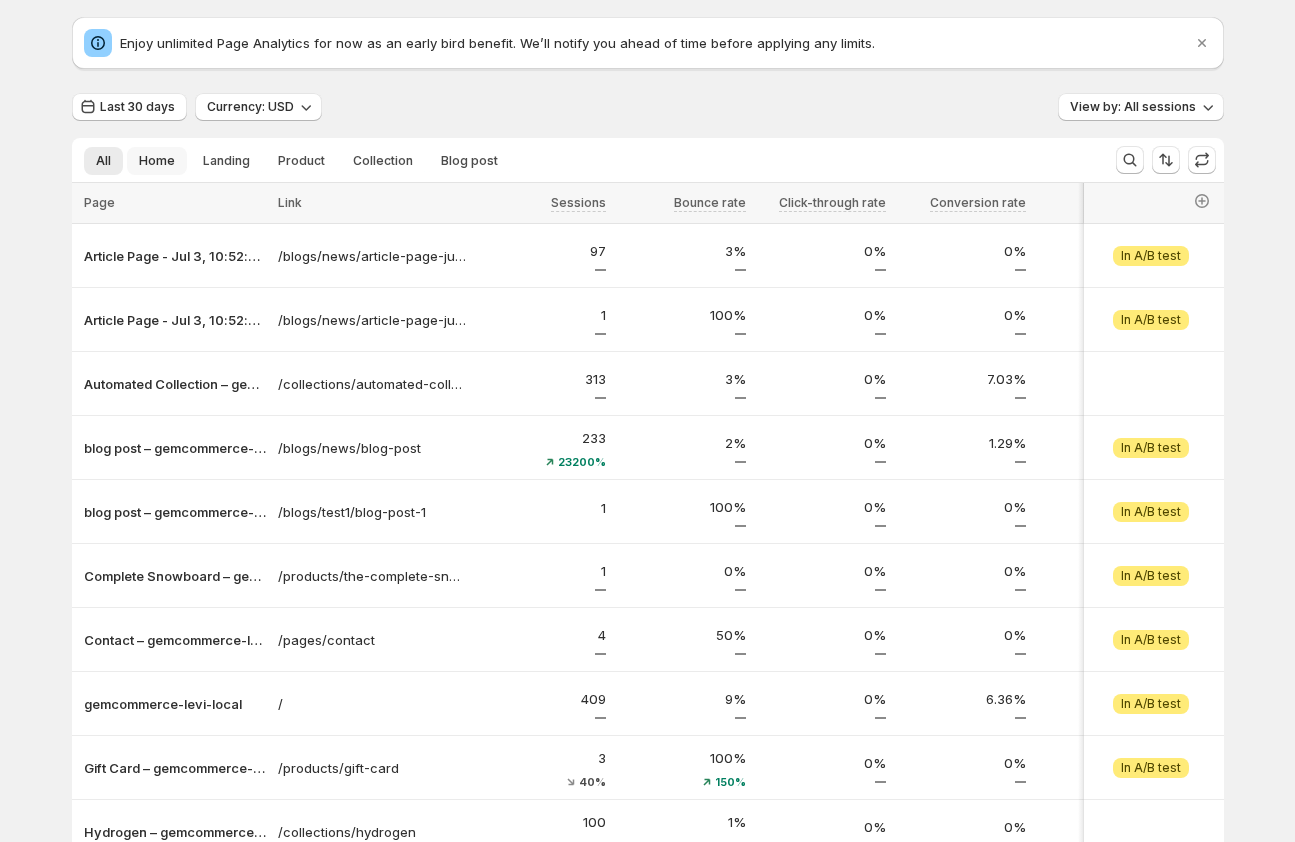 scroll, scrollTop: 0, scrollLeft: 0, axis: both 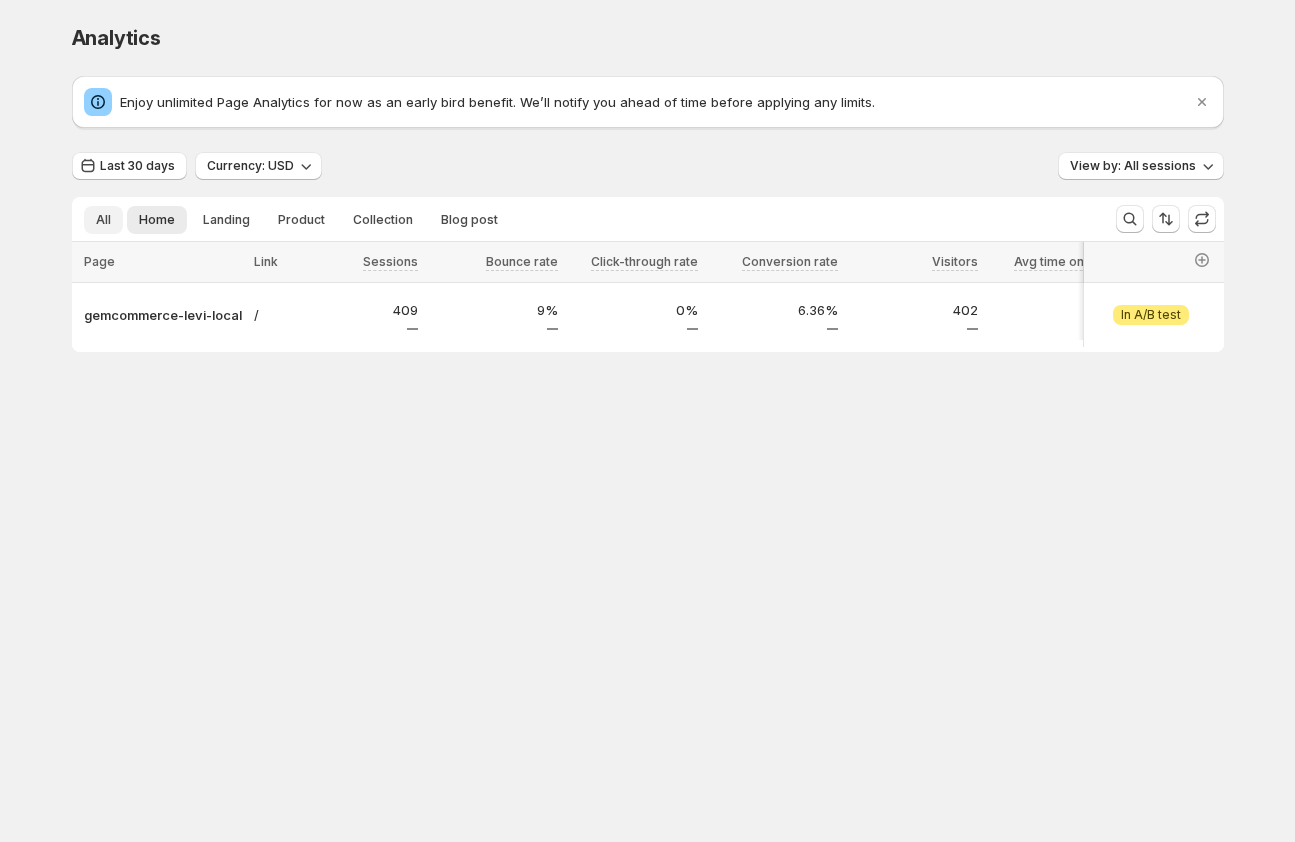 click on "All" at bounding box center (103, 220) 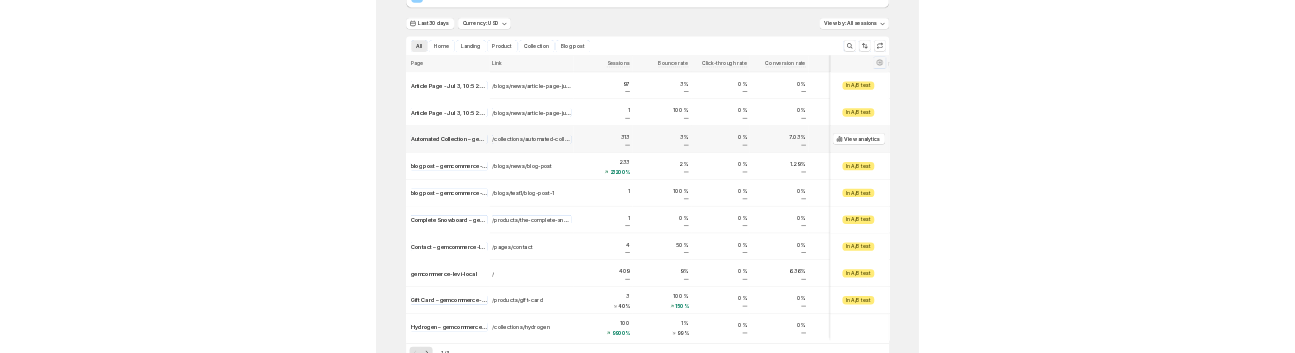 scroll, scrollTop: 122, scrollLeft: 0, axis: vertical 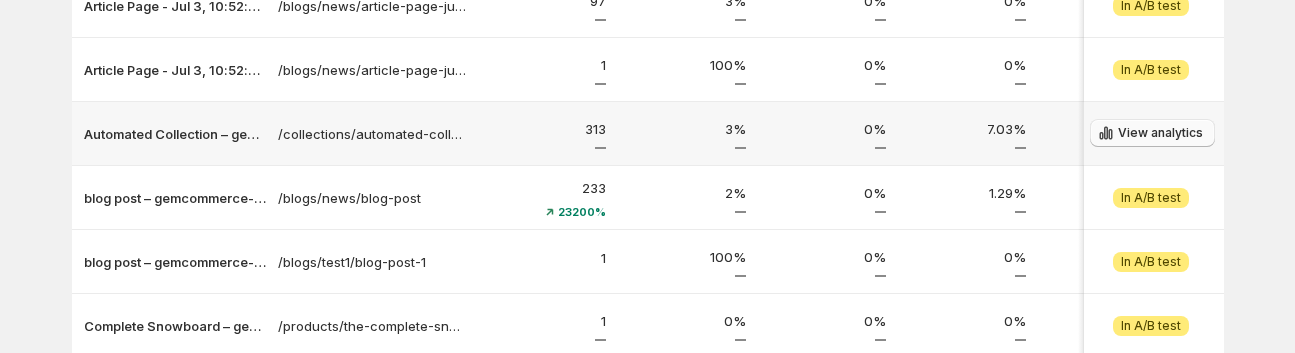 click on "View analytics" at bounding box center [1160, 133] 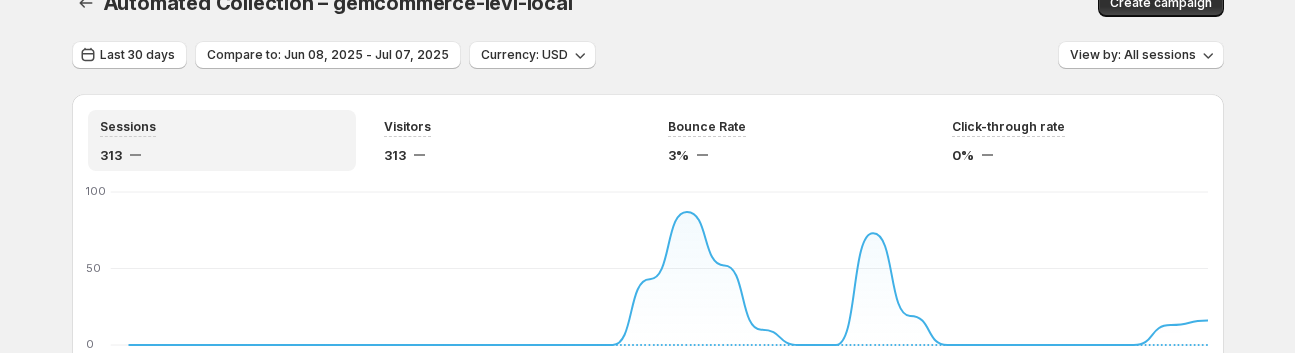 scroll, scrollTop: 0, scrollLeft: 0, axis: both 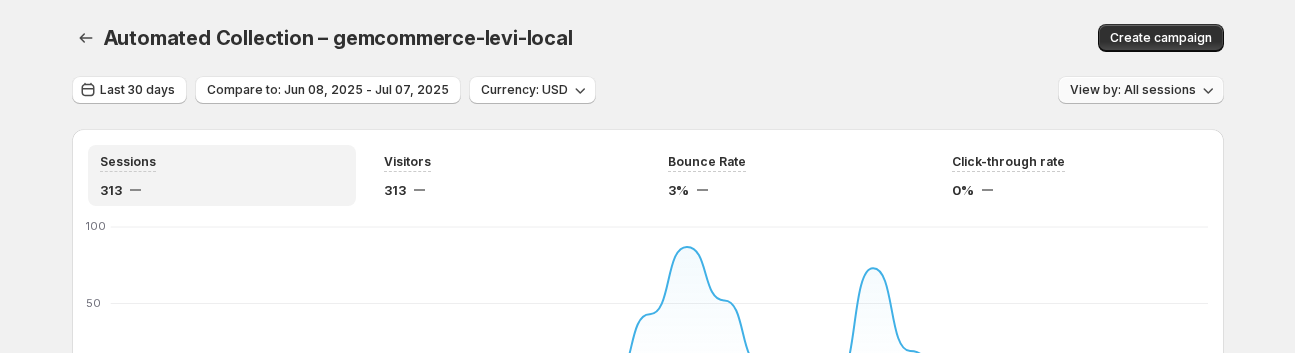 click on "View by: All sessions" at bounding box center (1133, 90) 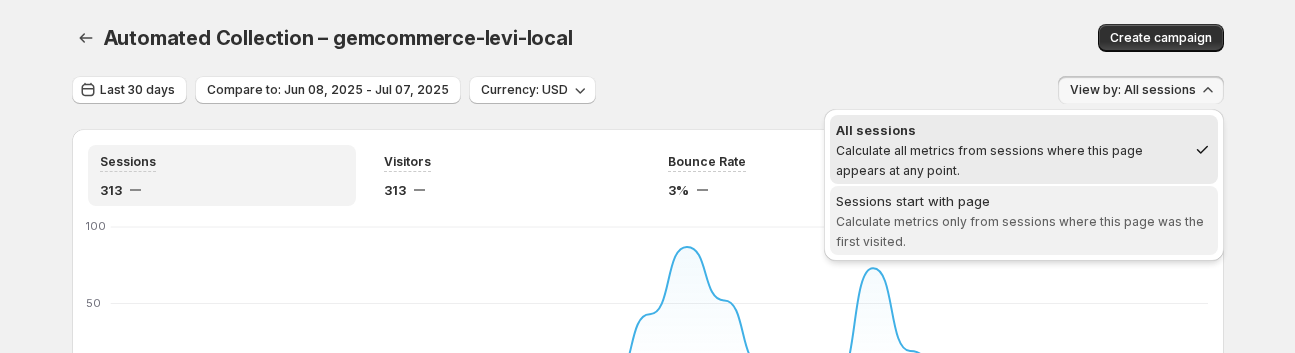 click on "Sessions start with page" at bounding box center [1024, 201] 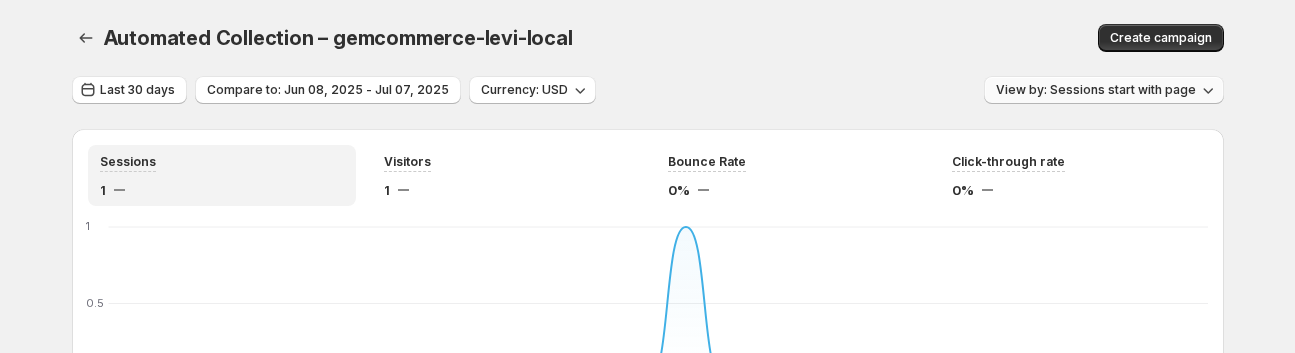 click on "View by: Sessions start with page" at bounding box center [1096, 90] 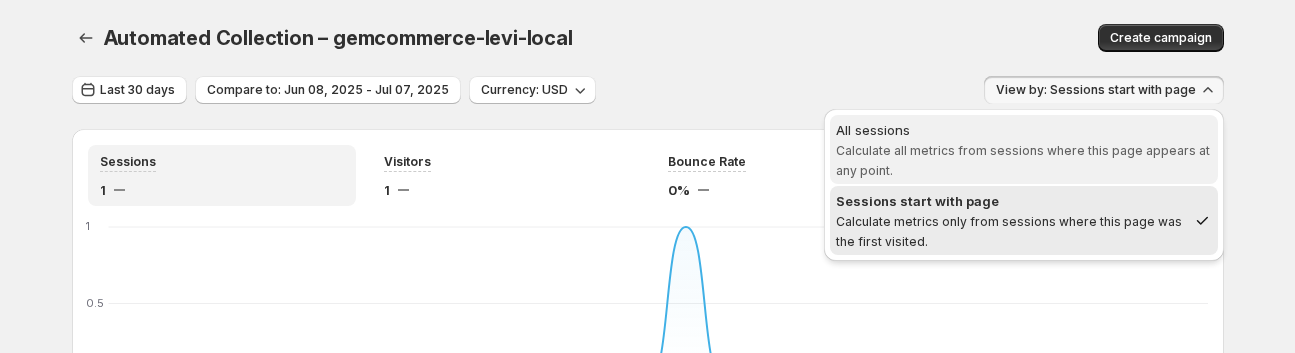 click on "All sessions" at bounding box center (1024, 130) 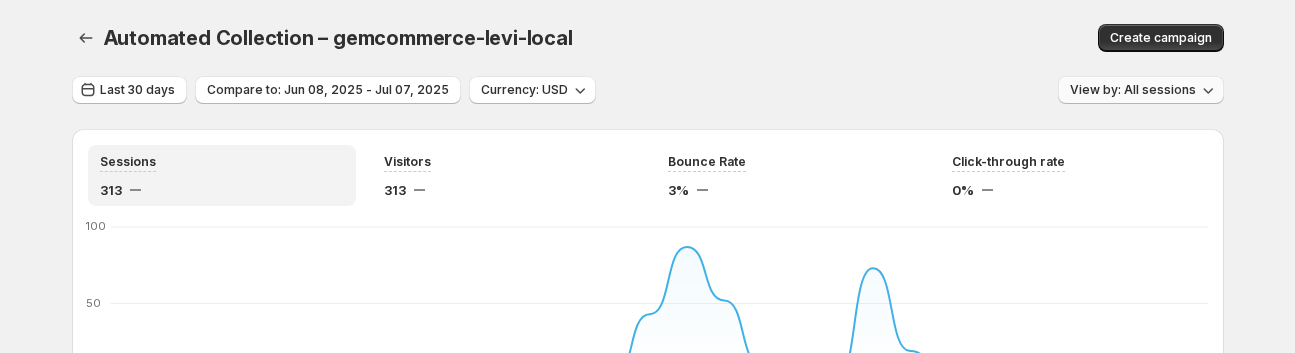 click on "View by: All sessions" at bounding box center [1133, 90] 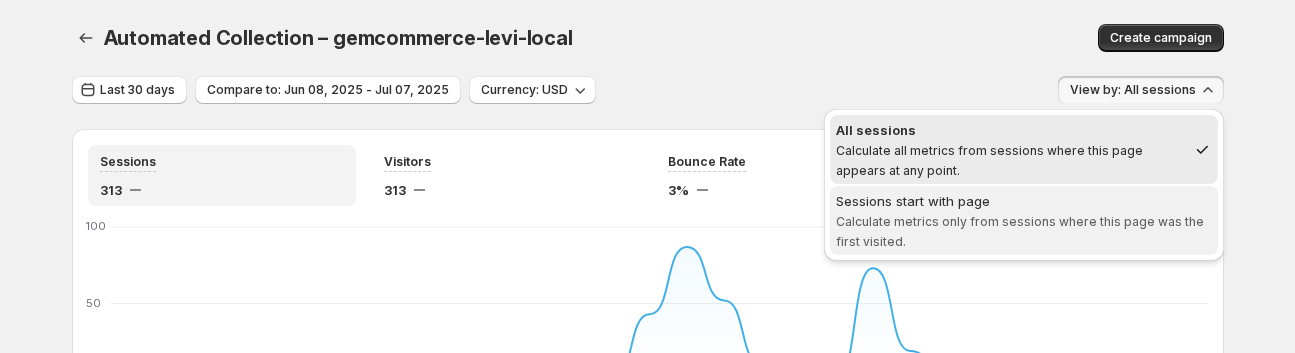 click on "Sessions start with page" at bounding box center (1024, 201) 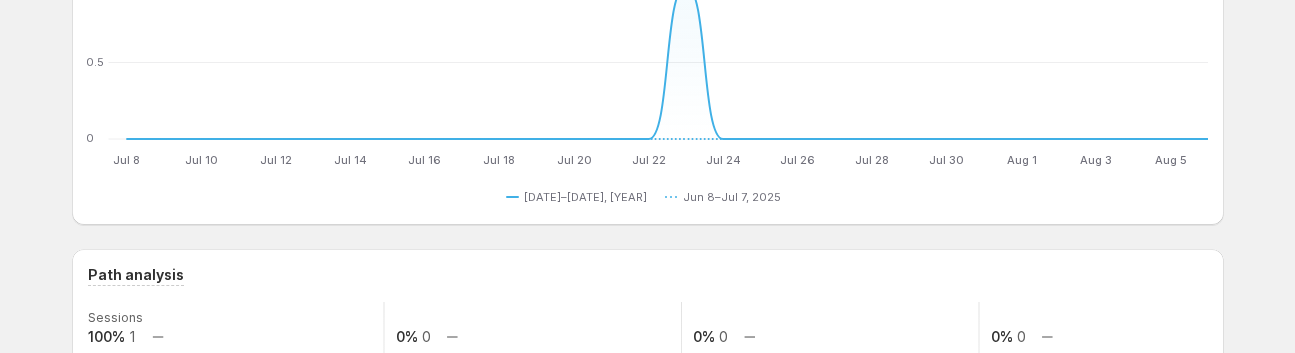scroll, scrollTop: 0, scrollLeft: 0, axis: both 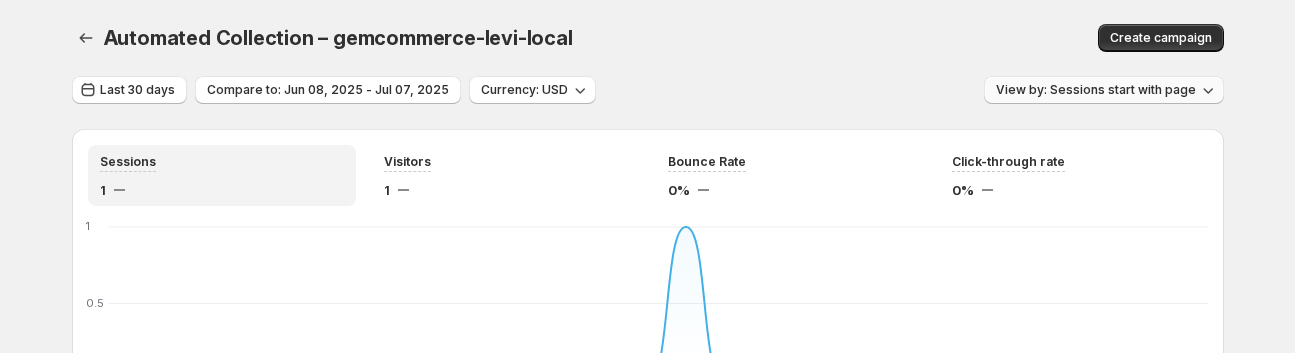 click on "View by: Sessions start with page" at bounding box center (1096, 90) 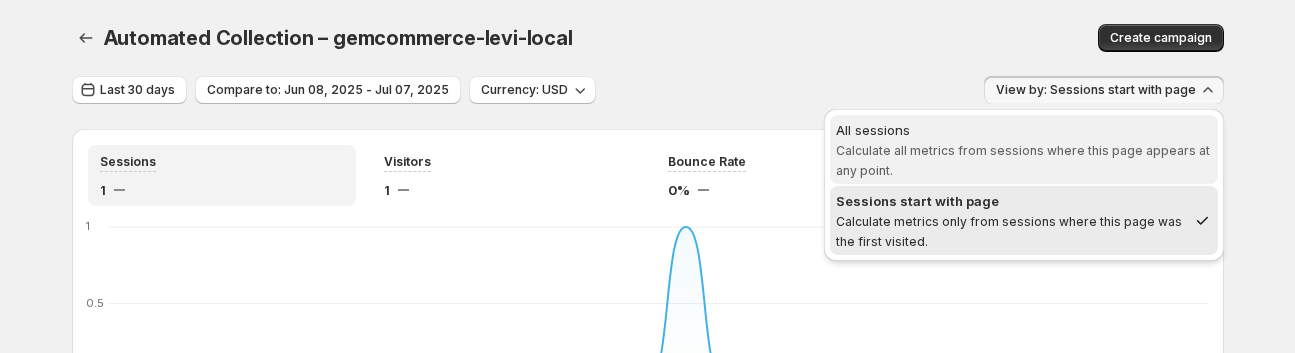 click on "All sessions Calculate all metrics from sessions where this page appears at any point." at bounding box center (1024, 150) 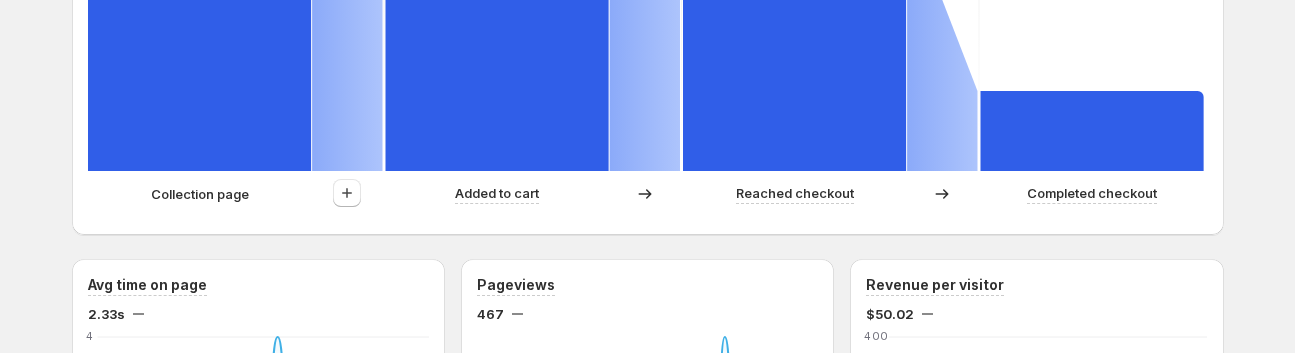 scroll, scrollTop: 785, scrollLeft: 0, axis: vertical 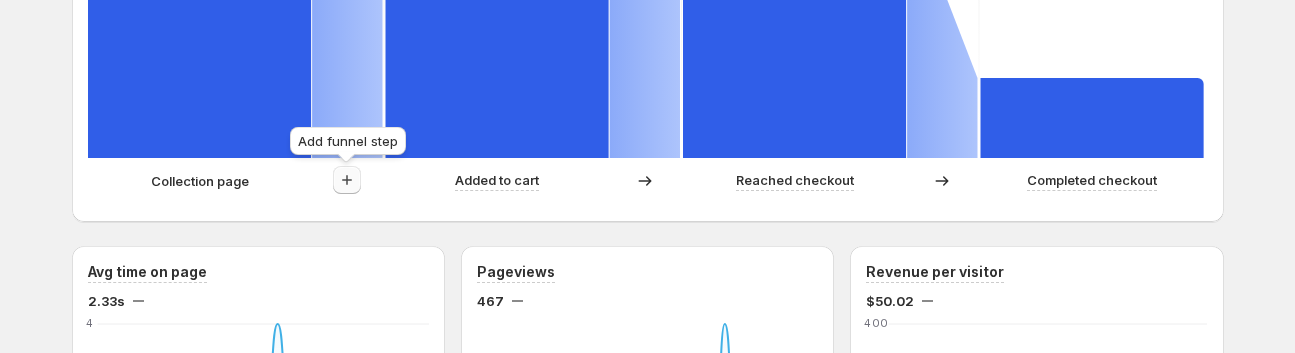 click 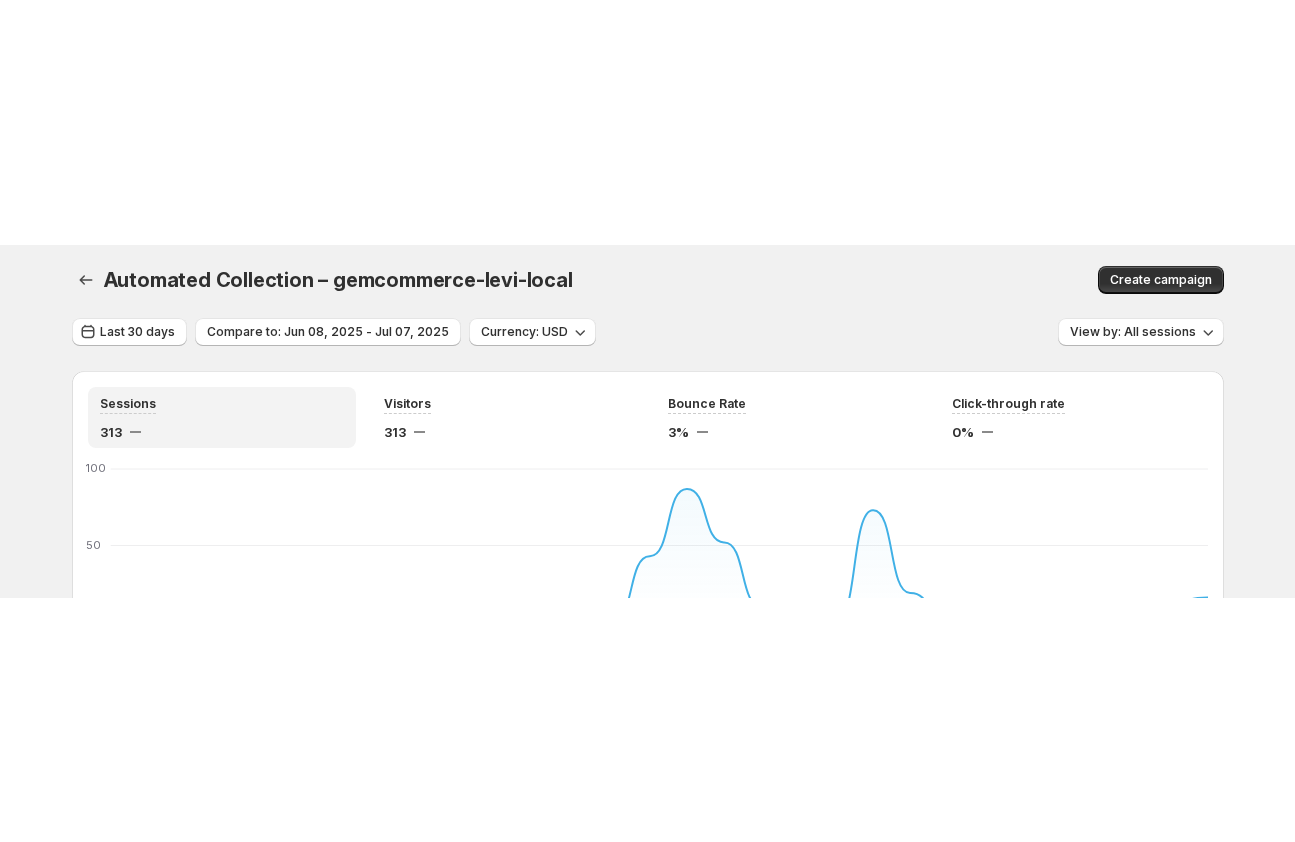 scroll, scrollTop: 0, scrollLeft: 0, axis: both 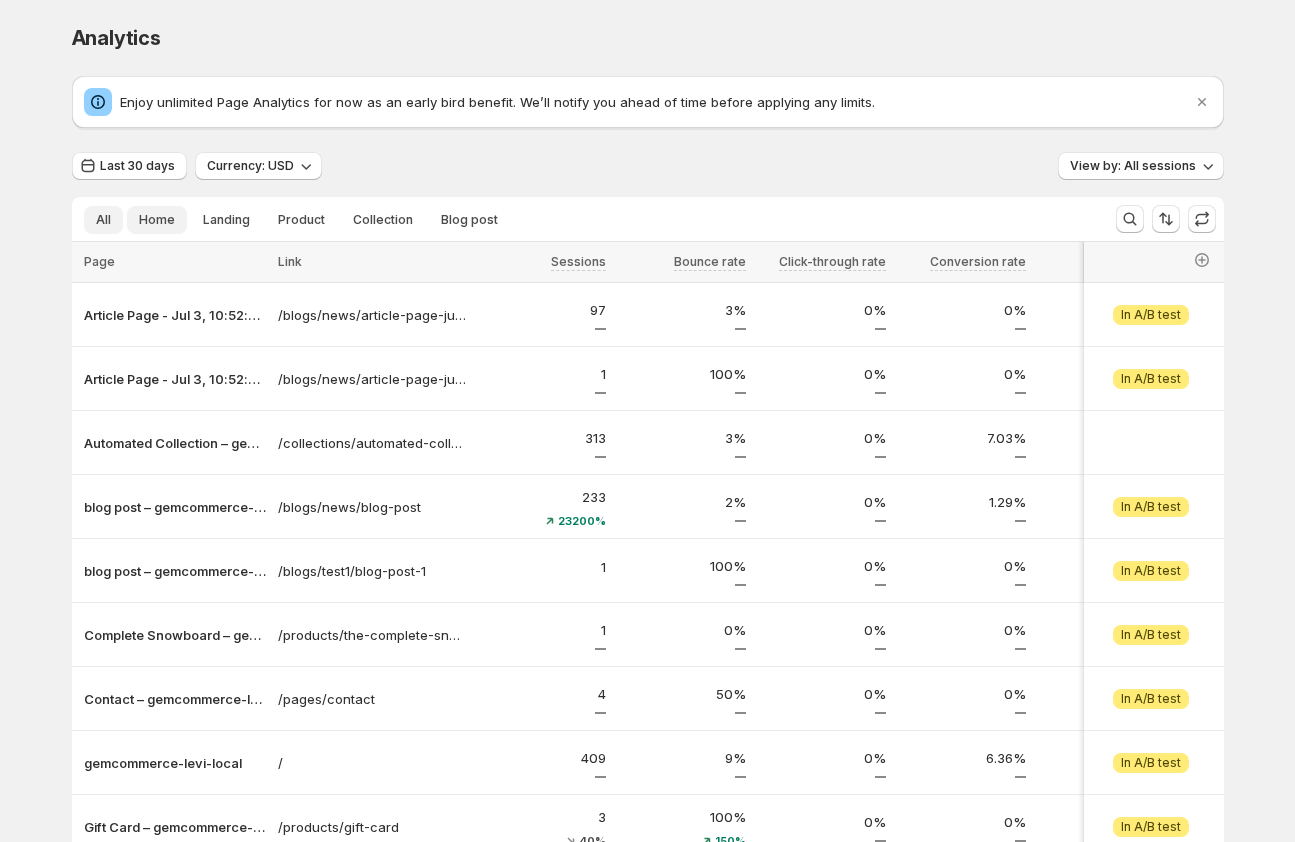 click on "Home" at bounding box center (157, 220) 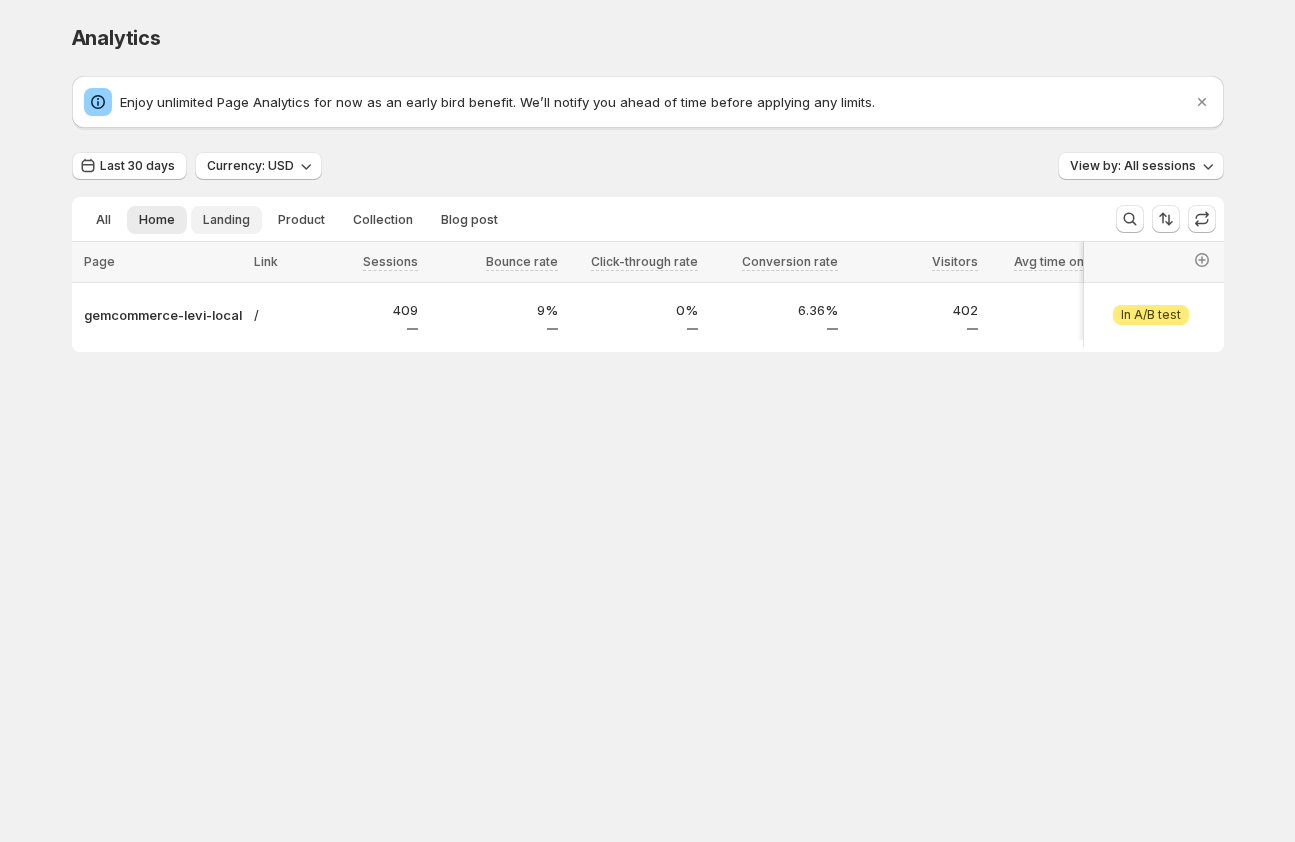click on "Landing" at bounding box center (226, 220) 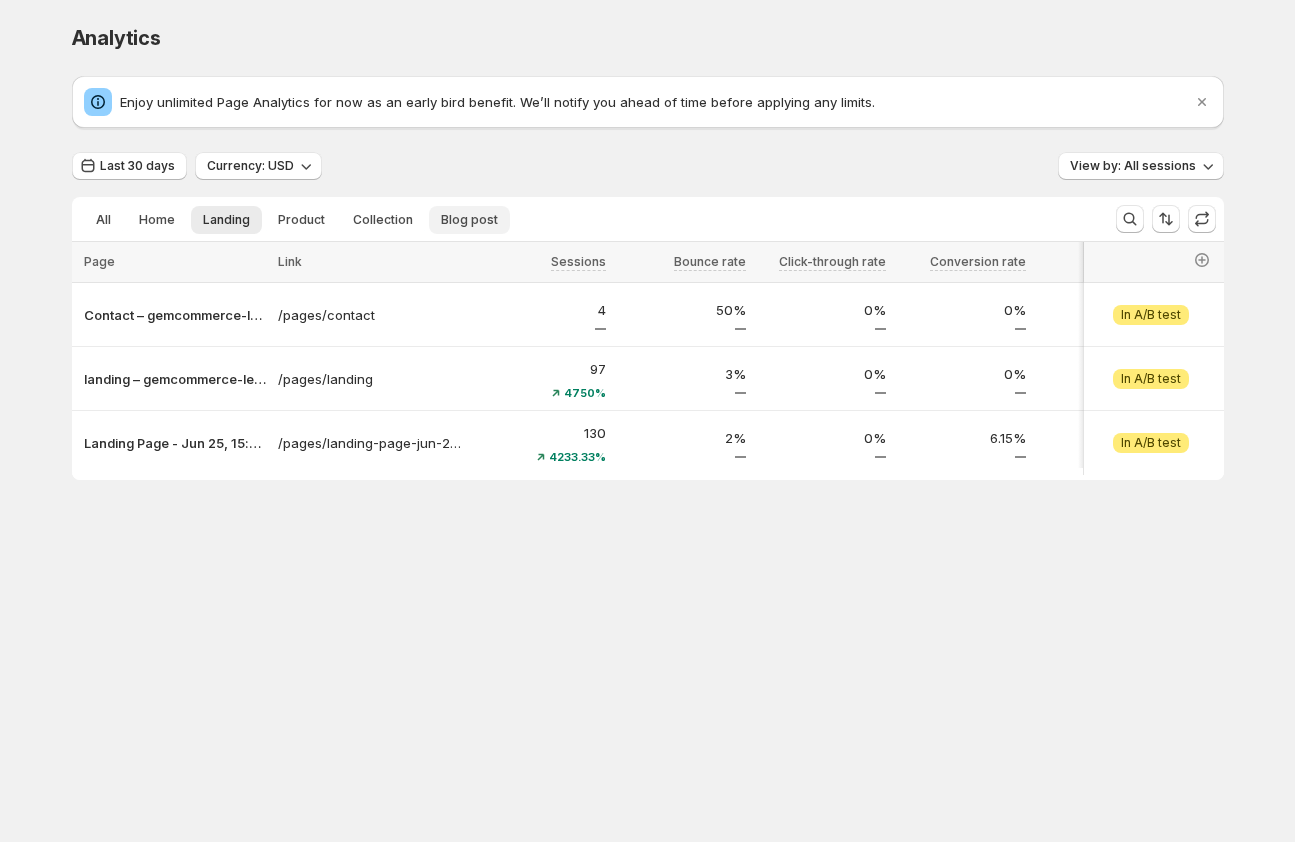 click on "Blog post" at bounding box center (469, 220) 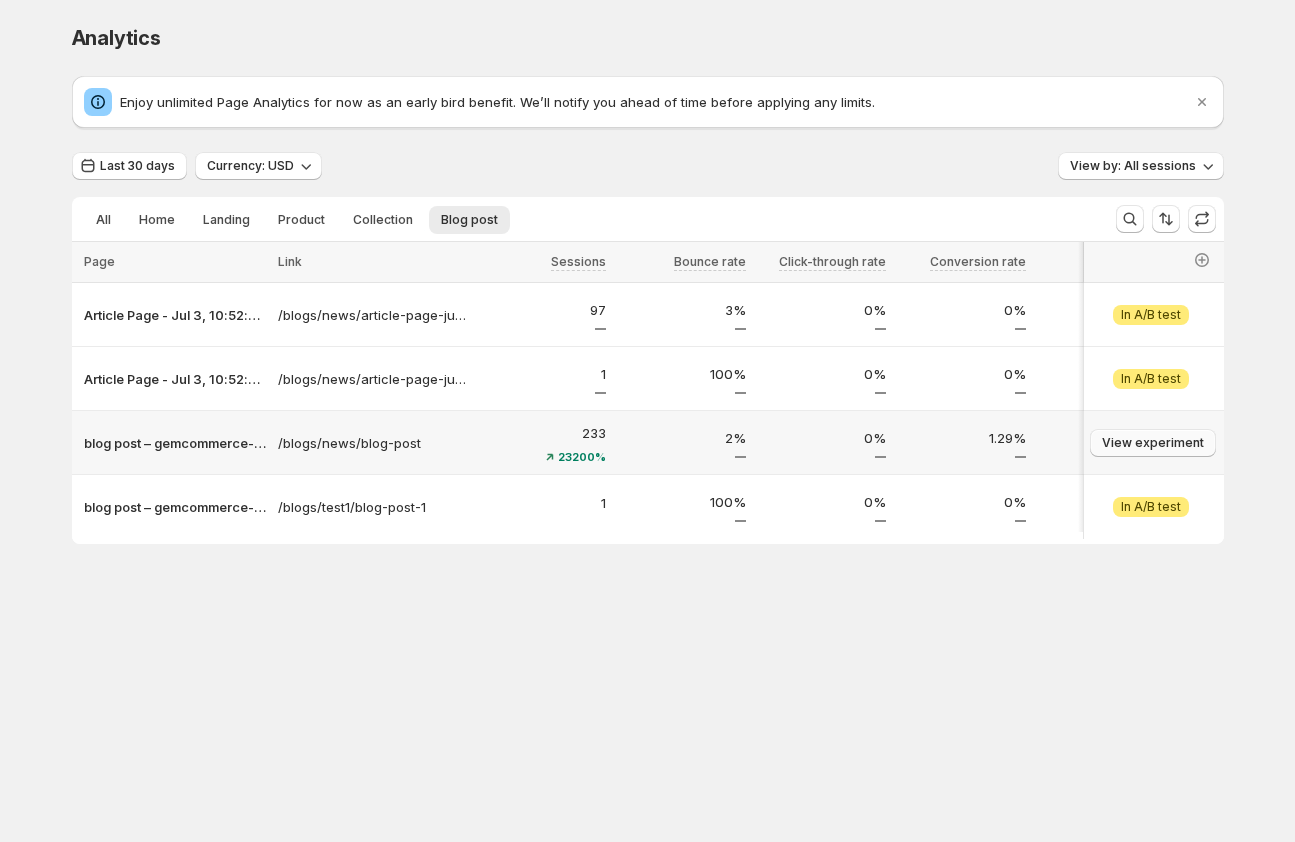 click on "View experiment" at bounding box center (1153, 443) 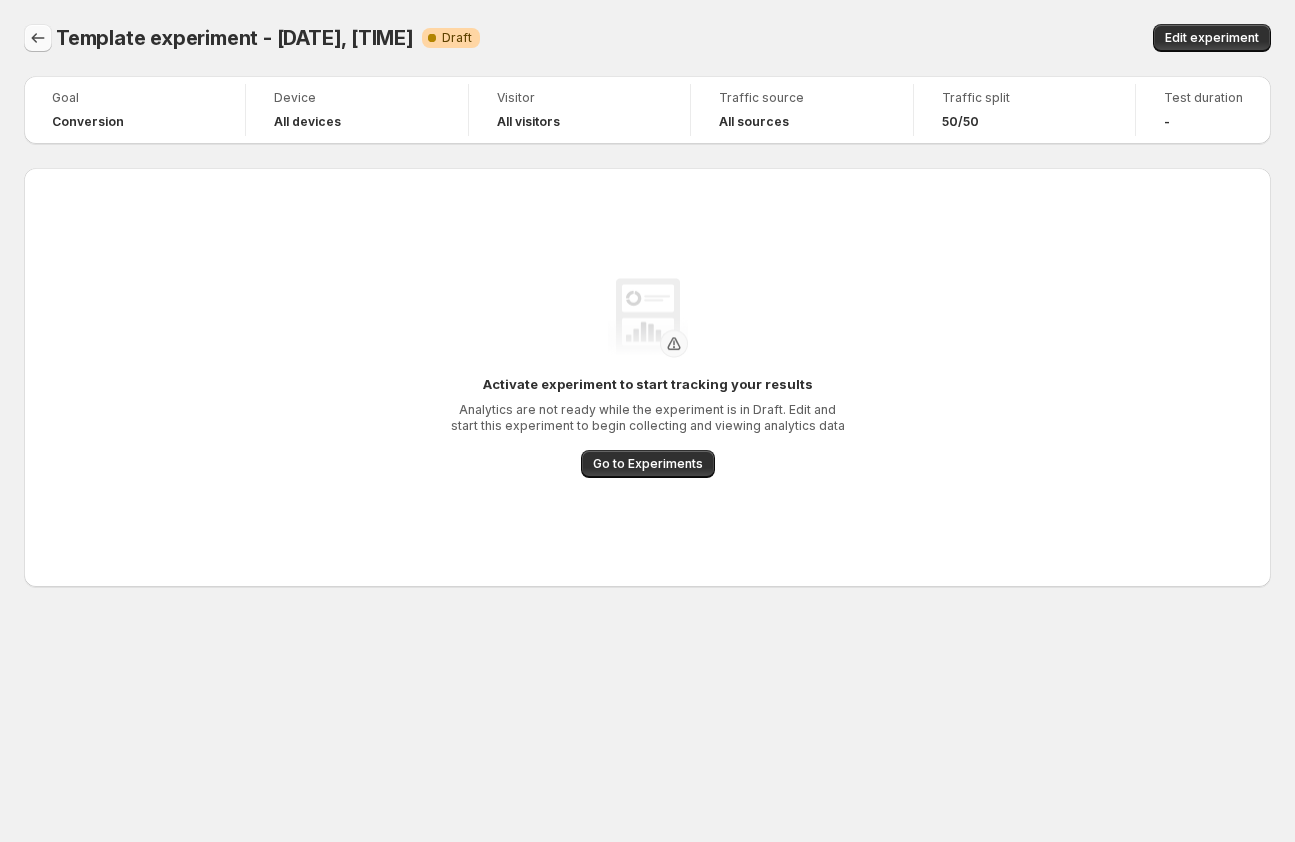click 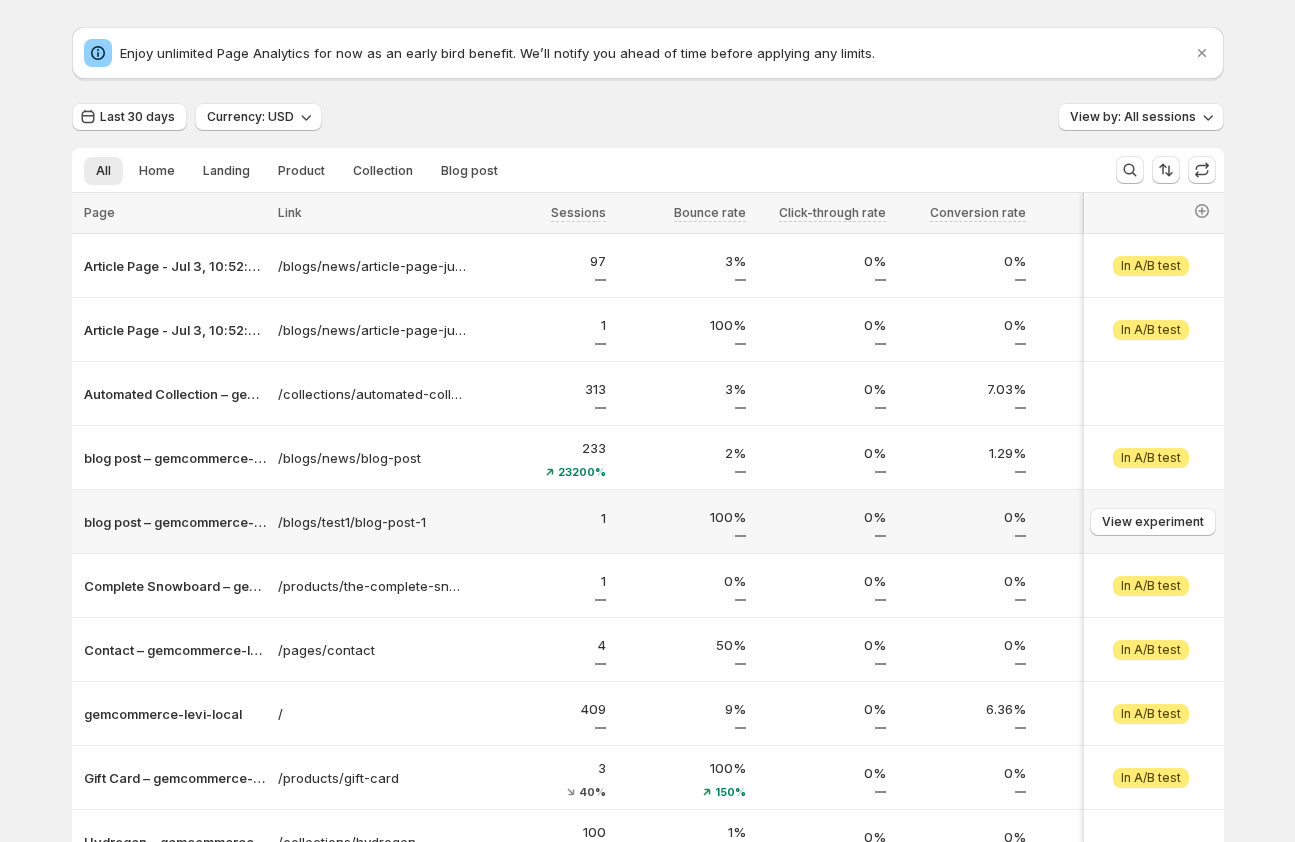 scroll, scrollTop: 33, scrollLeft: 0, axis: vertical 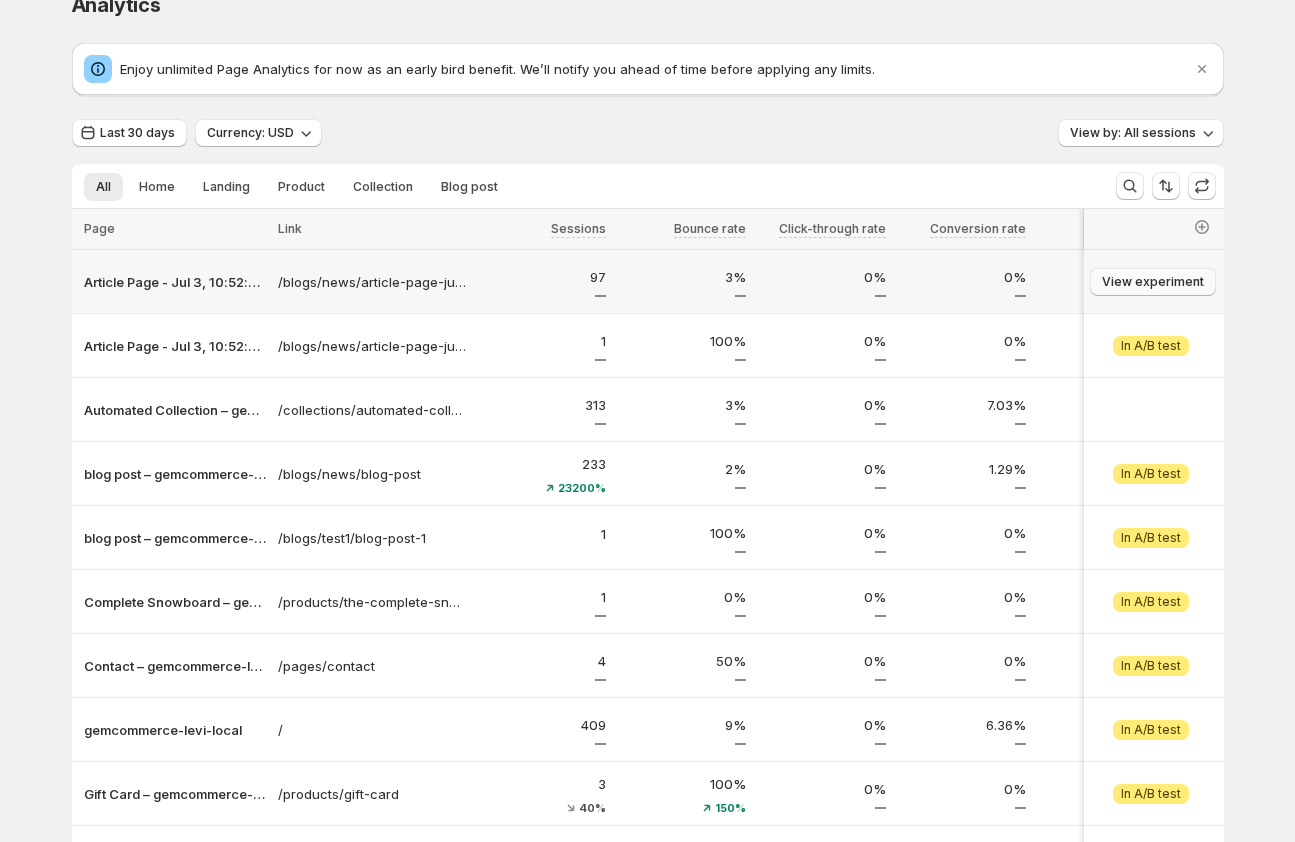 click on "View experiment" at bounding box center [1153, 282] 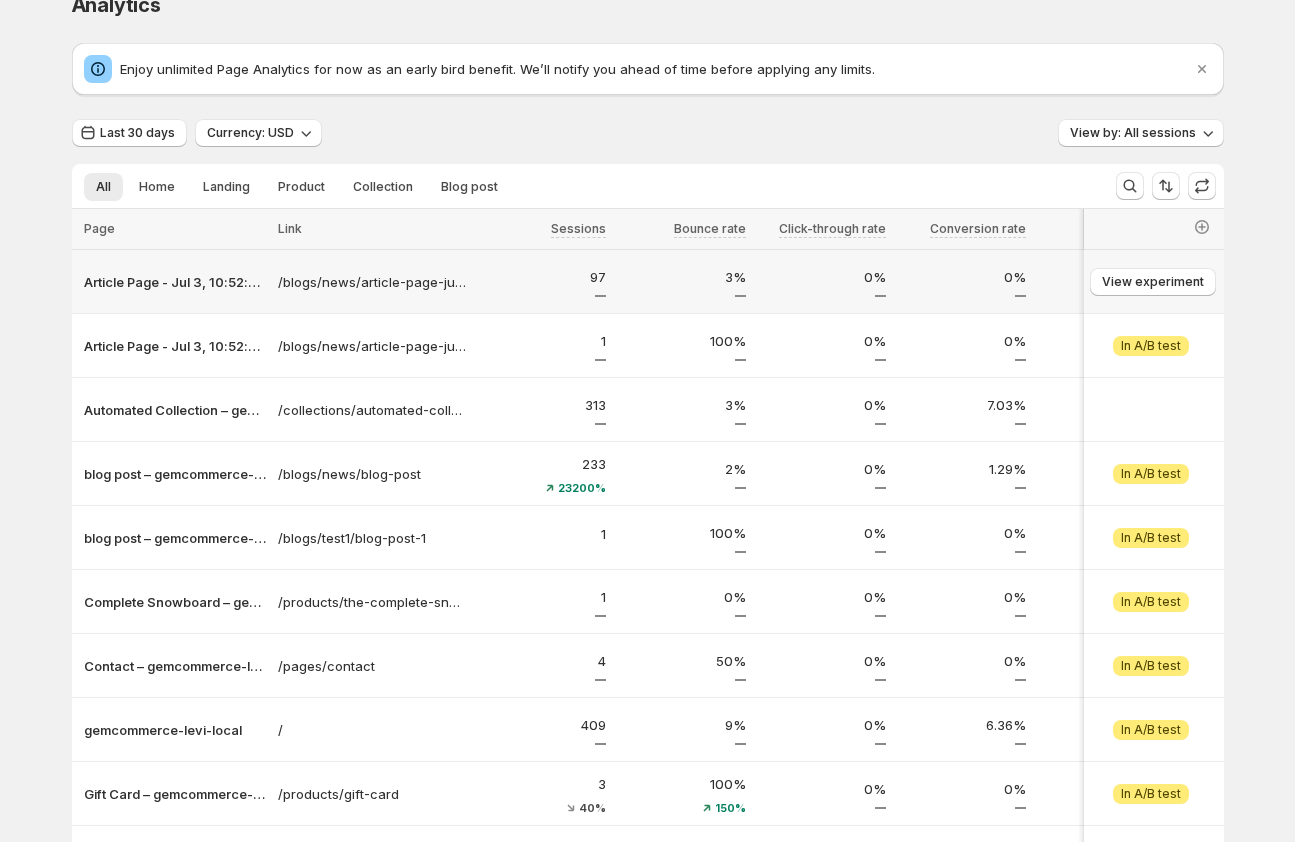 scroll, scrollTop: 0, scrollLeft: 0, axis: both 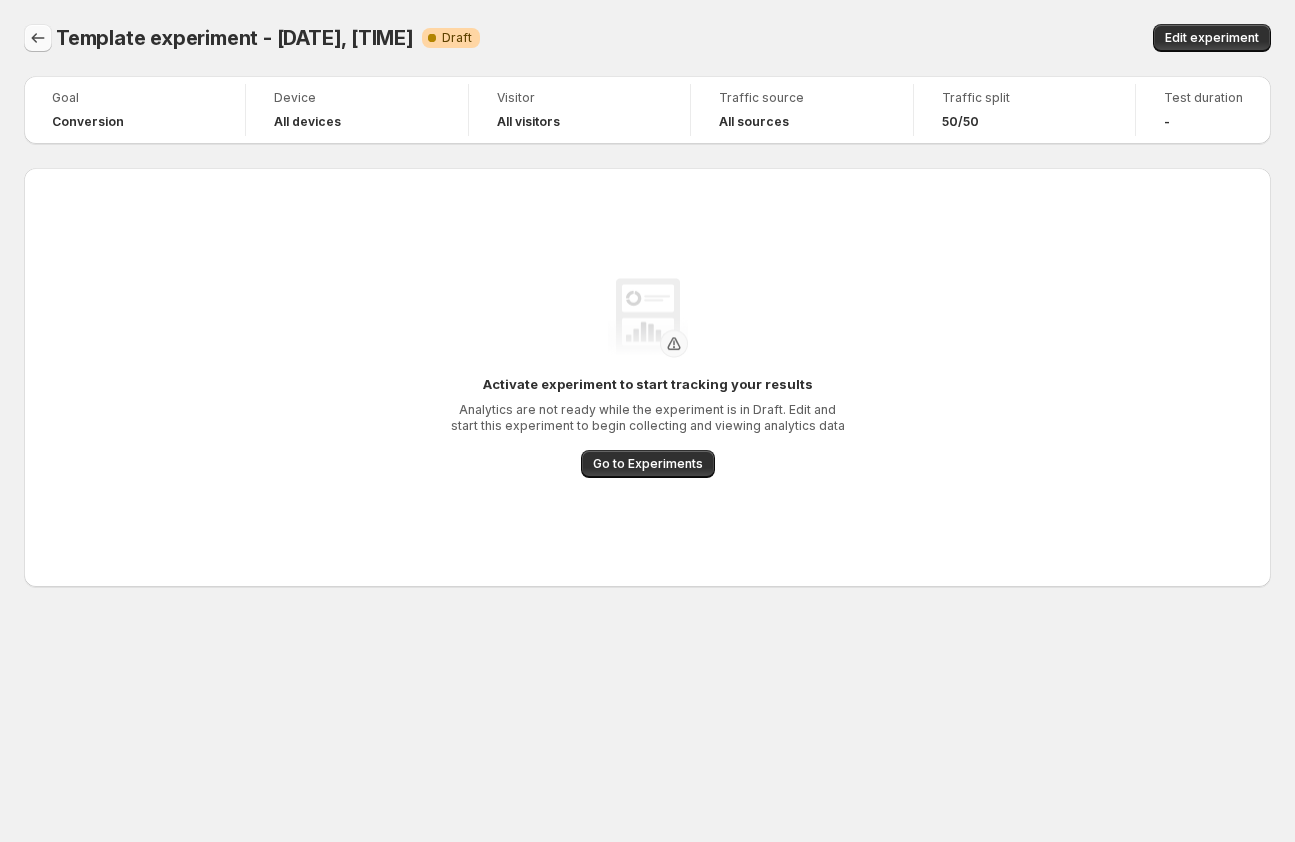 click 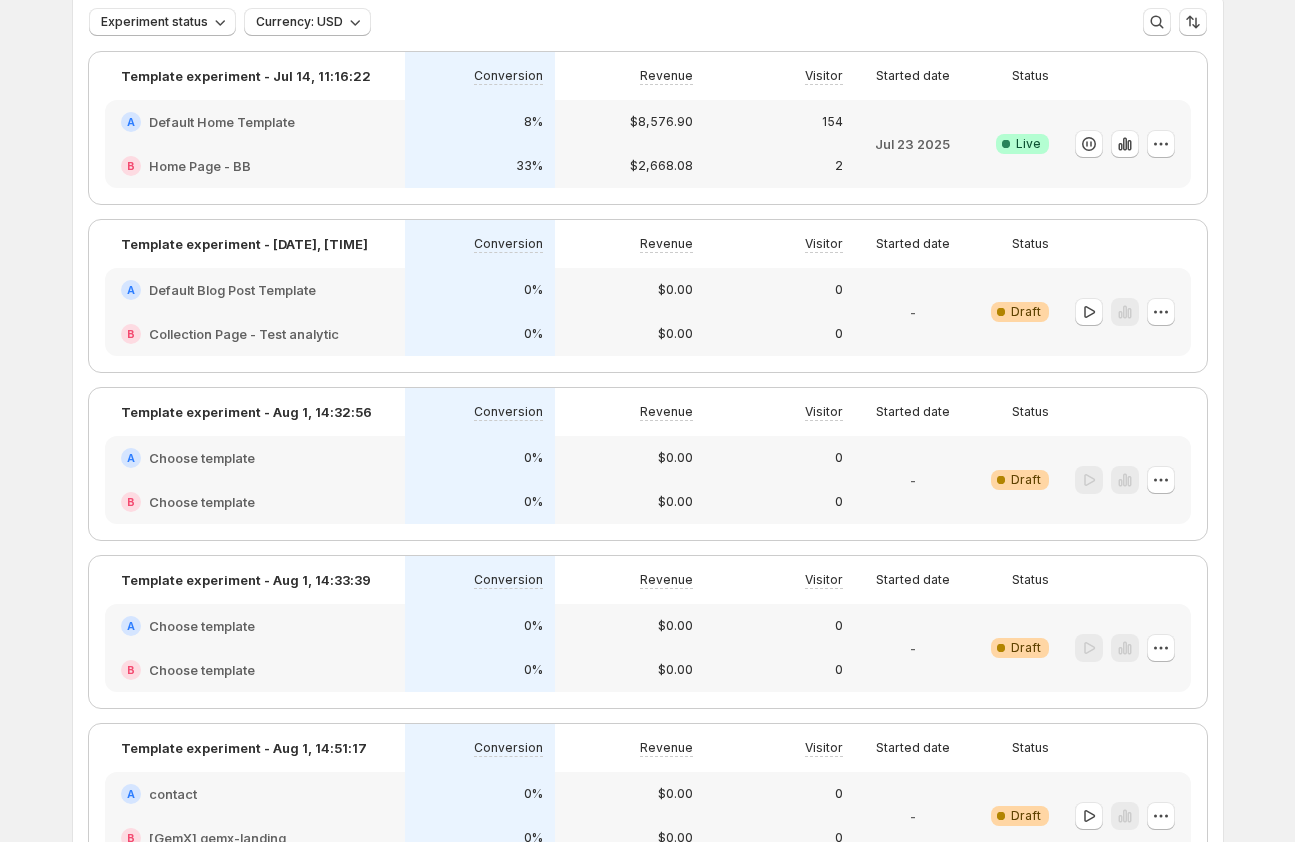 scroll, scrollTop: 0, scrollLeft: 0, axis: both 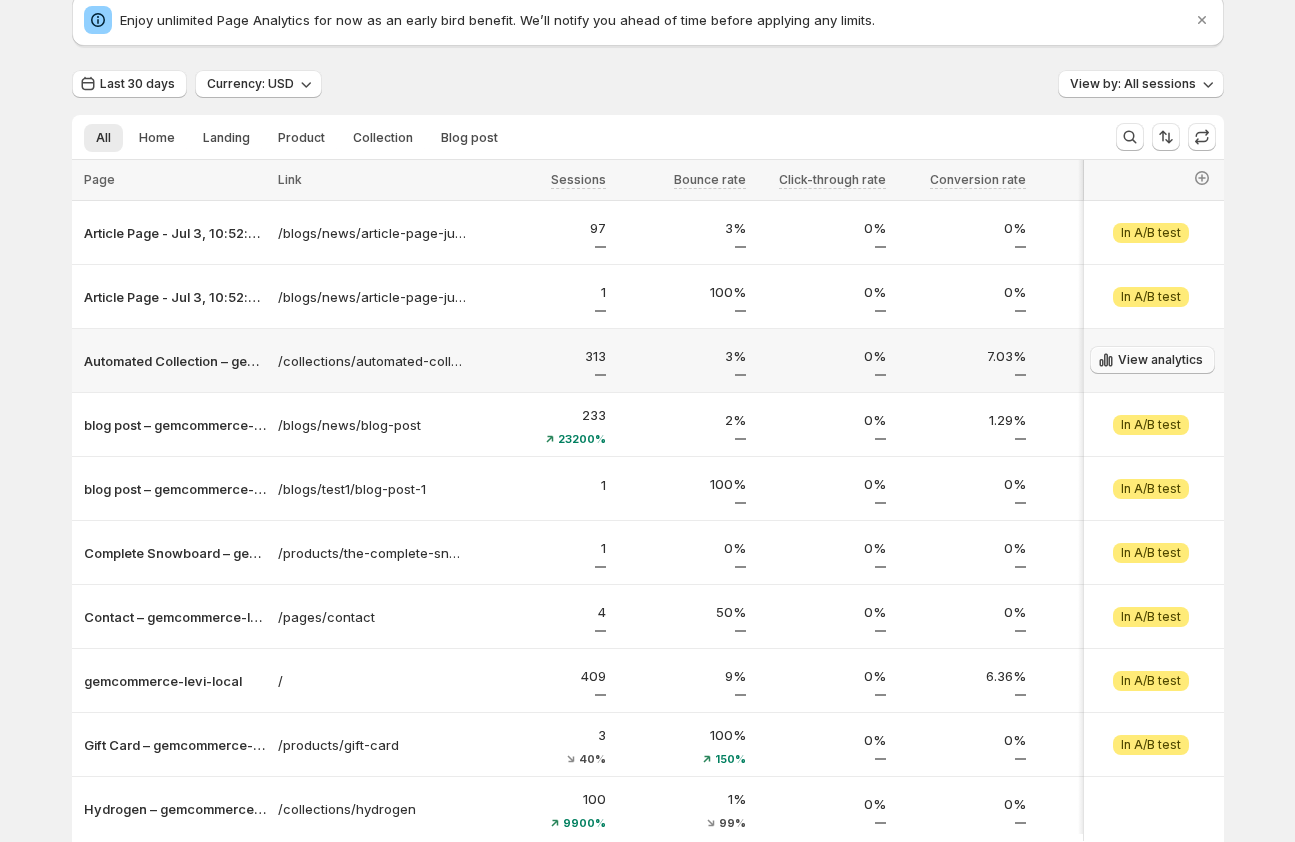 click on "View analytics" at bounding box center [1160, 360] 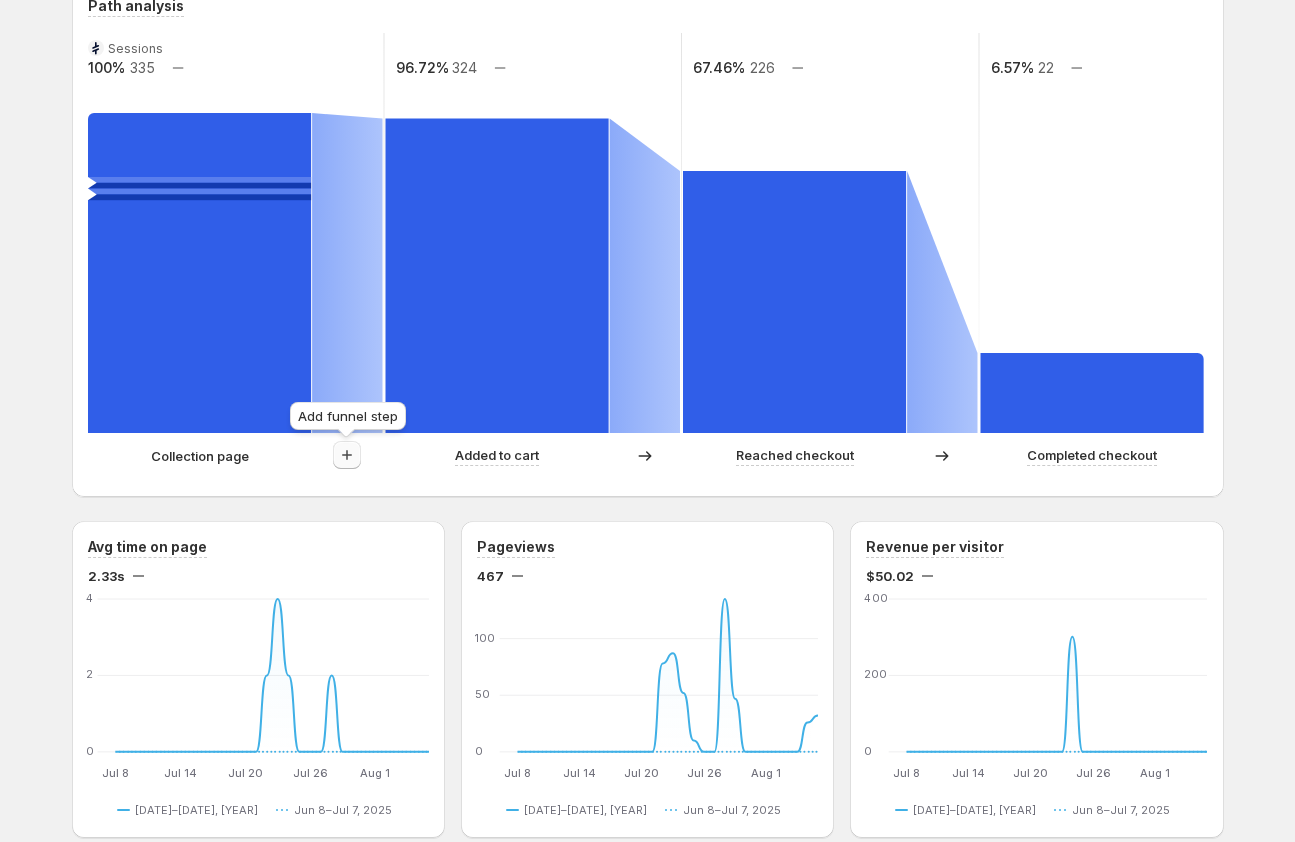 click 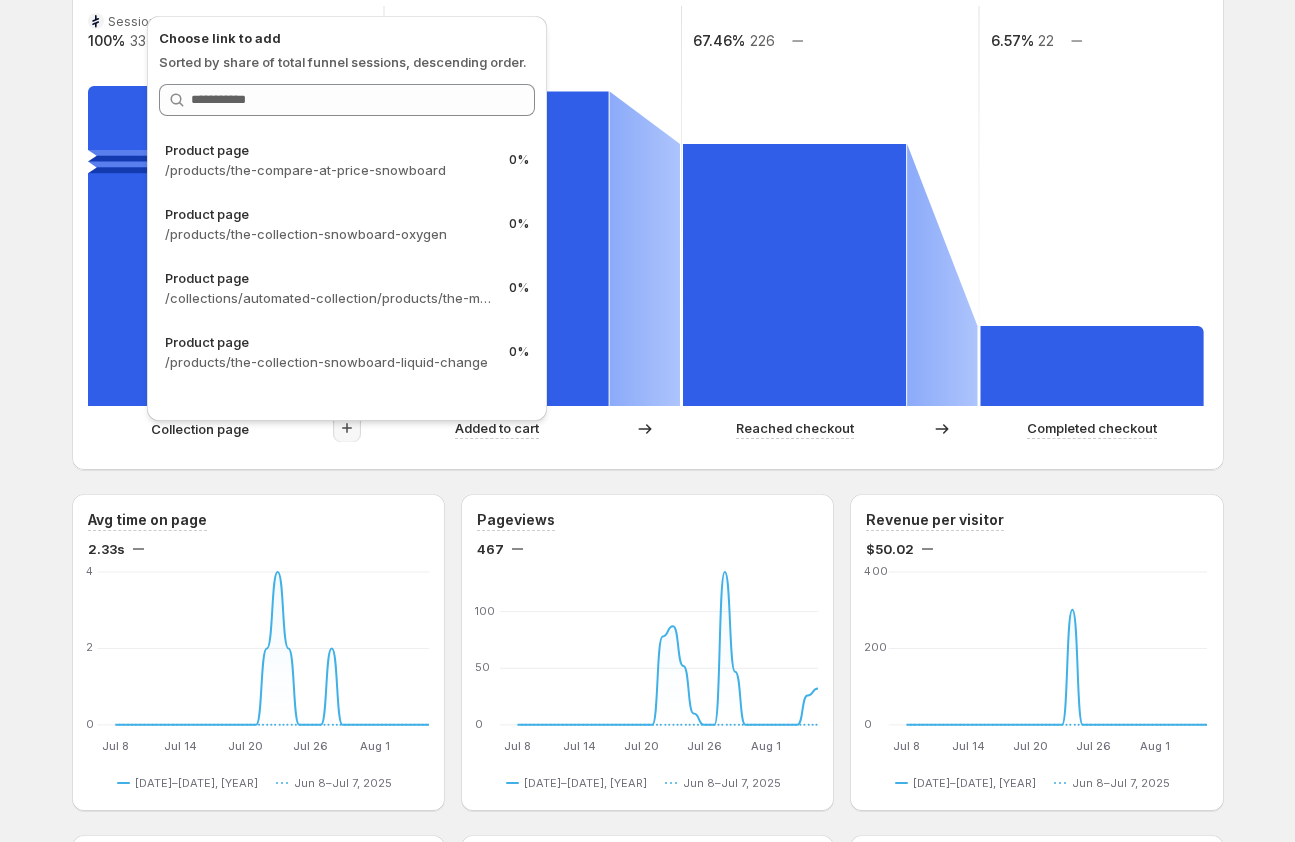 click on "Automated Collection – gemcommerce-levi-local. This page is ready Automated Collection – gemcommerce-levi-local Create campaign Last 30 days Compare to: Jun 08, 2025 - Jul 07, 2025 Currency: USD View by: All sessions Sessions 313 Visitors 313 Bounce Rate 3% Click-through rate 0% Jul 8 Jul 8 Jul 10 Jul 10 Jul 12 Jul 12 Jul 14 Jul 14 Jul 16 Jul 16 Jul 18 Jul 18 Jul 20 Jul 20 Jul 22 Jul 22 Jul 24 Jul 24 Jul 26 Jul 26 Jul 28 Jul 28 Jul 30 Jul 30 Aug 1 Aug 1 Aug 3 Aug 3 Aug 5 Aug 5 0 50 100 Jul 8 Jul 9 Jul 10 Jul 11 Jul 12 Jul 13 Jul 14 Jul 15 Jul 16 Jul 17 Jul 18 Jul 19 Jul 20 Jul 21 Jul 22 Jul 23 Jul 24 Jul 25 Jul 26 Jul 27 Jul 28 Jul 29 Jul 30 Jul 31 Aug 1 Aug 2 Aug 3 Aug 4 Aug 5 Aug 6 Jul 8–Aug 6, 2025 0 0 0 0 0 0 0 0 0 0 0 0 0 0 0 0 0 0 0 0 0 0 0 0 0 0 0 0 0 0 Jul 8–Aug 6, 2025 Jun 8–Jul 7, 2025 Path analysis Sessions 100% 335   96.72% 324   67.46% 226   6.57% 22   Collection page Added to cart Reached checkout 0" at bounding box center [648, 688] 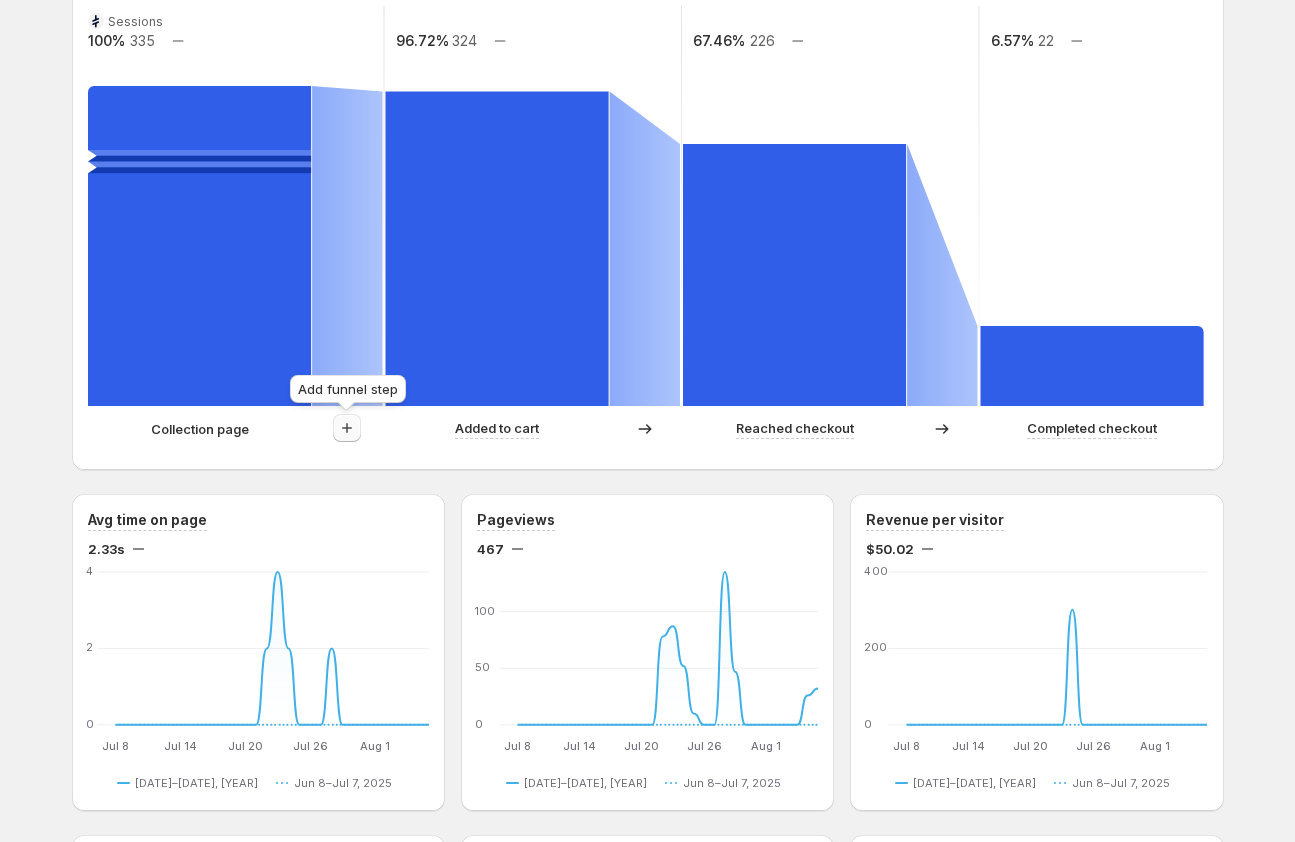 click 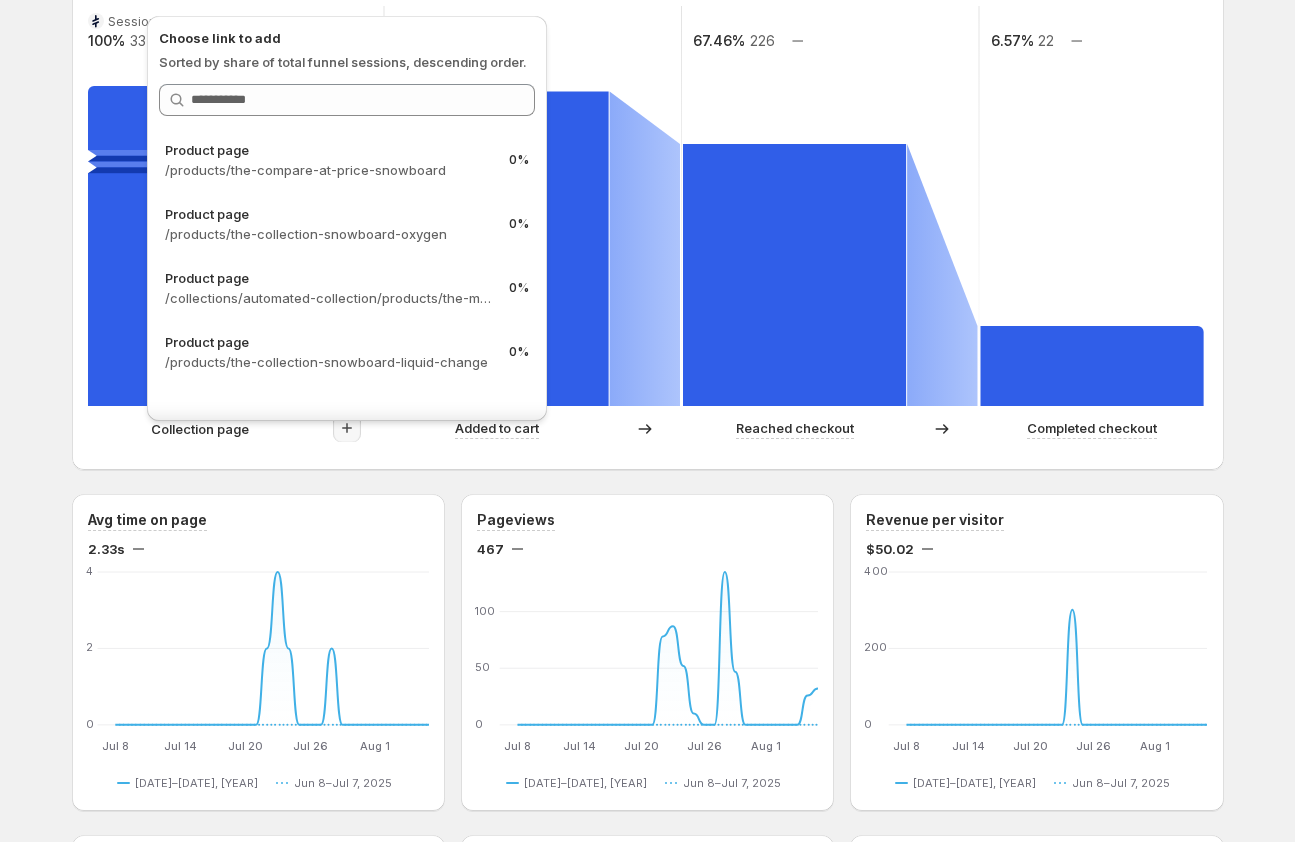 click on "Automated Collection – gemcommerce-levi-local. This page is ready Automated Collection – gemcommerce-levi-local Create campaign Last 30 days Compare to: Jun 08, 2025 - Jul 07, 2025 Currency: USD View by: All sessions Sessions 313 Visitors 313 Bounce Rate 3% Click-through rate 0% Jul 8 Jul 8 Jul 10 Jul 10 Jul 12 Jul 12 Jul 14 Jul 14 Jul 16 Jul 16 Jul 18 Jul 18 Jul 20 Jul 20 Jul 22 Jul 22 Jul 24 Jul 24 Jul 26 Jul 26 Jul 28 Jul 28 Jul 30 Jul 30 Aug 1 Aug 1 Aug 3 Aug 3 Aug 5 Aug 5 0 50 100 Jul 8 Jul 9 Jul 10 Jul 11 Jul 12 Jul 13 Jul 14 Jul 15 Jul 16 Jul 17 Jul 18 Jul 19 Jul 20 Jul 21 Jul 22 Jul 23 Jul 24 Jul 25 Jul 26 Jul 27 Jul 28 Jul 29 Jul 30 Jul 31 Aug 1 Aug 2 Aug 3 Aug 4 Aug 5 Aug 6 Jul 8–Aug 6, 2025 0 0 0 0 0 0 0 0 0 0 0 0 0 0 0 0 0 0 0 0 0 0 0 0 0 0 0 0 0 0 Jul 8–Aug 6, 2025 Jun 8–Jul 7, 2025 Path analysis Sessions 100% 335   96.72% 324   67.46% 226   6.57% 22   Collection page Added to cart Reached checkout 0" at bounding box center [647, 688] 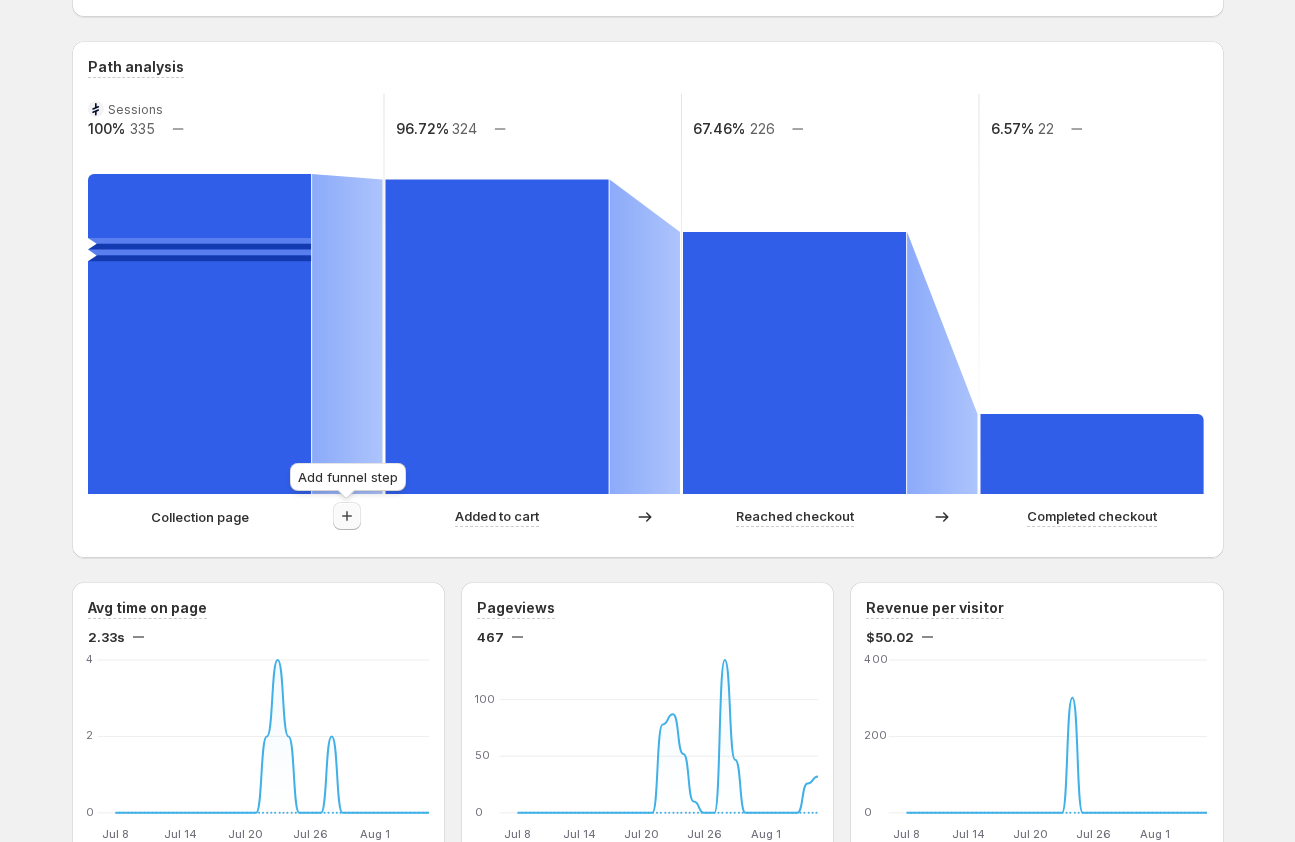 click 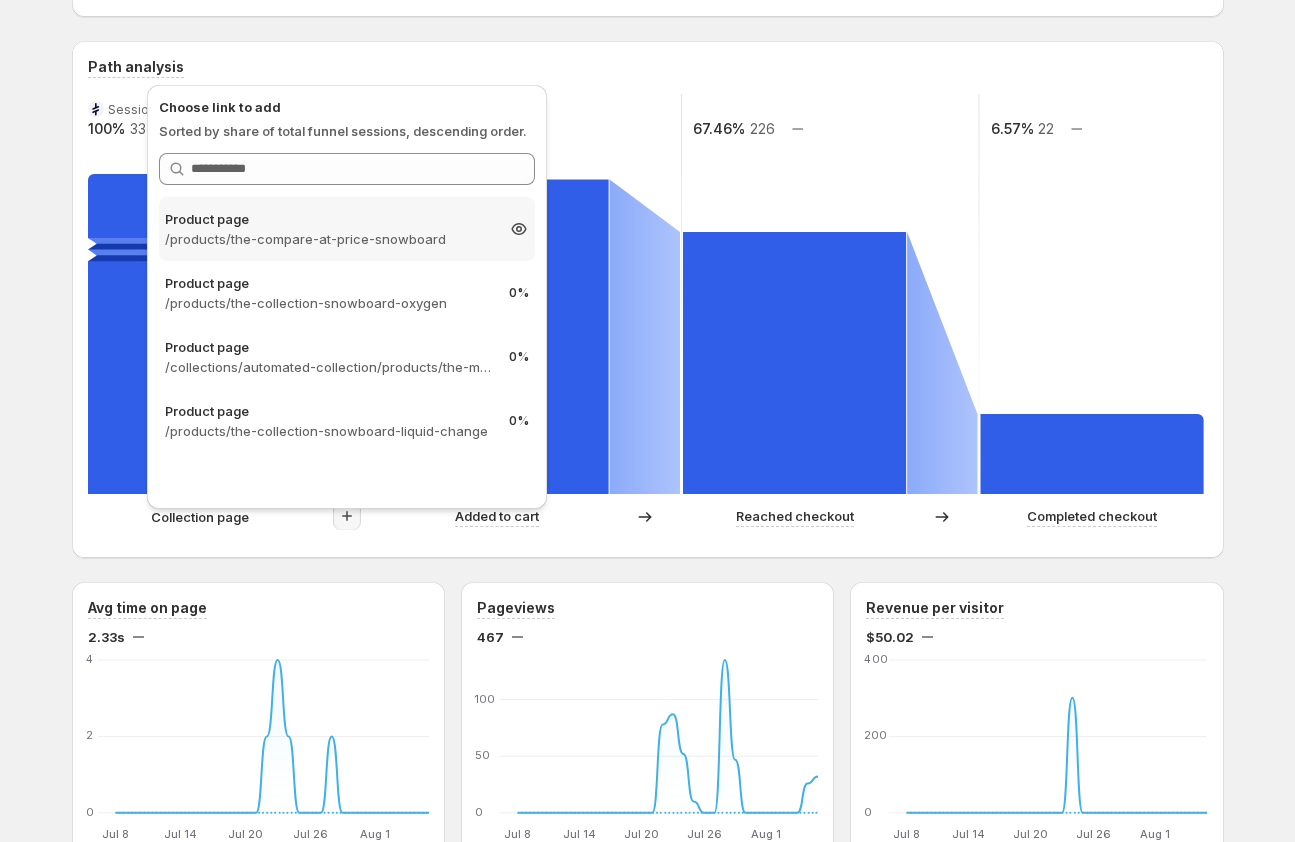 click on "/products/the-compare-at-price-snowboard" at bounding box center [329, 239] 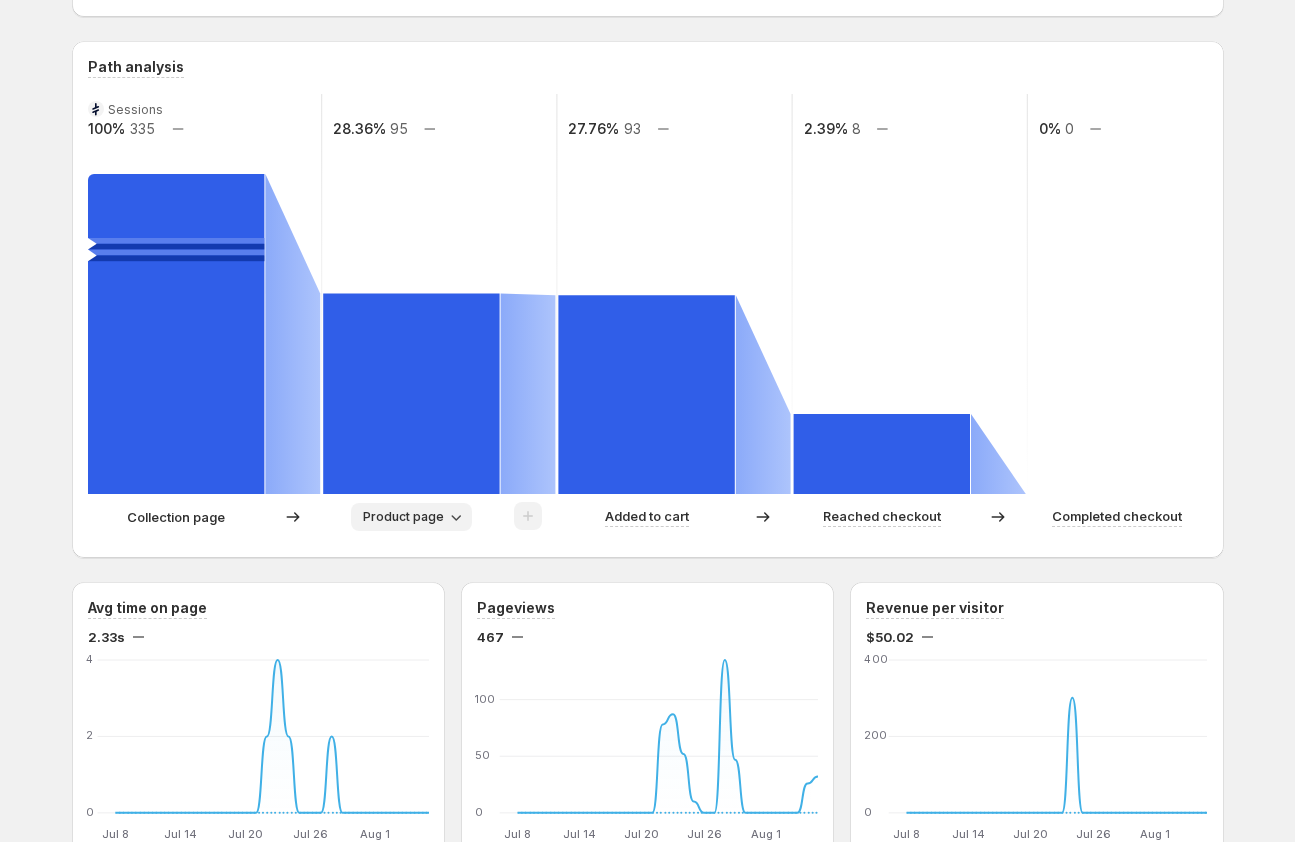 click 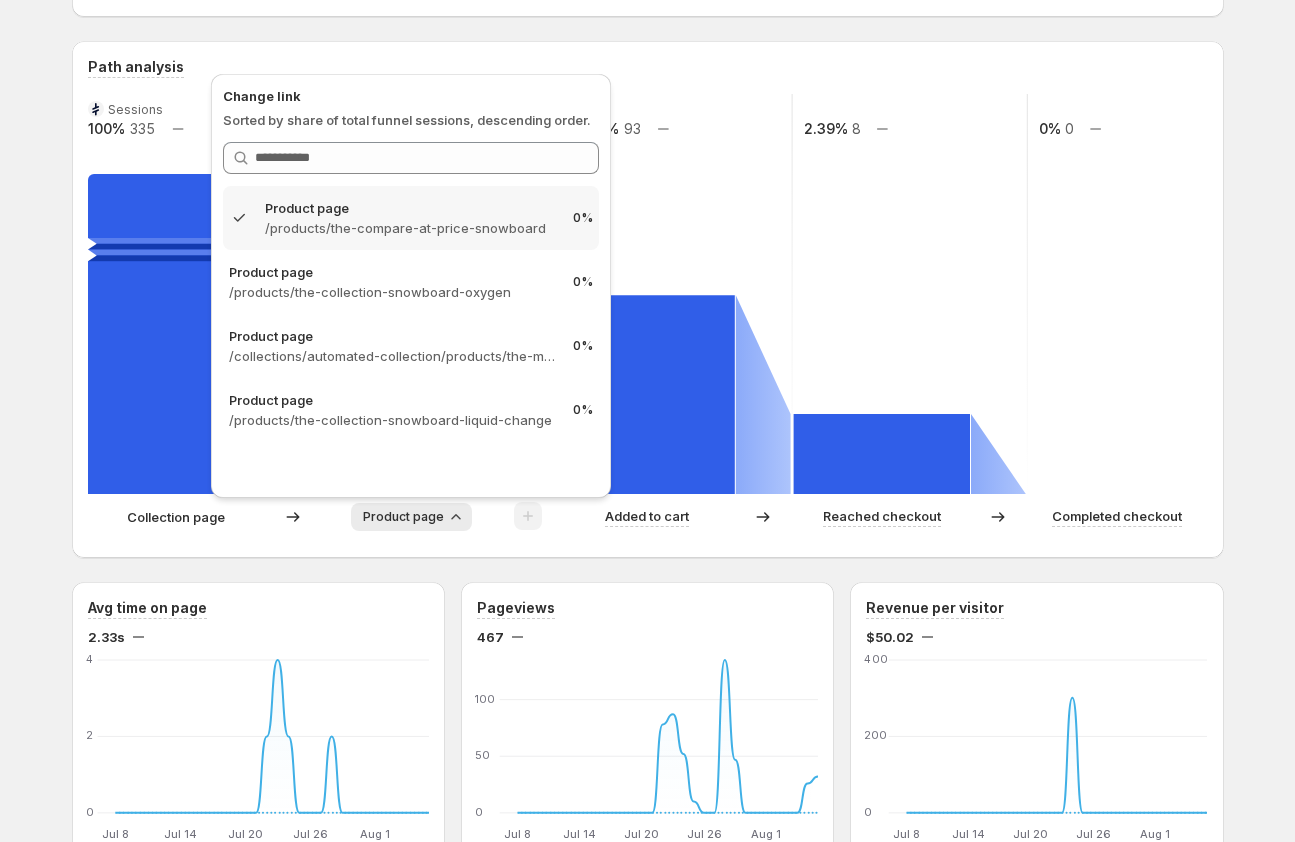 click on "Automated Collection – gemcommerce-levi-local. This page is ready Automated Collection – gemcommerce-levi-local Create campaign Last 30 days Compare to: Jun 08, 2025 - Jul 07, 2025 Currency: USD View by: All sessions Sessions 313 Visitors 313 Bounce Rate 3% Click-through rate 0% Jul 8 Jul 8 Jul 10 Jul 10 Jul 12 Jul 12 Jul 14 Jul 14 Jul 16 Jul 16 Jul 18 Jul 18 Jul 20 Jul 20 Jul 22 Jul 22 Jul 24 Jul 24 Jul 26 Jul 26 Jul 28 Jul 28 Jul 30 Jul 30 Aug 1 Aug 1 Aug 3 Aug 3 Aug 5 Aug 5 0 50 100 Jul 8 Jul 9 Jul 10 Jul 11 Jul 12 Jul 13 Jul 14 Jul 15 Jul 16 Jul 17 Jul 18 Jul 19 Jul 20 Jul 21 Jul 22 Jul 23 Jul 24 Jul 25 Jul 26 Jul 27 Jul 28 Jul 29 Jul 30 Jul 31 Aug 1 Aug 2 Aug 3 Aug 4 Aug 5 Aug 6 Jul 8–Aug 6, 2025 0 0 0 0 0 0 0 0 0 0 0 0 0 0 43 87 52 10 0 0 73 19 0 0 0 0 0 0 13 16 Jun 8–Jul 7, 2025 0 0 0 0 0 0 0 0 0 0 0 0 0 0 0 0 0 0 0 0 0 0 0 0 0 0 0 0 0 0 Jul 8–Aug 6, 2025 Jun 8–Jul 7, 2025 Path analysis Sessions 100% 335   28.36% 95   27.76% 93   2.39% 8   0% 0   Collection page Product page Added to cart 0" at bounding box center [647, 776] 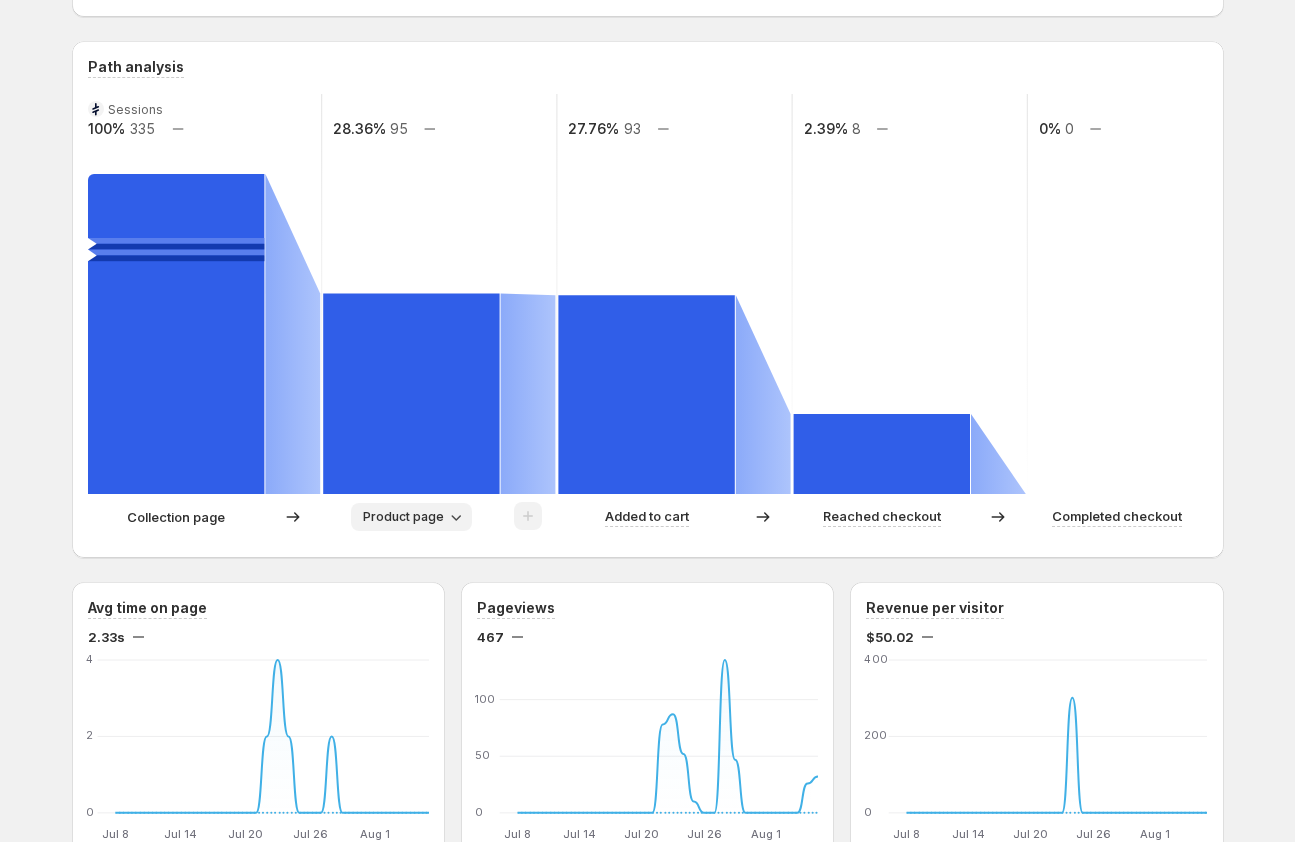 click on "Product page" at bounding box center (411, 517) 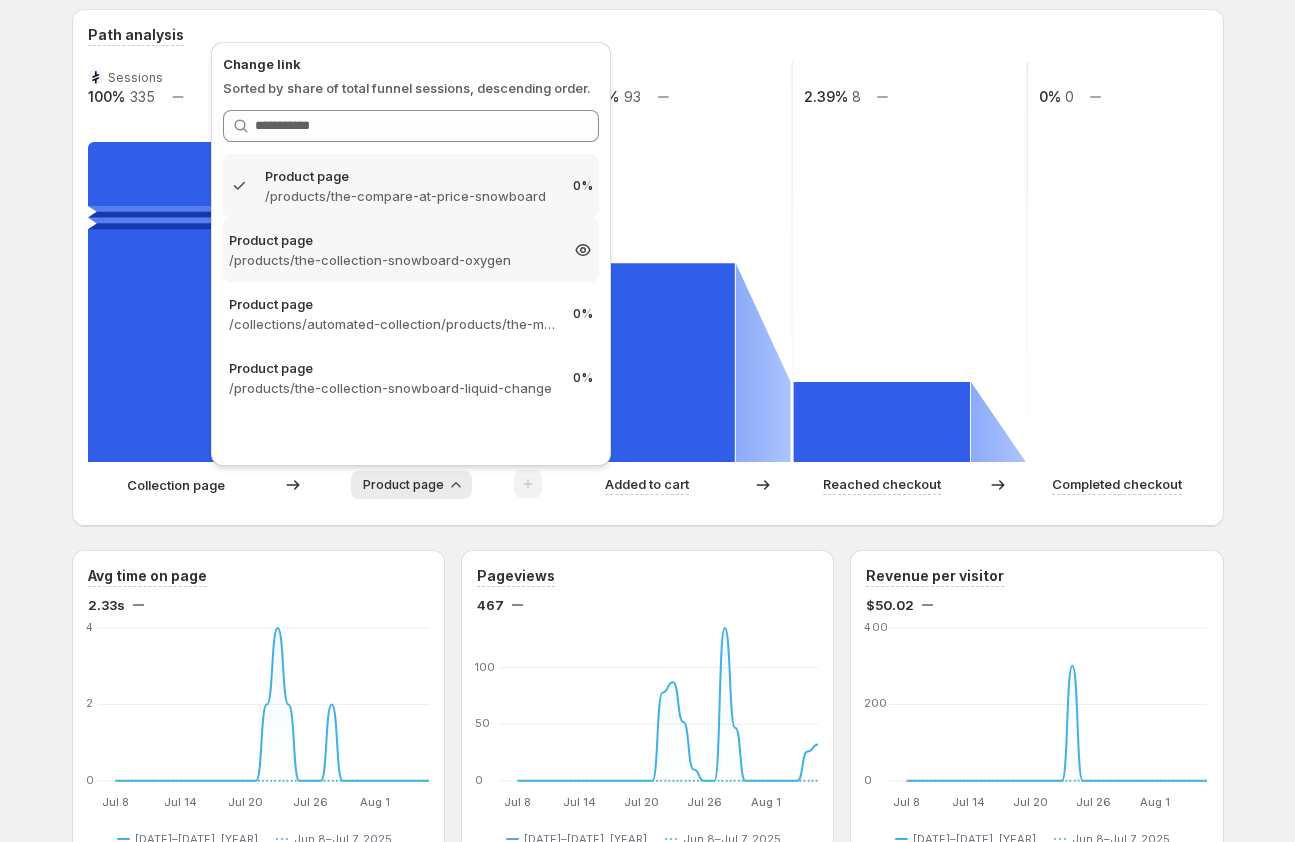 click on "Product page /products/the-collection-snowboard-oxygen 0%" at bounding box center (411, 250) 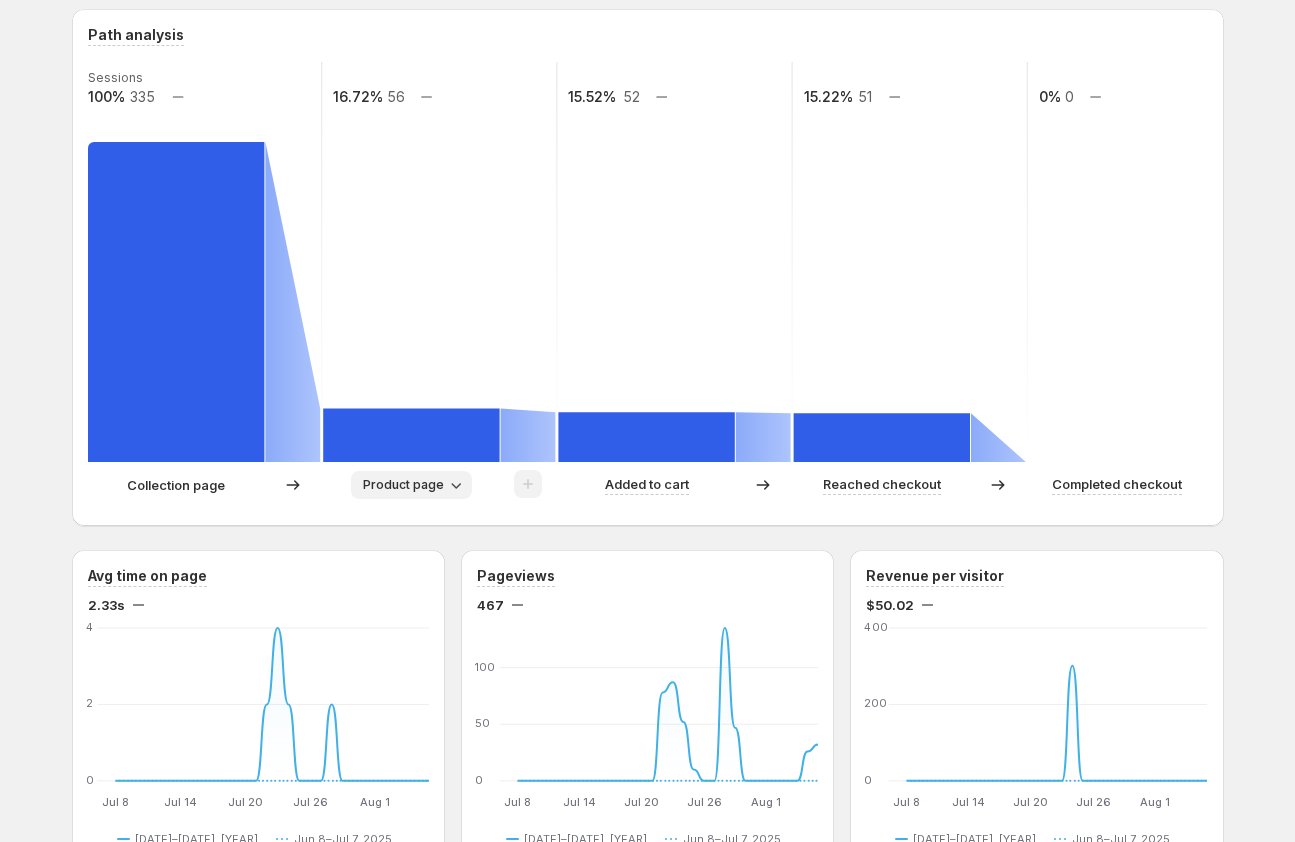 click on "Product page" at bounding box center [403, 485] 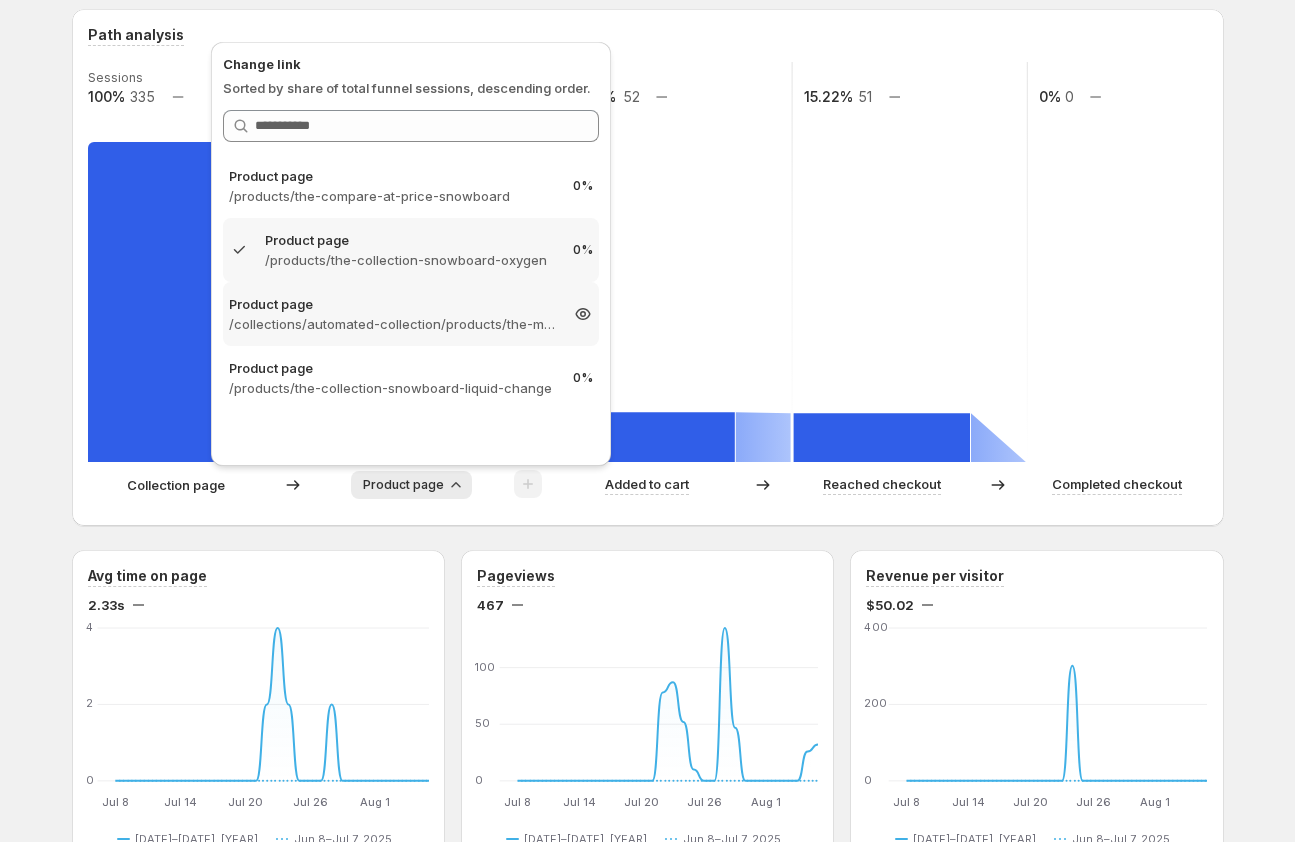 click on "/collections/automated-collection/products/the-multi-location-snowboard" at bounding box center [393, 324] 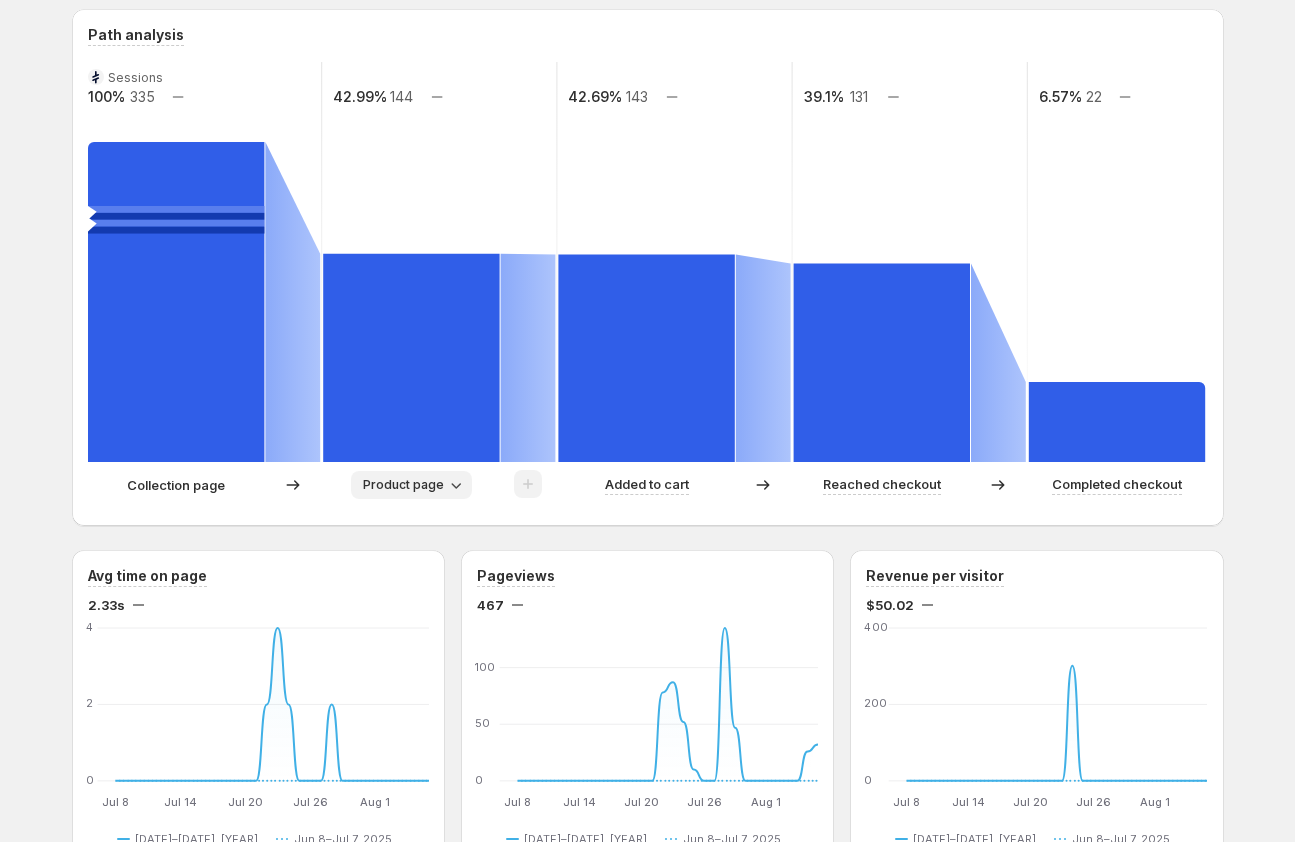 click on "Product page" at bounding box center [403, 485] 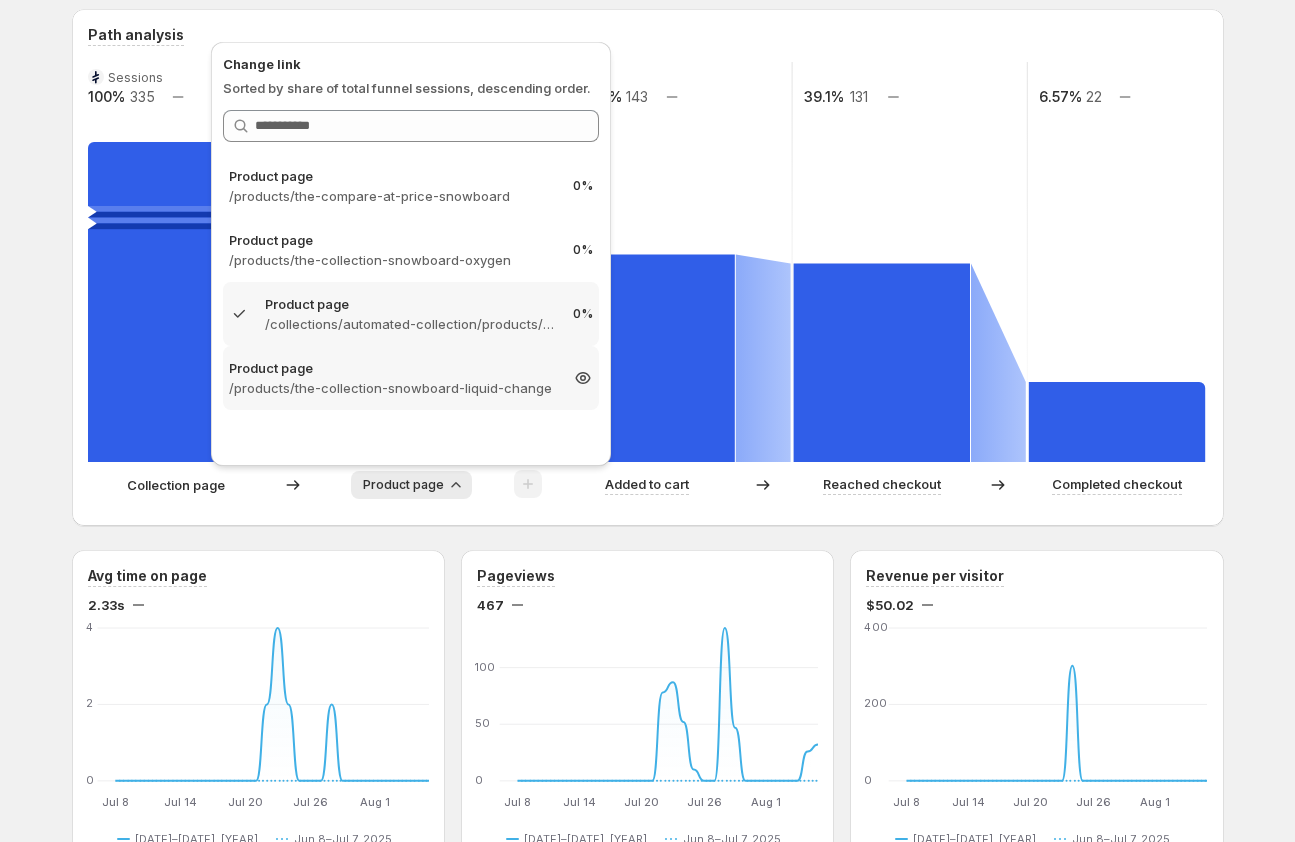 click on "/products/the-collection-snowboard-liquid-change" at bounding box center (393, 388) 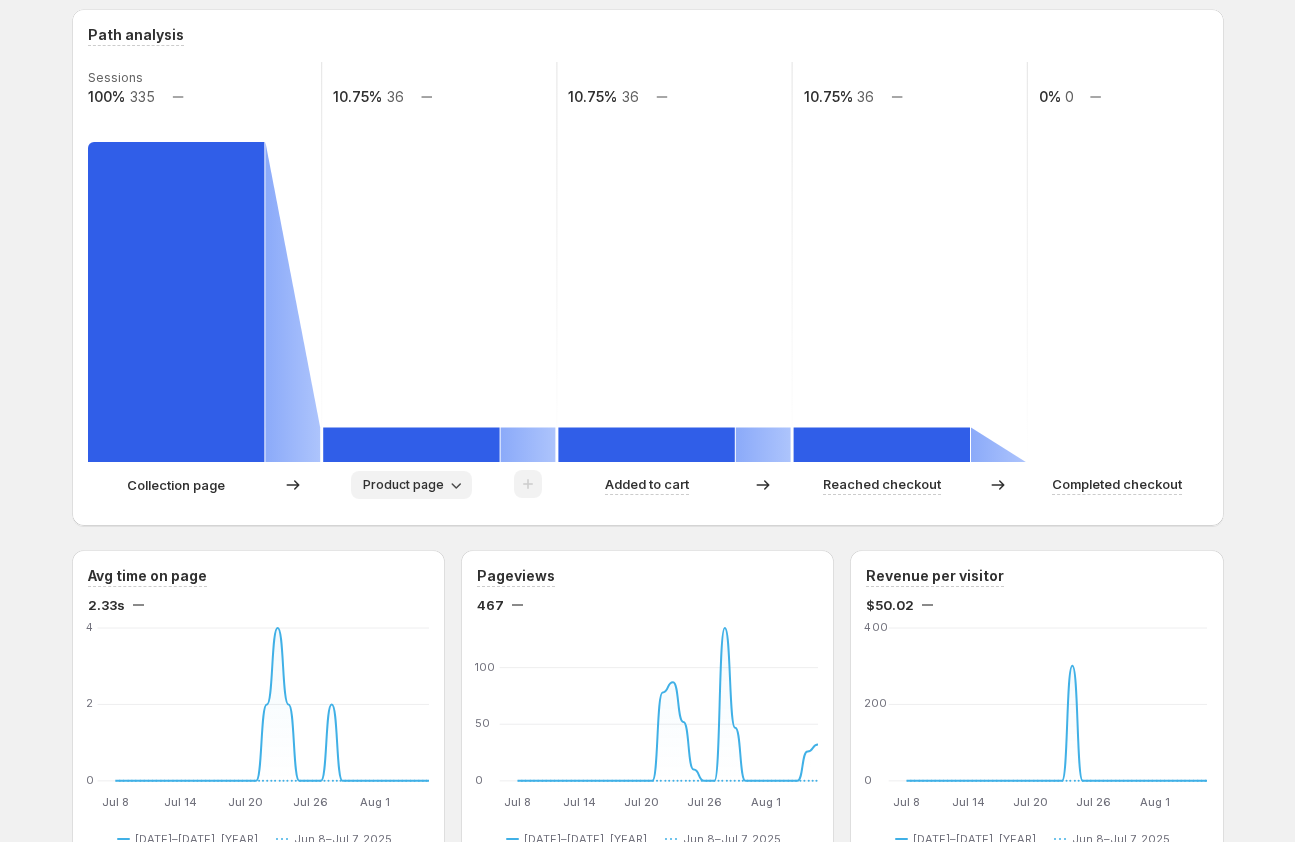 click on "Product page" at bounding box center (403, 485) 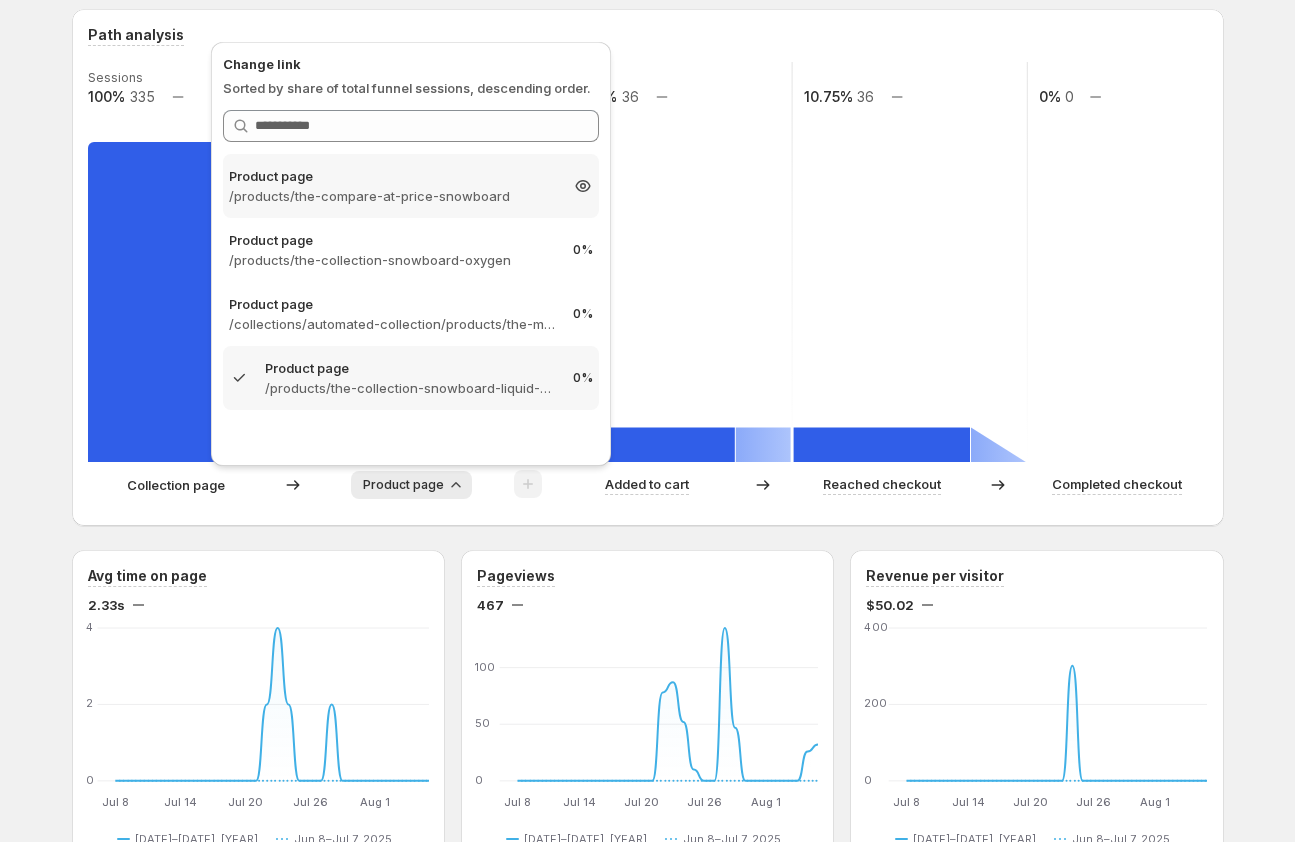 click on "/products/the-compare-at-price-snowboard" at bounding box center (393, 196) 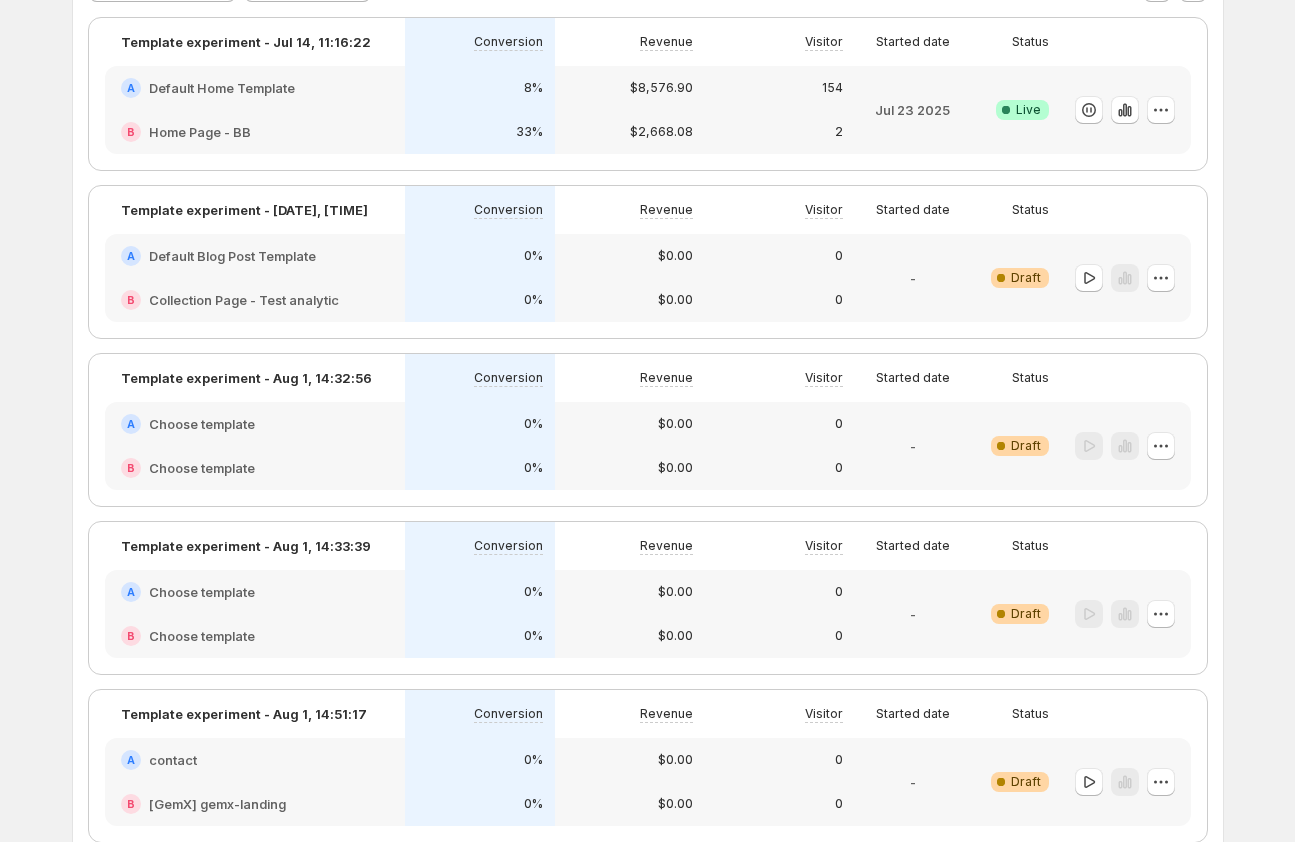 scroll, scrollTop: 0, scrollLeft: 0, axis: both 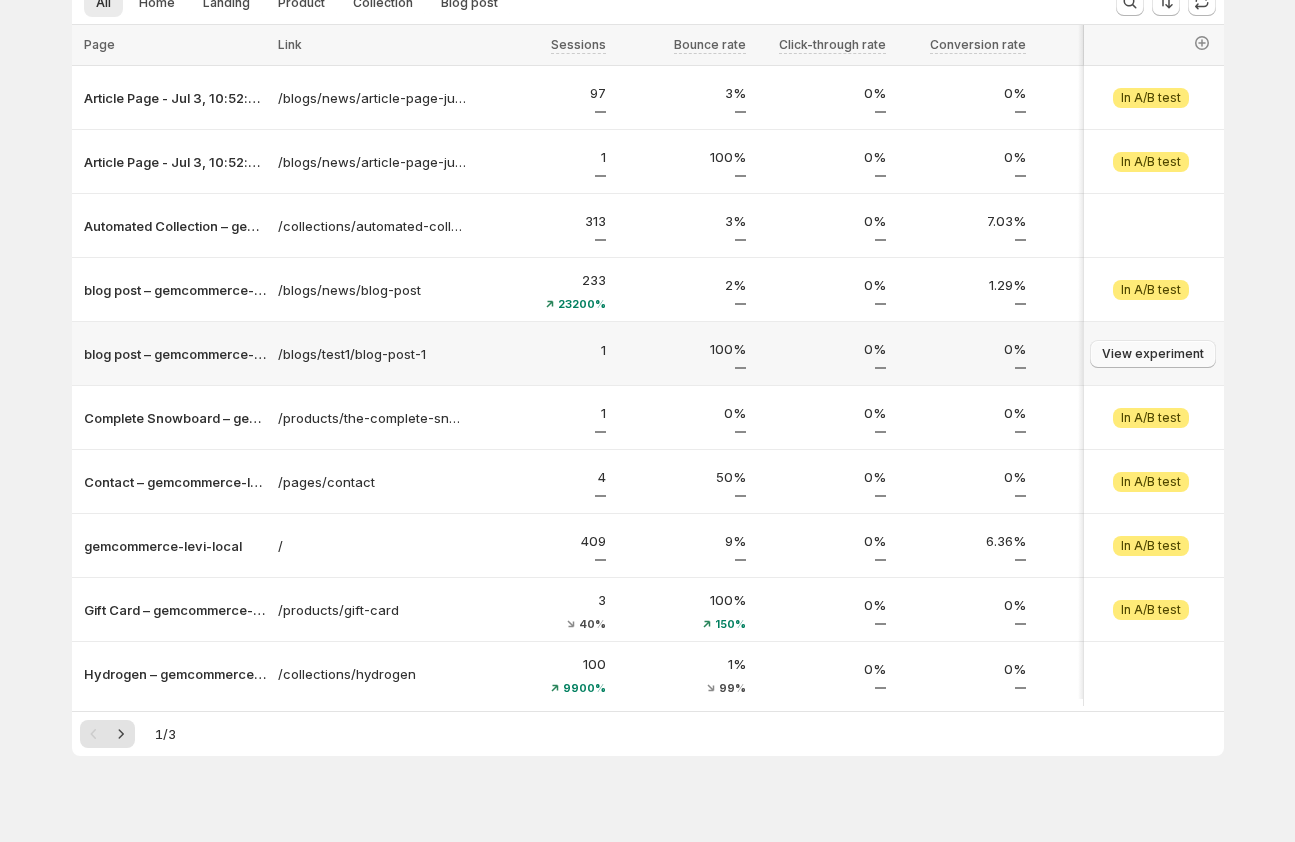 click on "View experiment" at bounding box center [1153, 354] 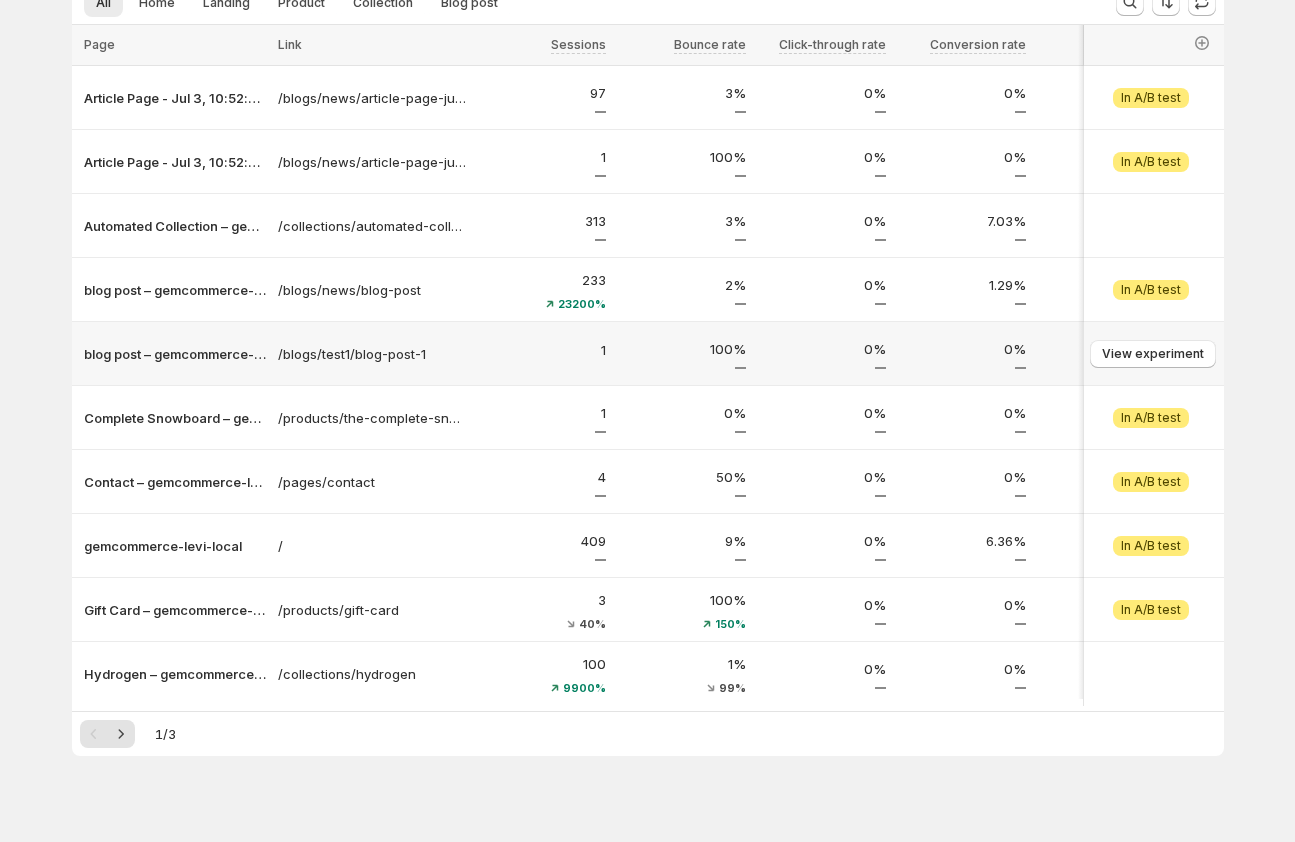 scroll, scrollTop: 0, scrollLeft: 0, axis: both 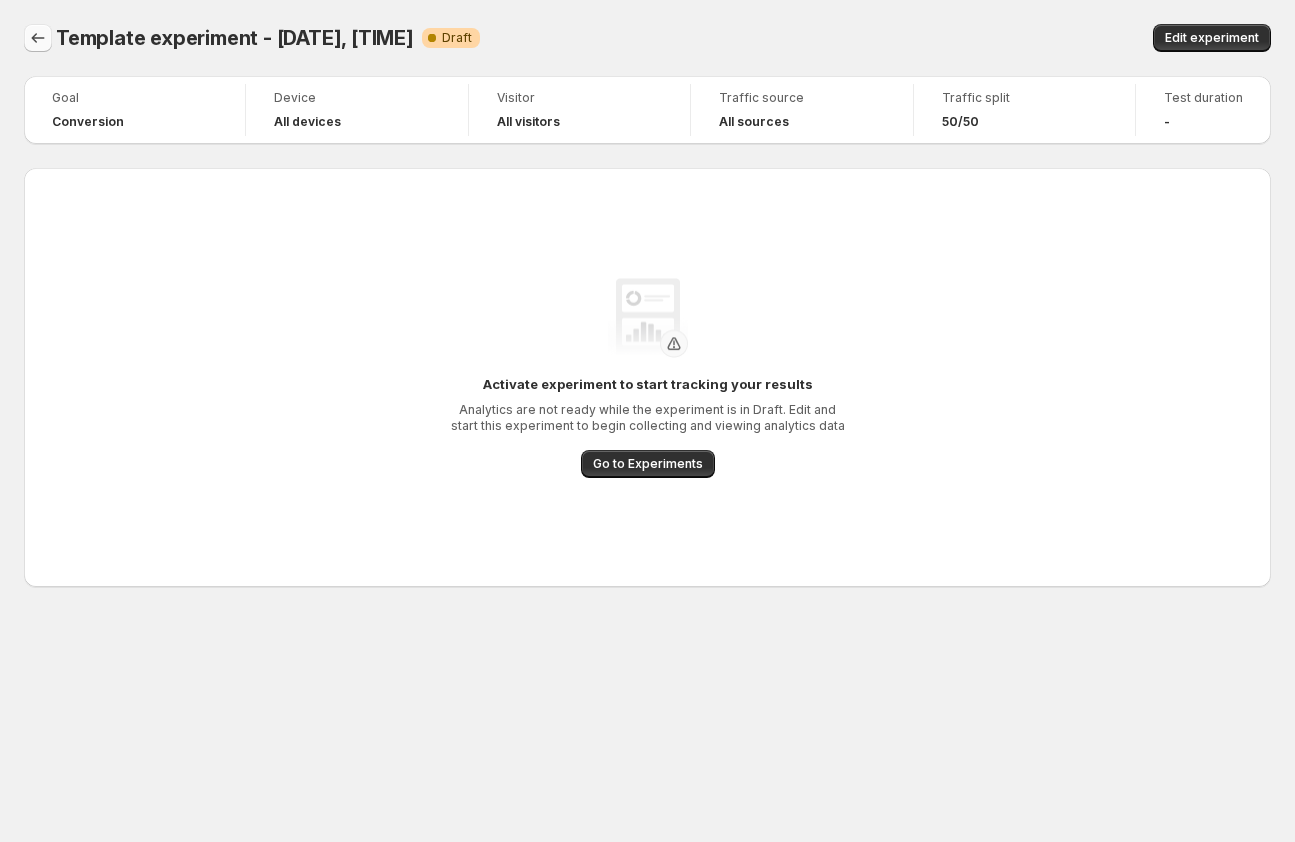 click 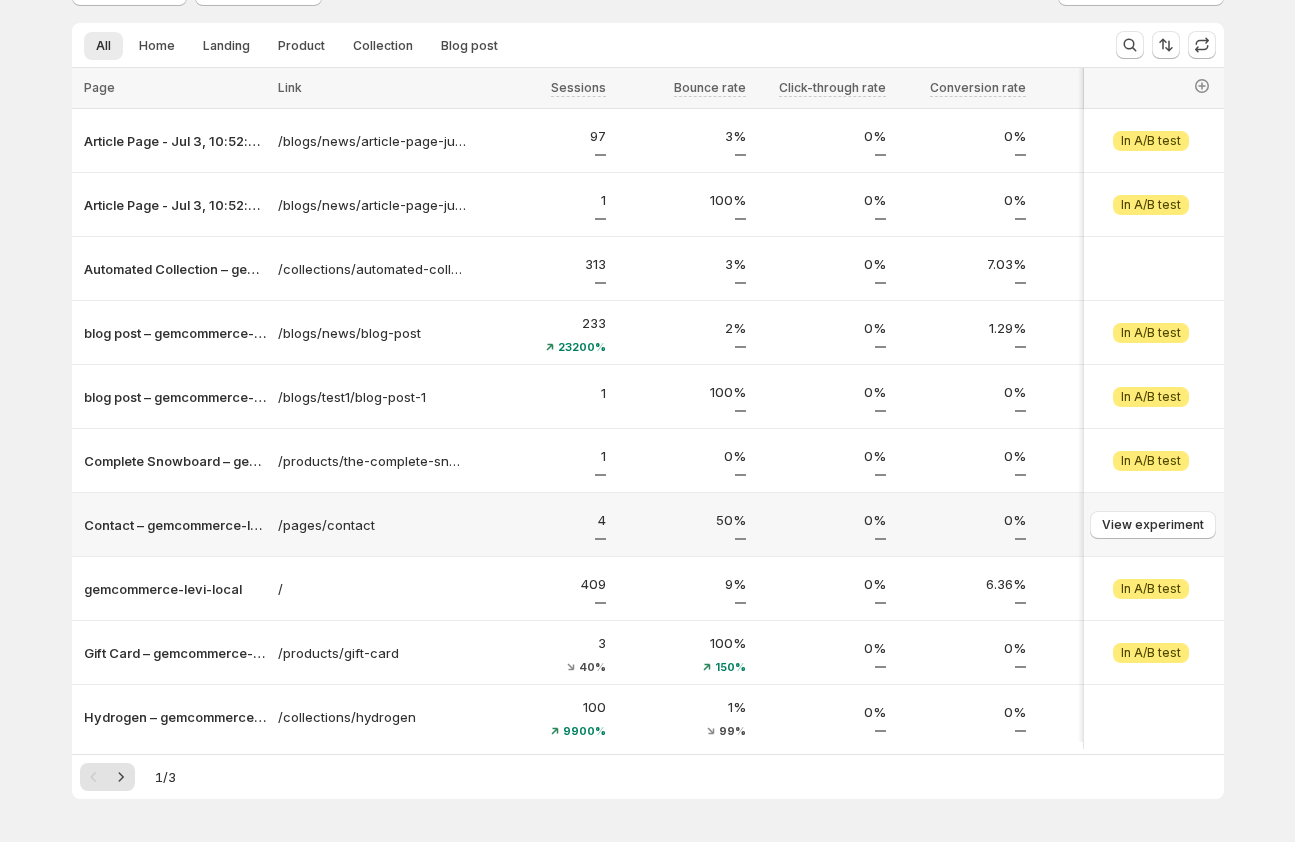 scroll, scrollTop: 247, scrollLeft: 0, axis: vertical 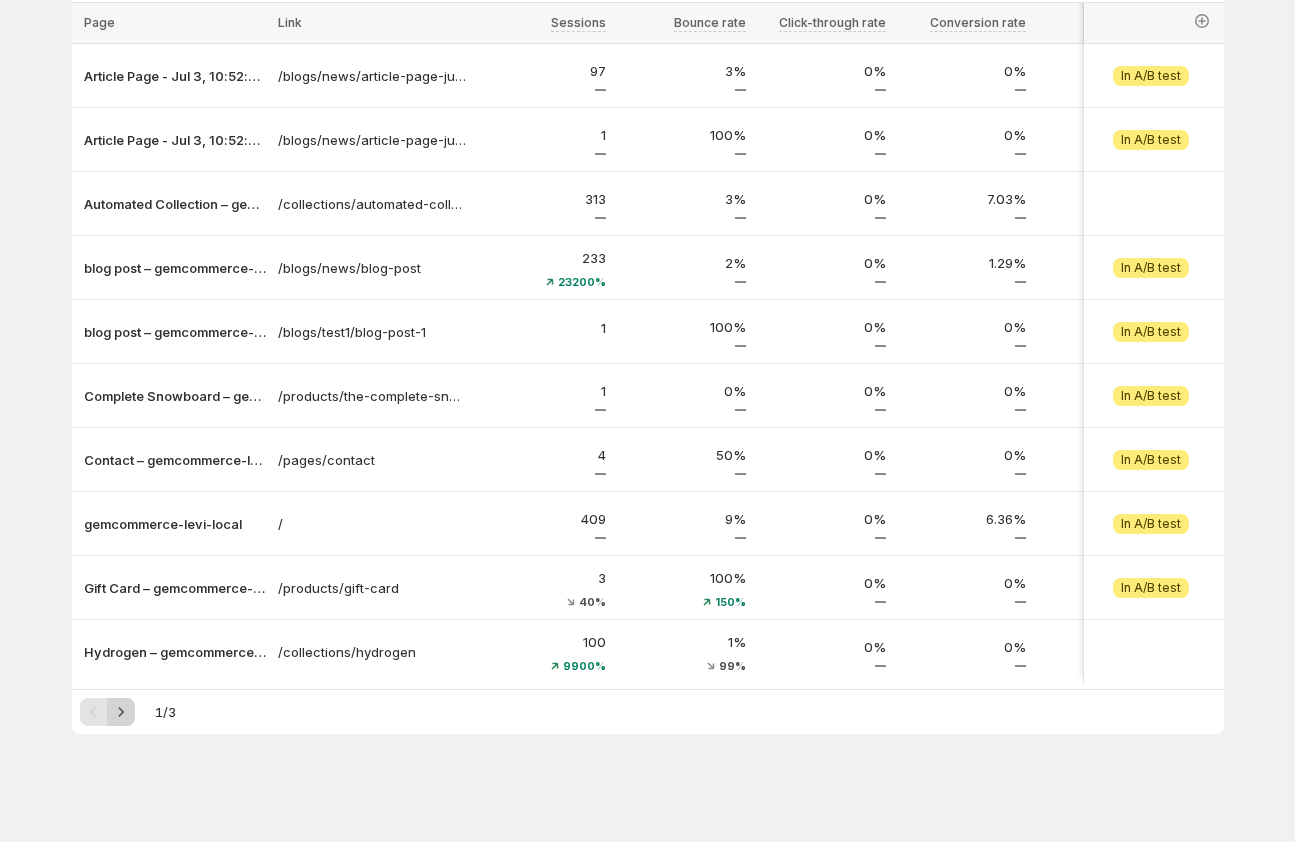 click 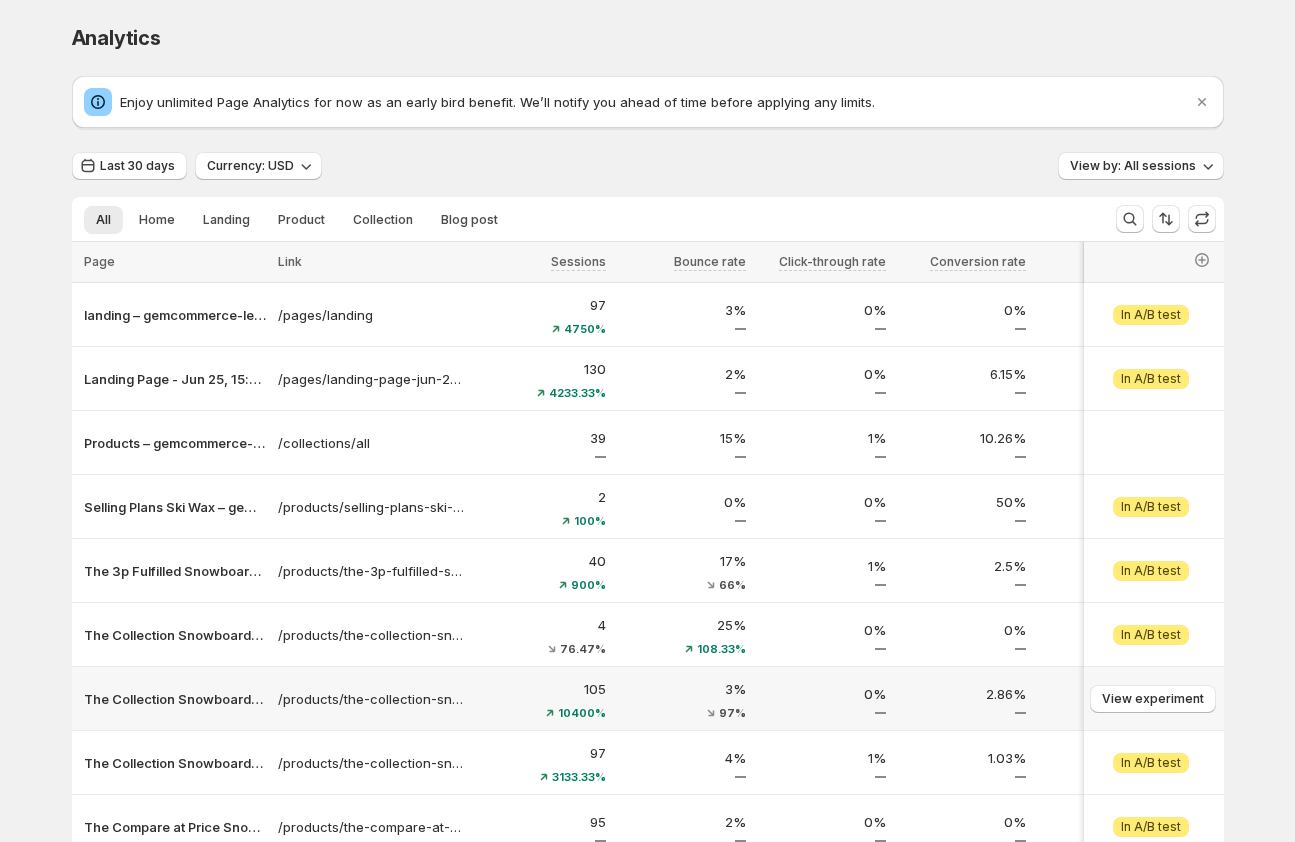 scroll, scrollTop: 247, scrollLeft: 0, axis: vertical 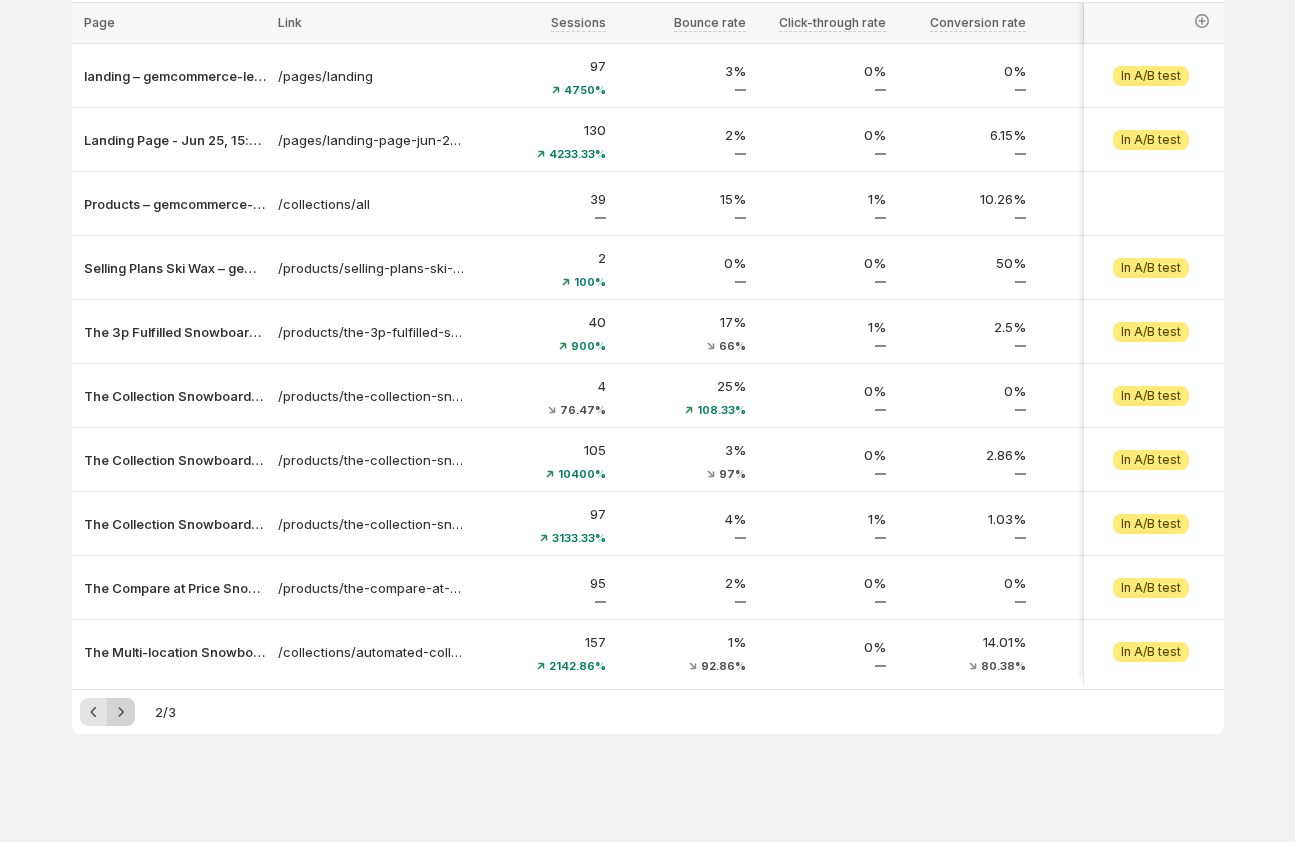 click 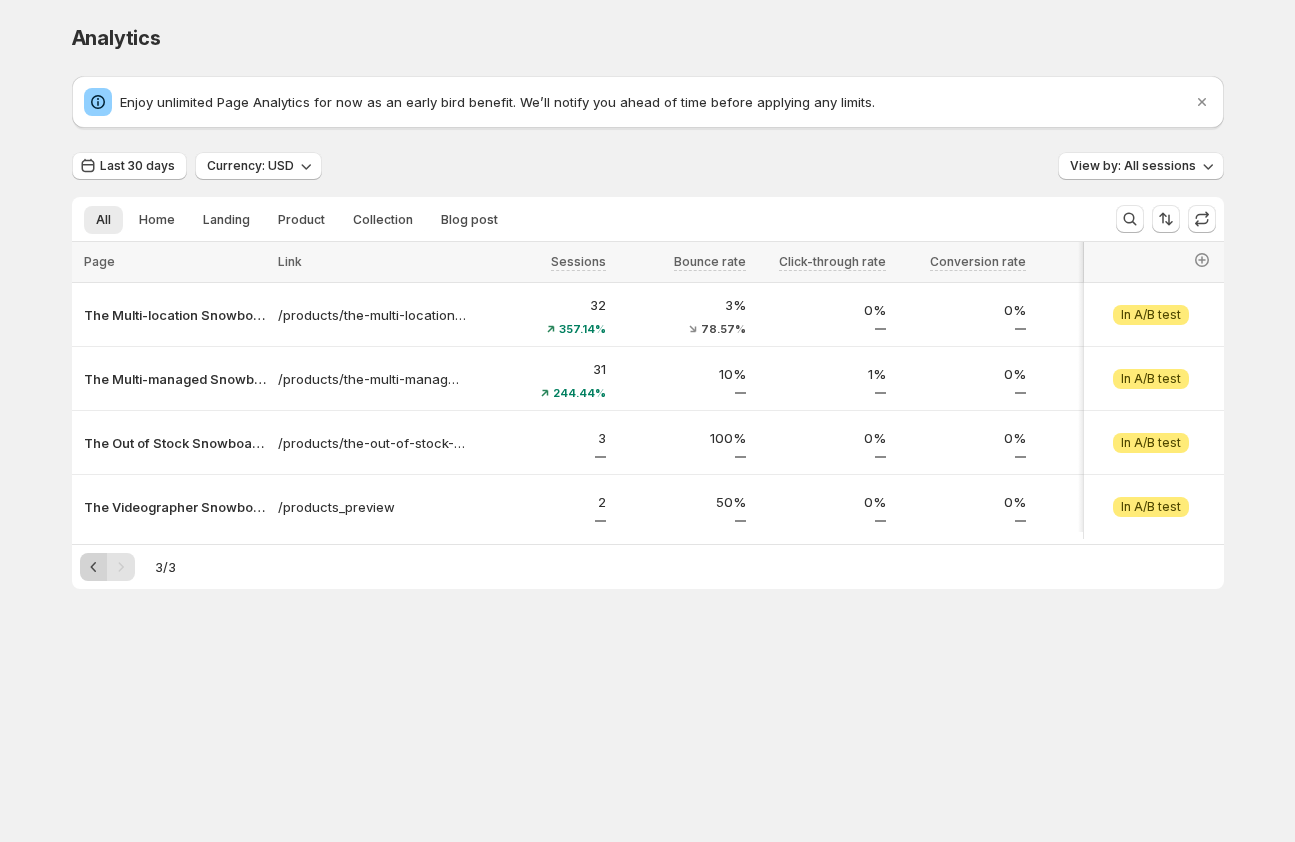 click 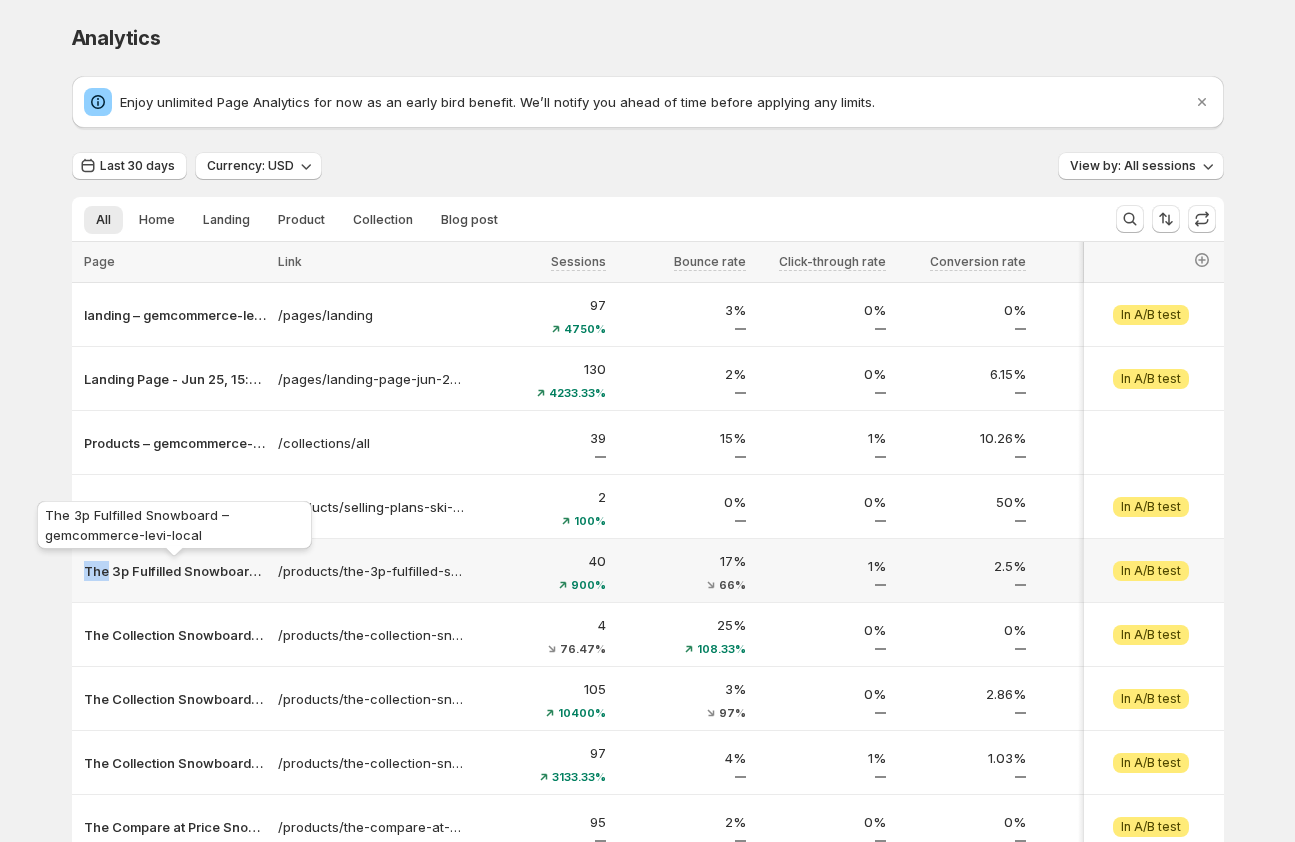 click on "The 3p Fulfilled Snowboard – gemcommerce-levi-local" at bounding box center [175, 571] 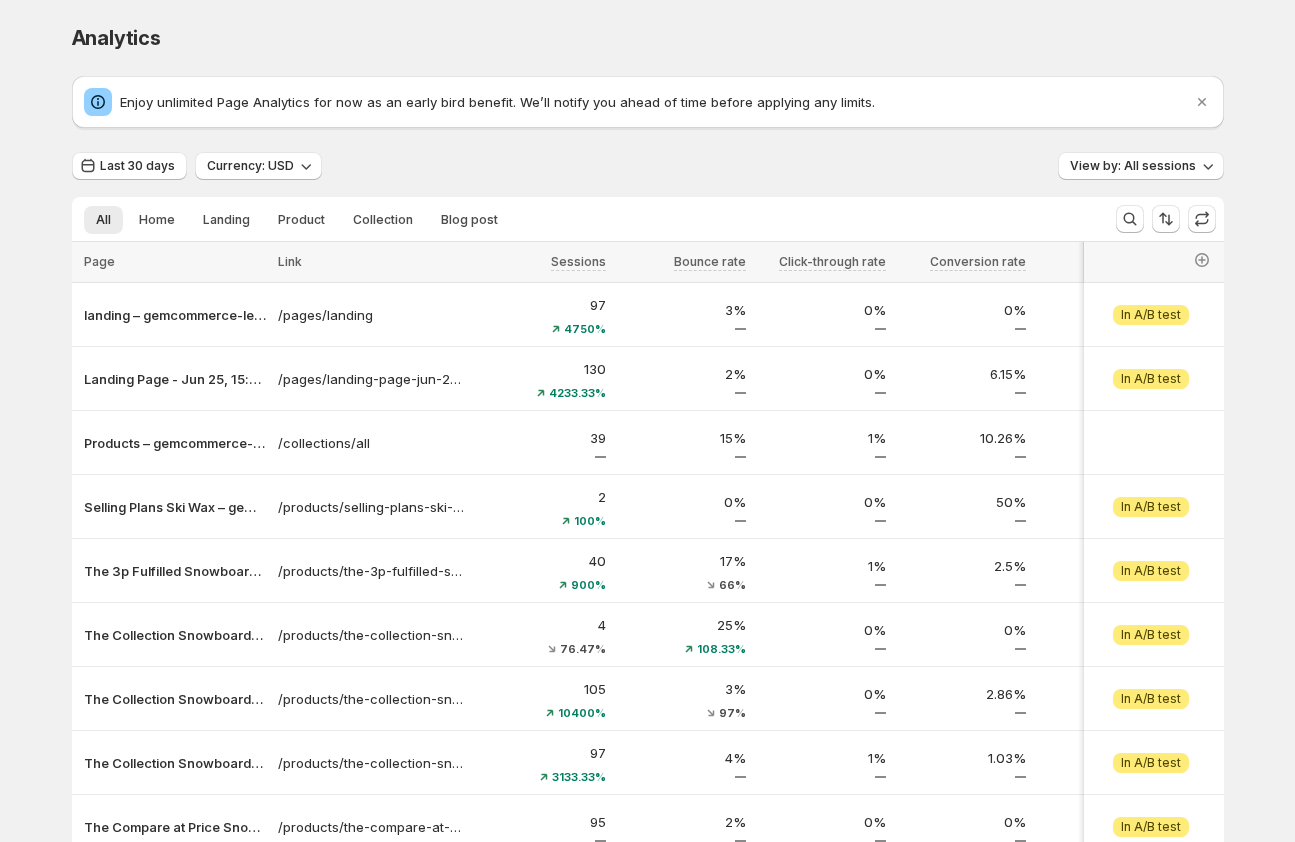 click on "Analytics. This page is ready Analytics Enjoy unlimited Page Analytics for now as an early bird benefit. We’ll notify you ahead of time before applying any limits. Last 30 days Currency: USD View by: All sessions All Home Landing Product Collection Blog post More views All Home Landing Product Collection Blog post More views Page Link Sessions Bounce rate Click-through rate Conversion rate Visitors Avg time on page Pageviews Revenue per visitor Added to cart Reached checkout Completed checkout Revenue per visitor Cart additions Add to cart rate Orders Average order value Select all 10 Items 0 selected Page Link Sessions Bounce rate Click-through rate Conversion rate Visitors Avg time on page Pageviews Revenue per visitor Added to cart Reached checkout Completed checkout Revenue per visitor Cart additions Add to cart rate Orders Average order value landing – gemcommerce-levi-local /pages/landing 97 4750% 3% 0% 0% 97 9600% 2.00s 60% 132 6500% $0.00 126 12500% 8 0 $0.00 93 9200% 96% 92% 0 $0.00 Attention 130" at bounding box center (647, 540) 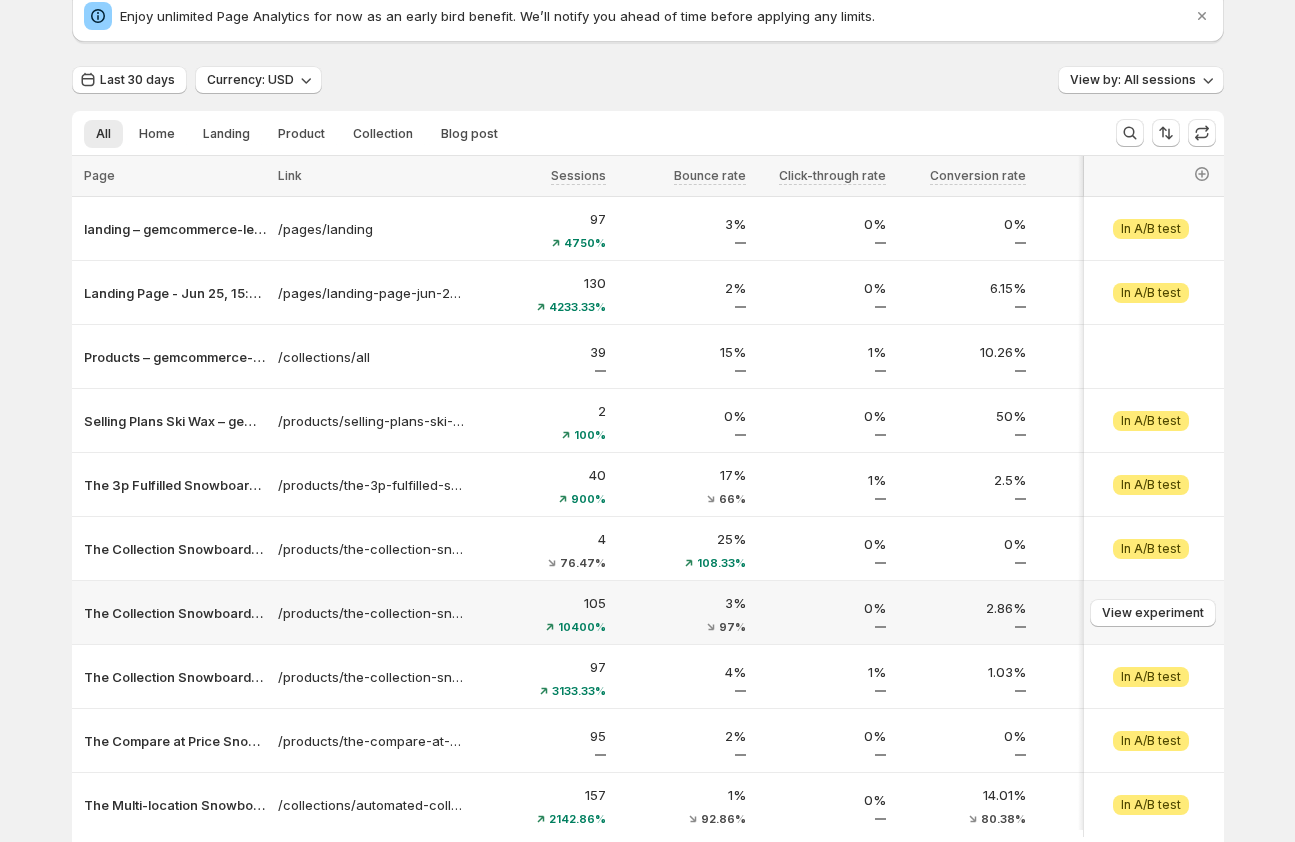 scroll, scrollTop: 247, scrollLeft: 0, axis: vertical 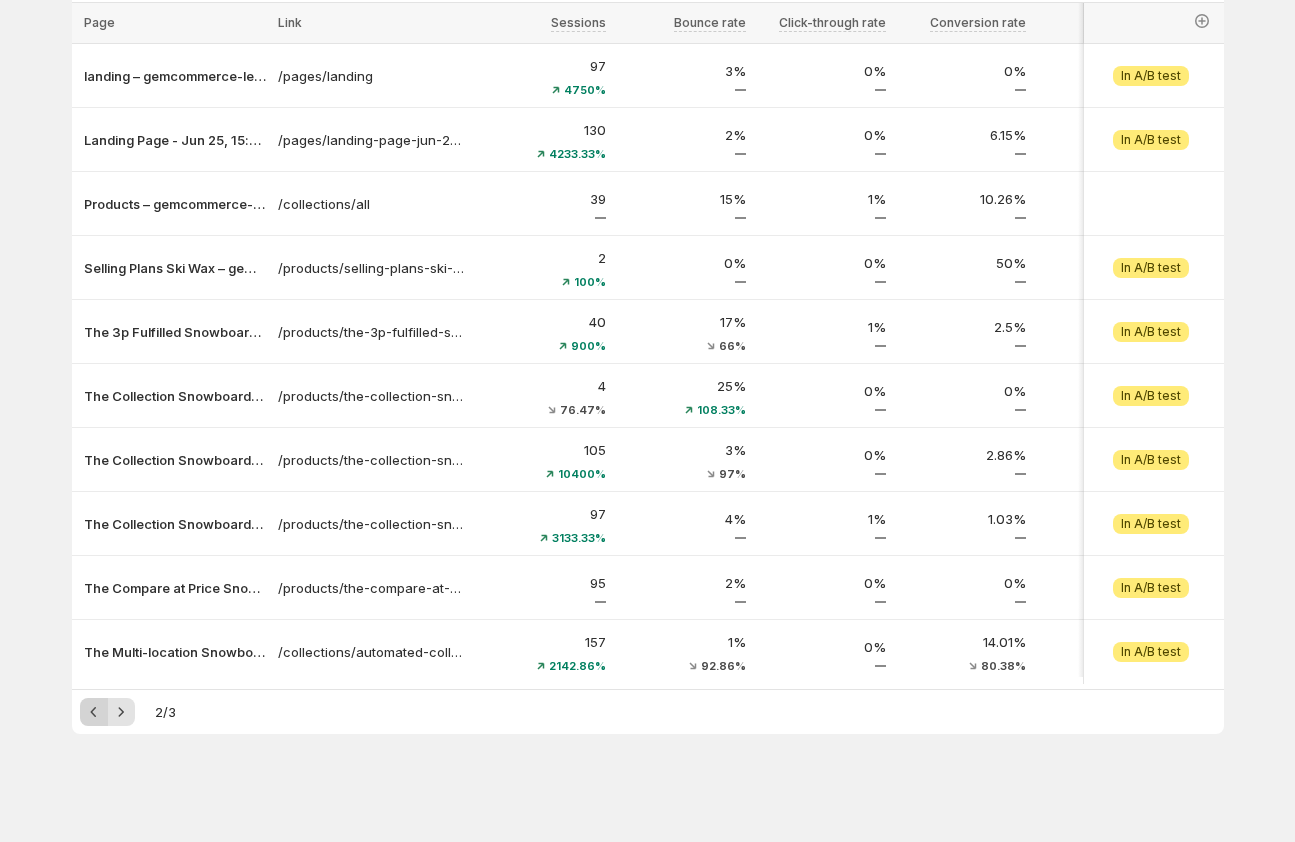 click 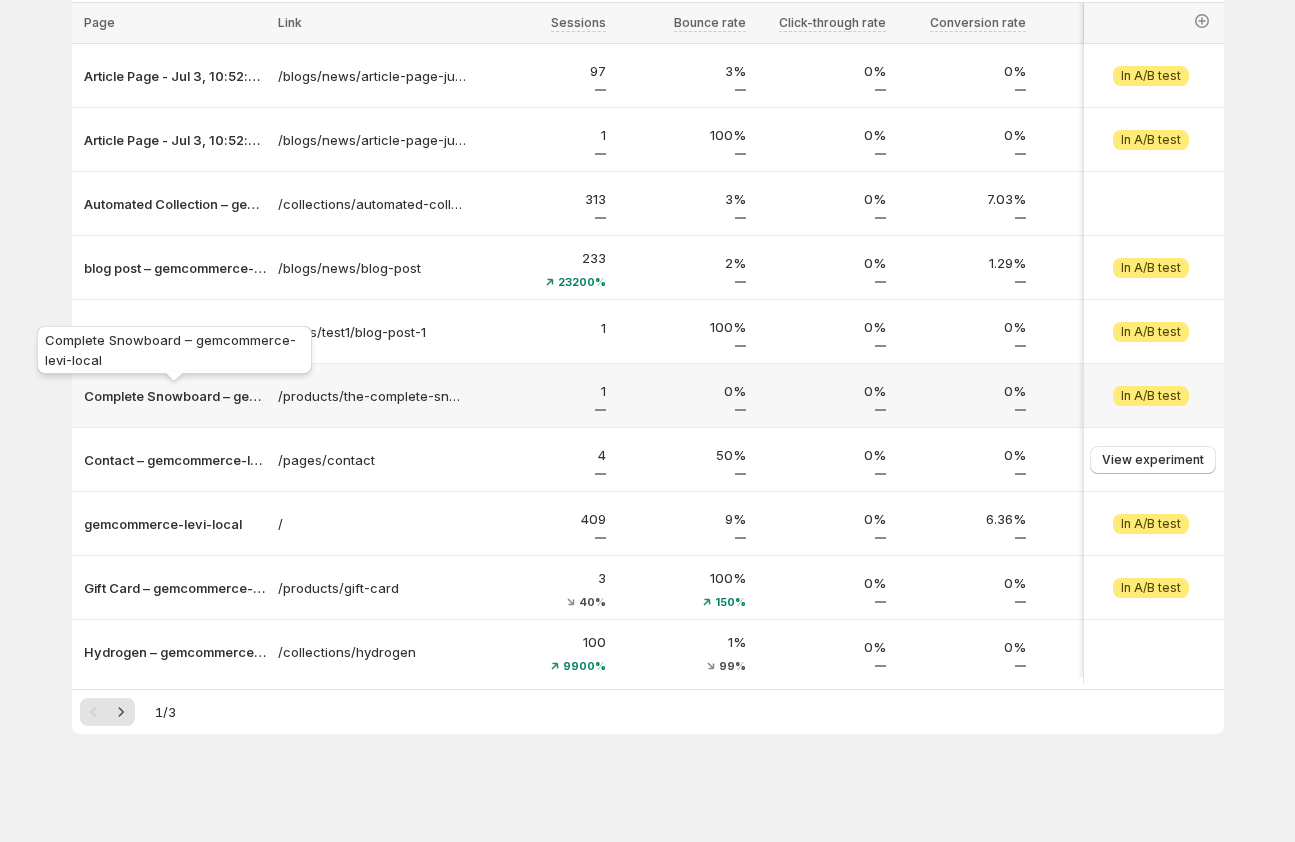 scroll, scrollTop: 0, scrollLeft: 0, axis: both 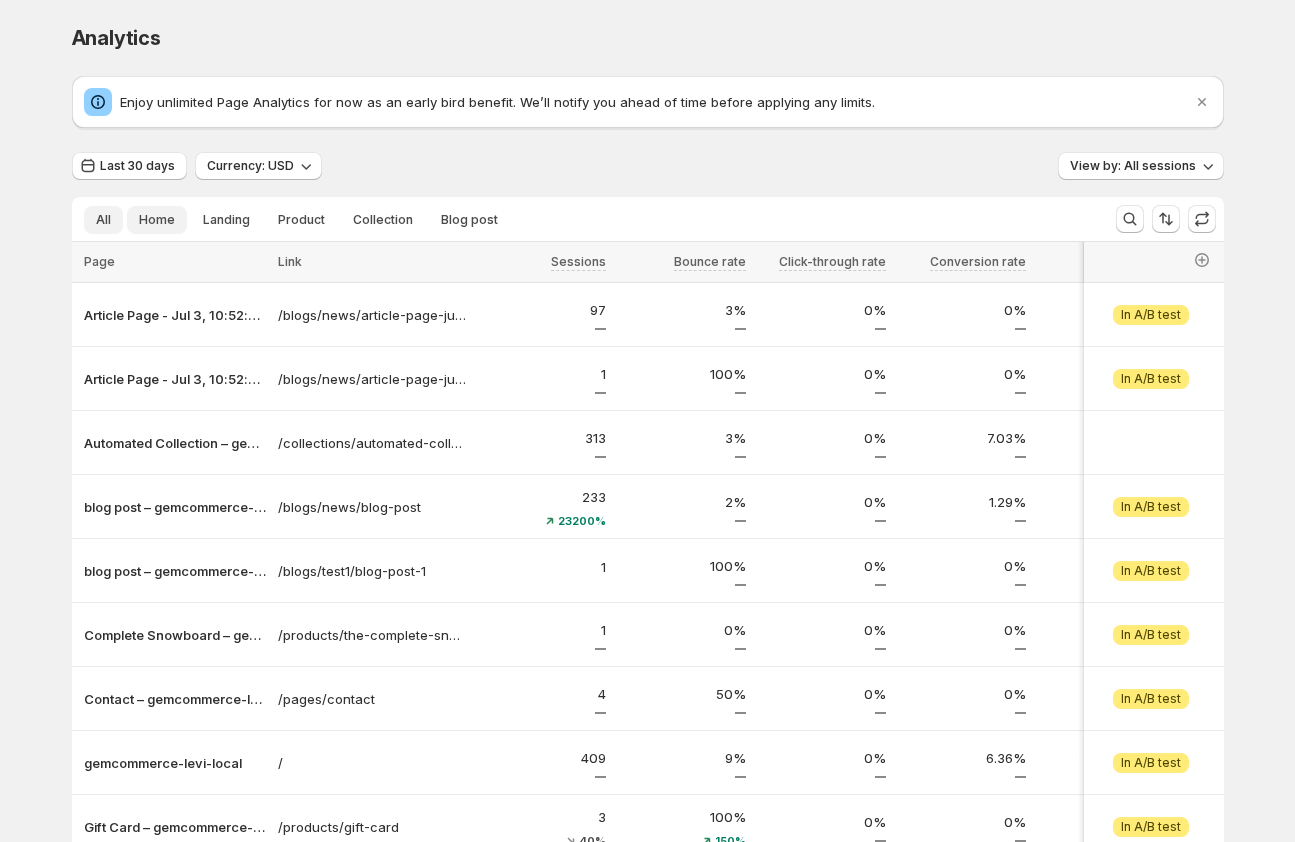click on "Home" at bounding box center (157, 220) 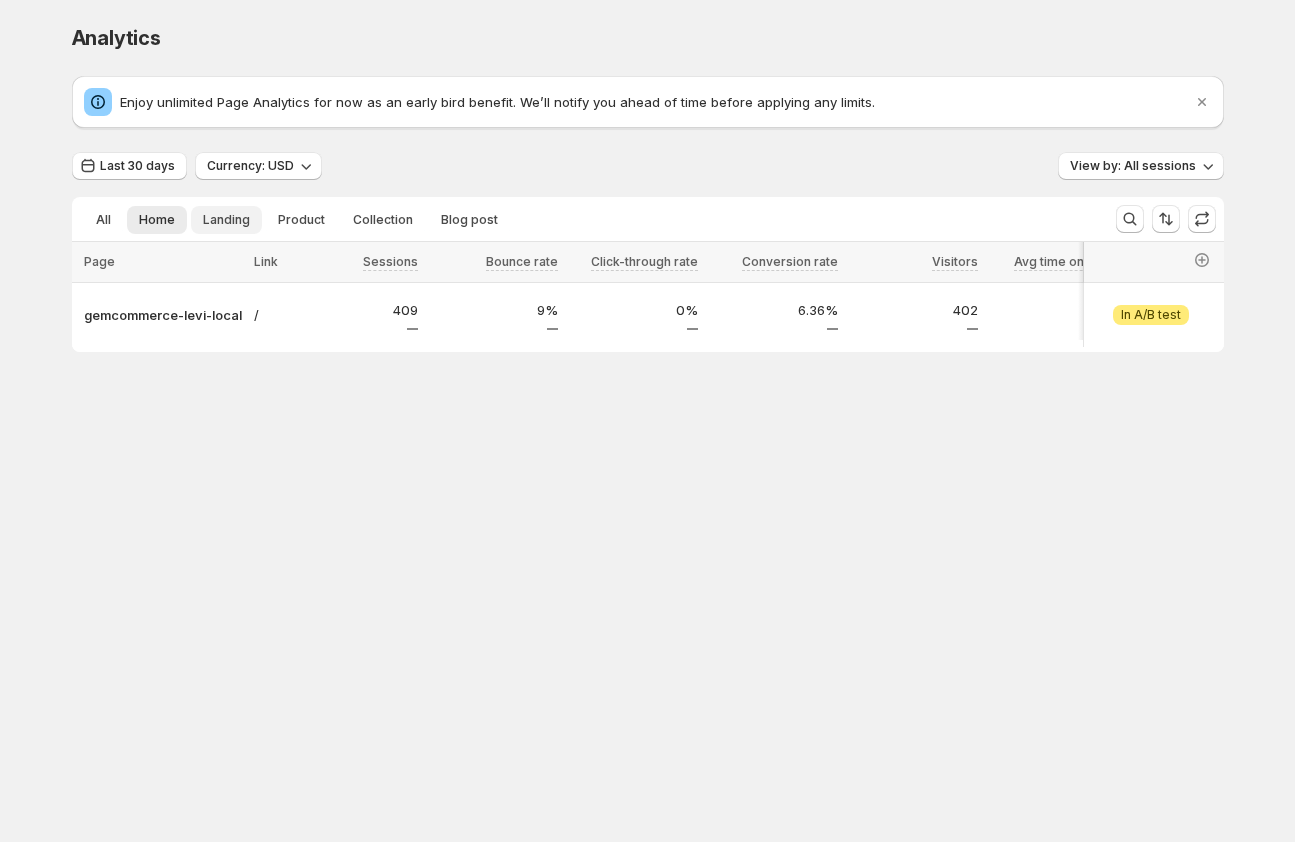 click on "Landing" at bounding box center [226, 220] 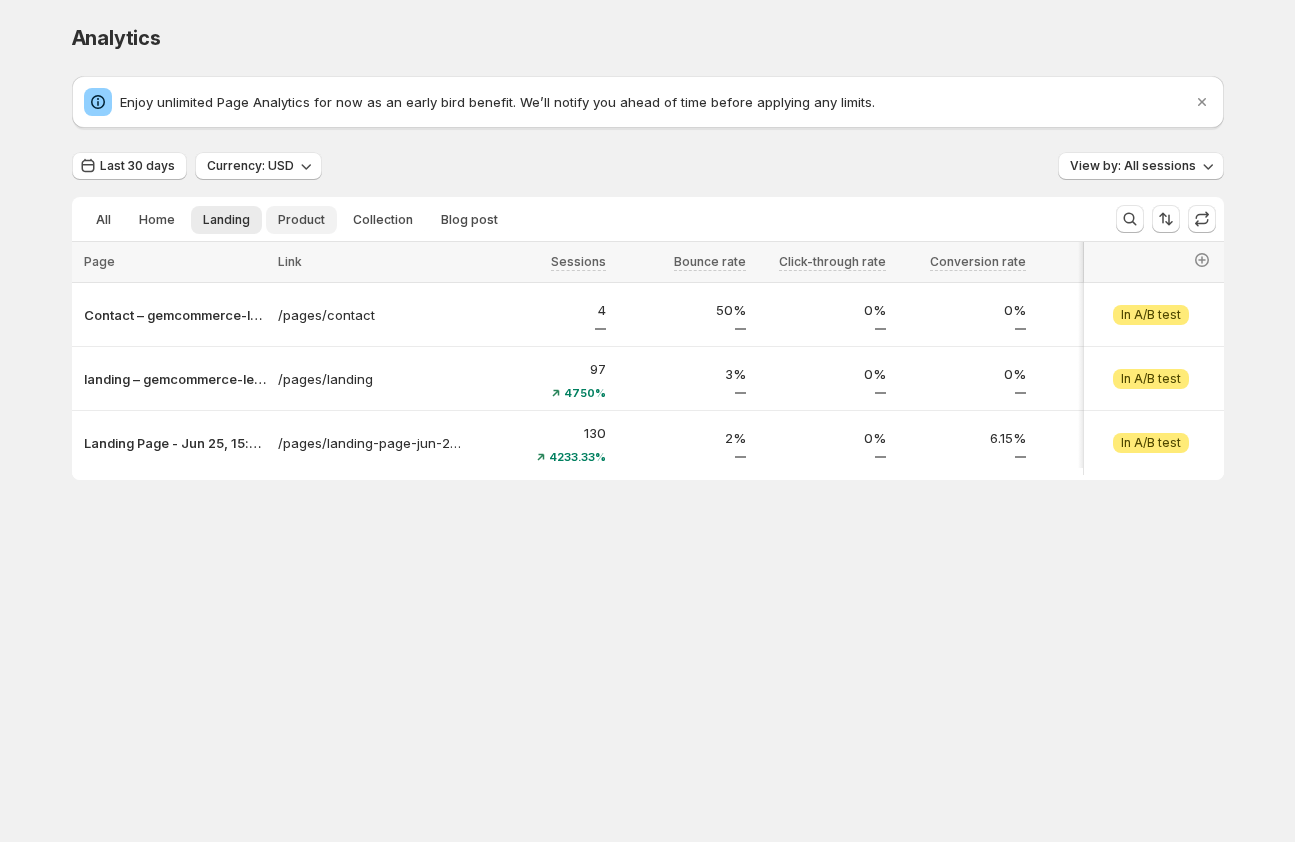 click on "Product" at bounding box center [301, 220] 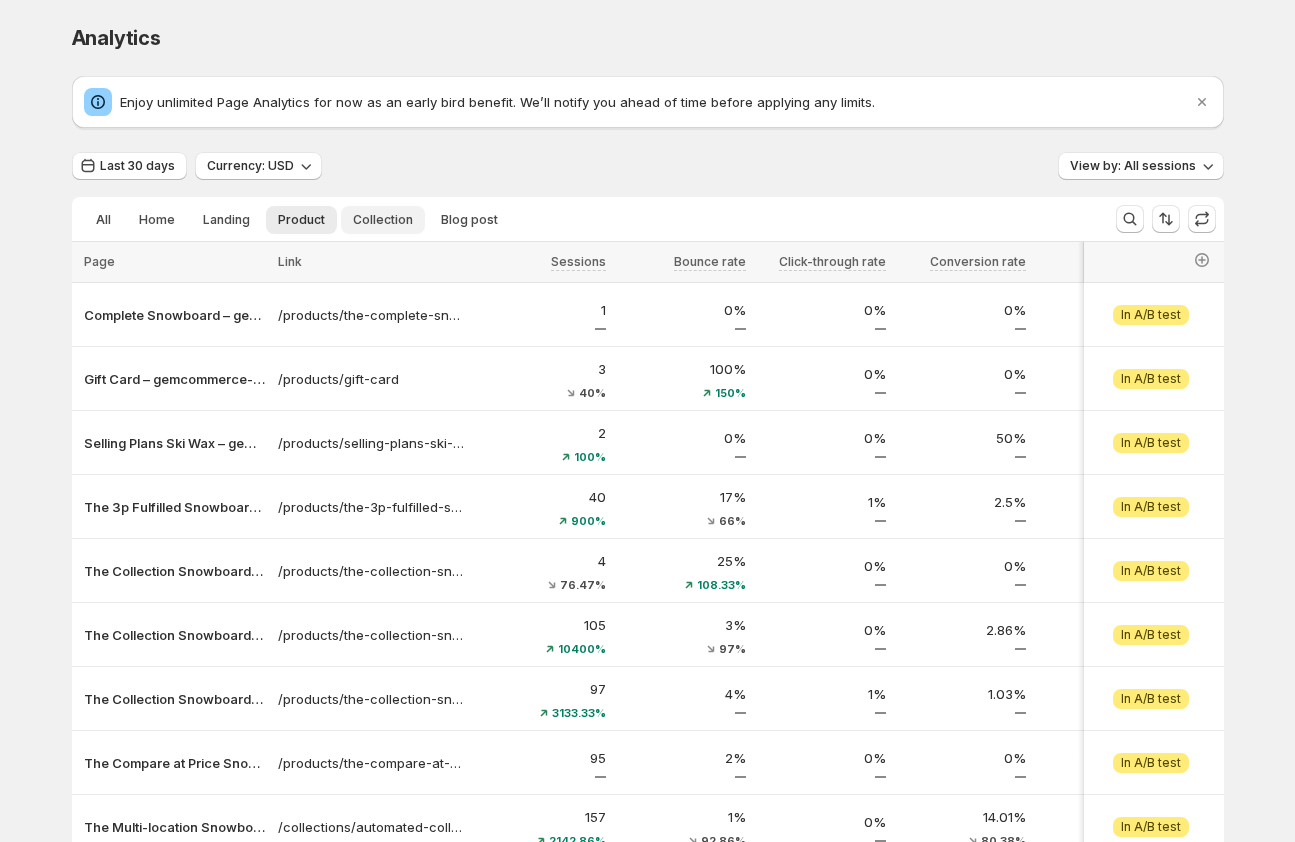 click on "Collection" at bounding box center [383, 220] 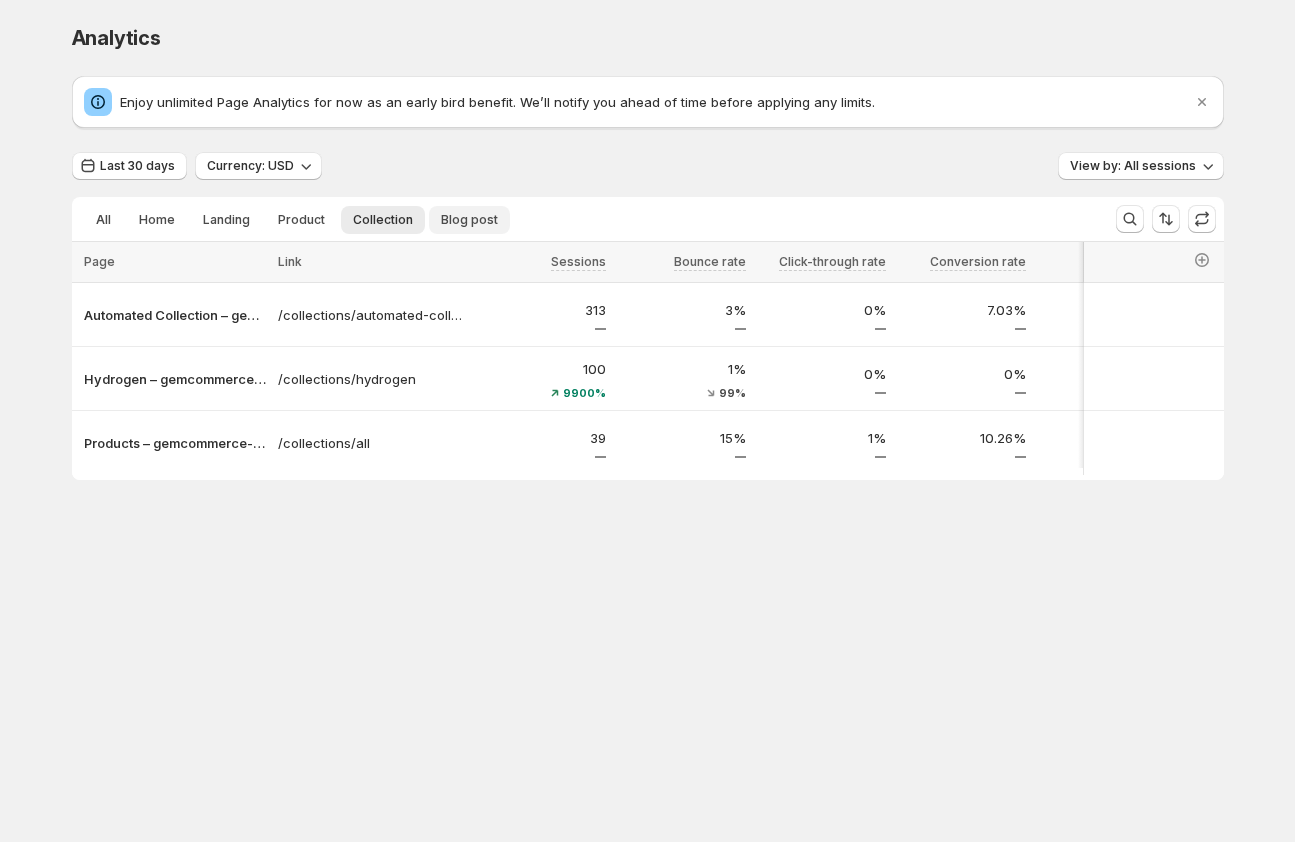 click on "Blog post" at bounding box center [469, 220] 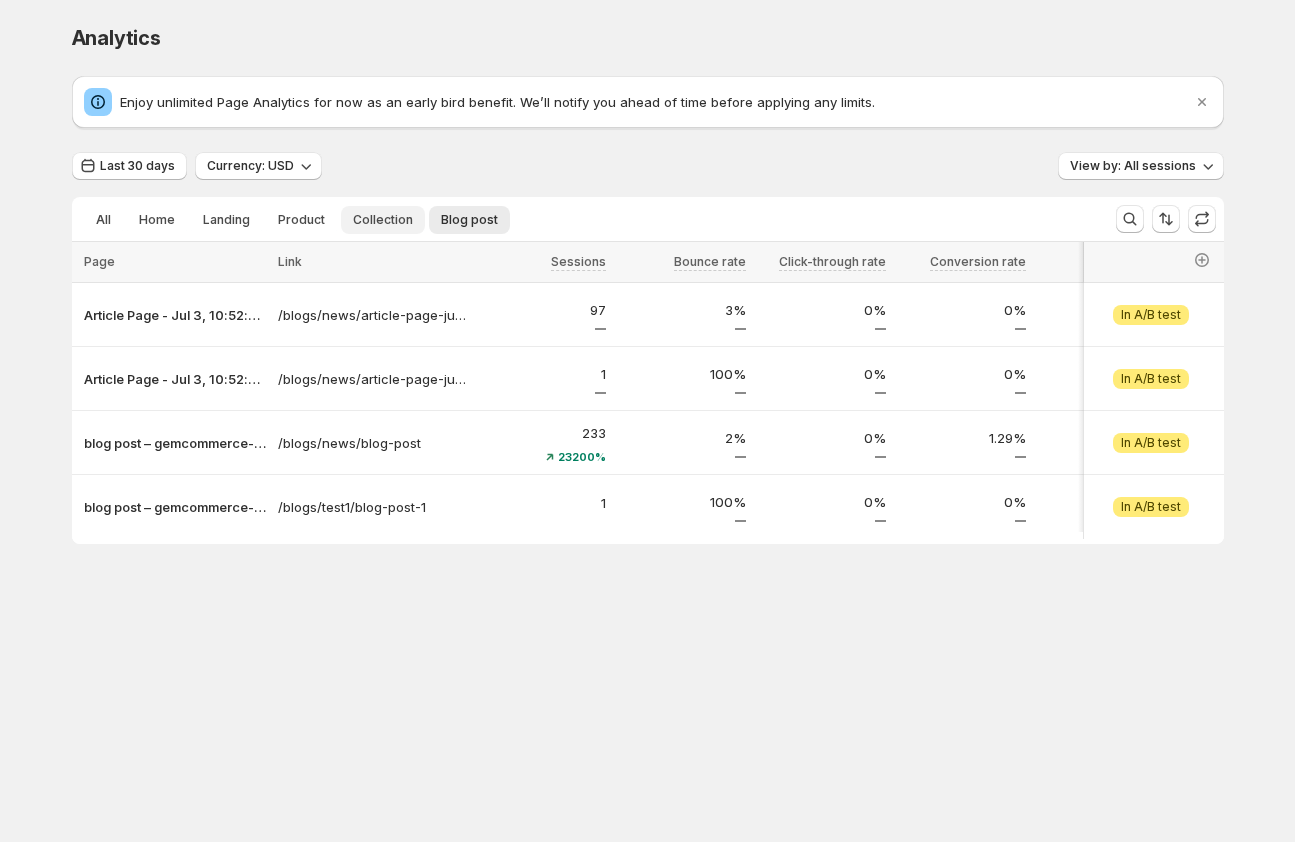 click on "Collection" at bounding box center [383, 220] 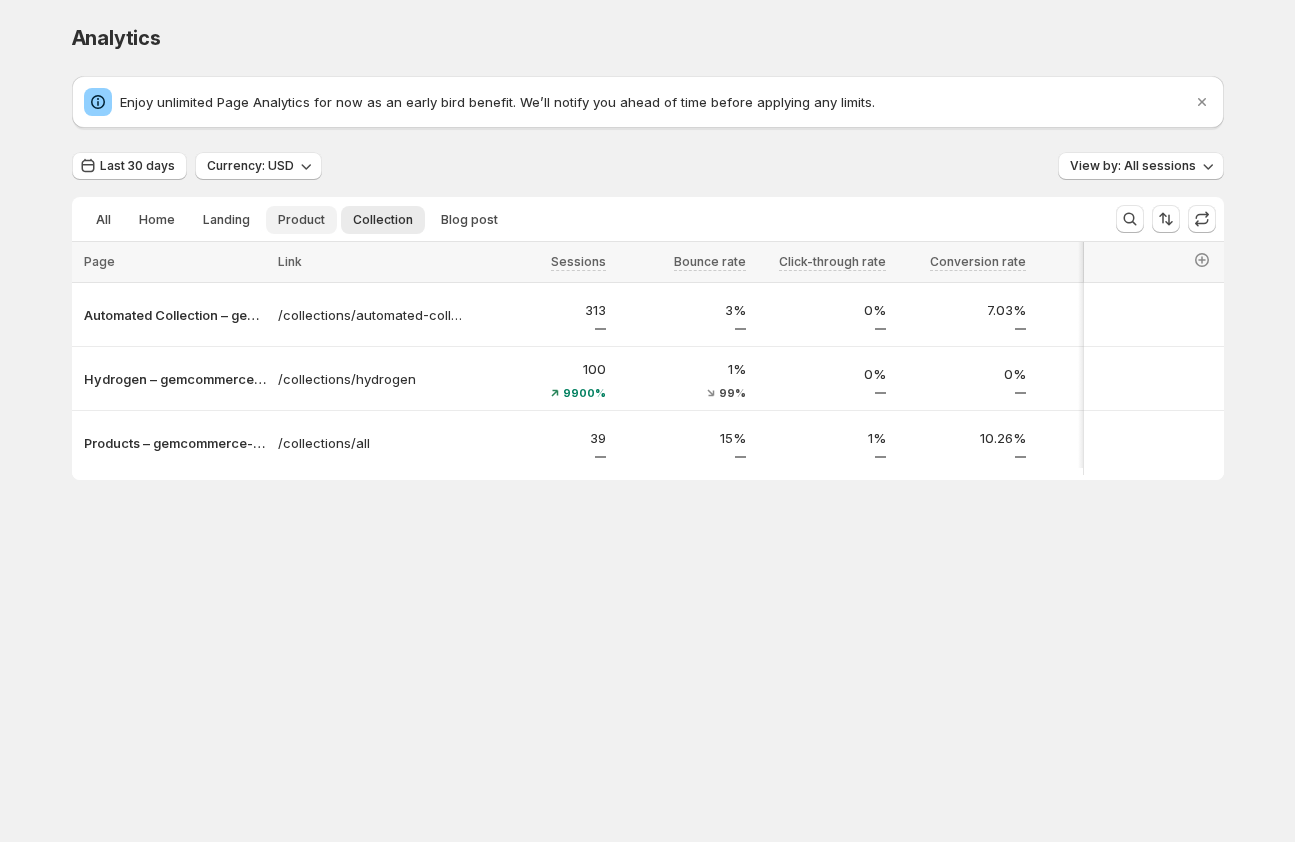 click on "Product" at bounding box center (301, 220) 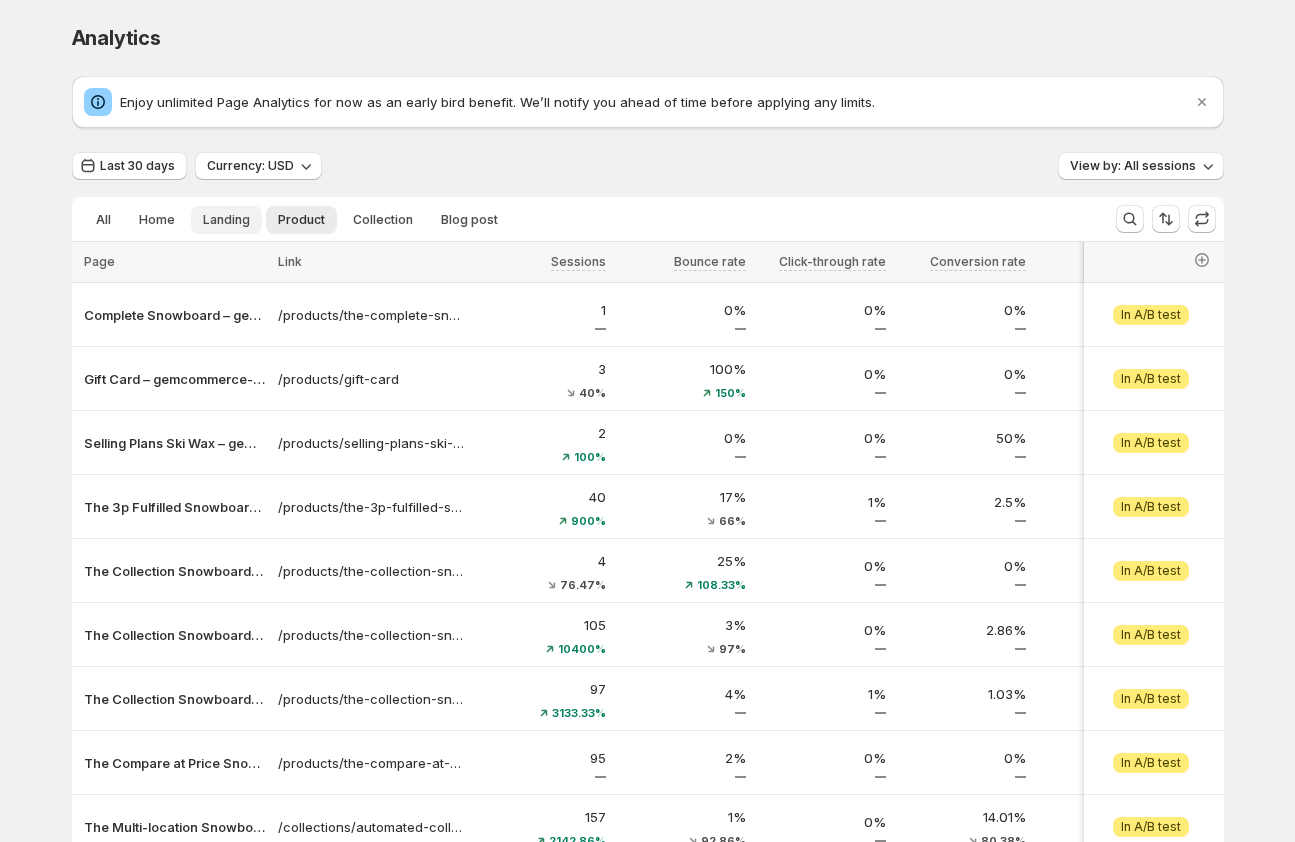click on "Landing" at bounding box center [226, 220] 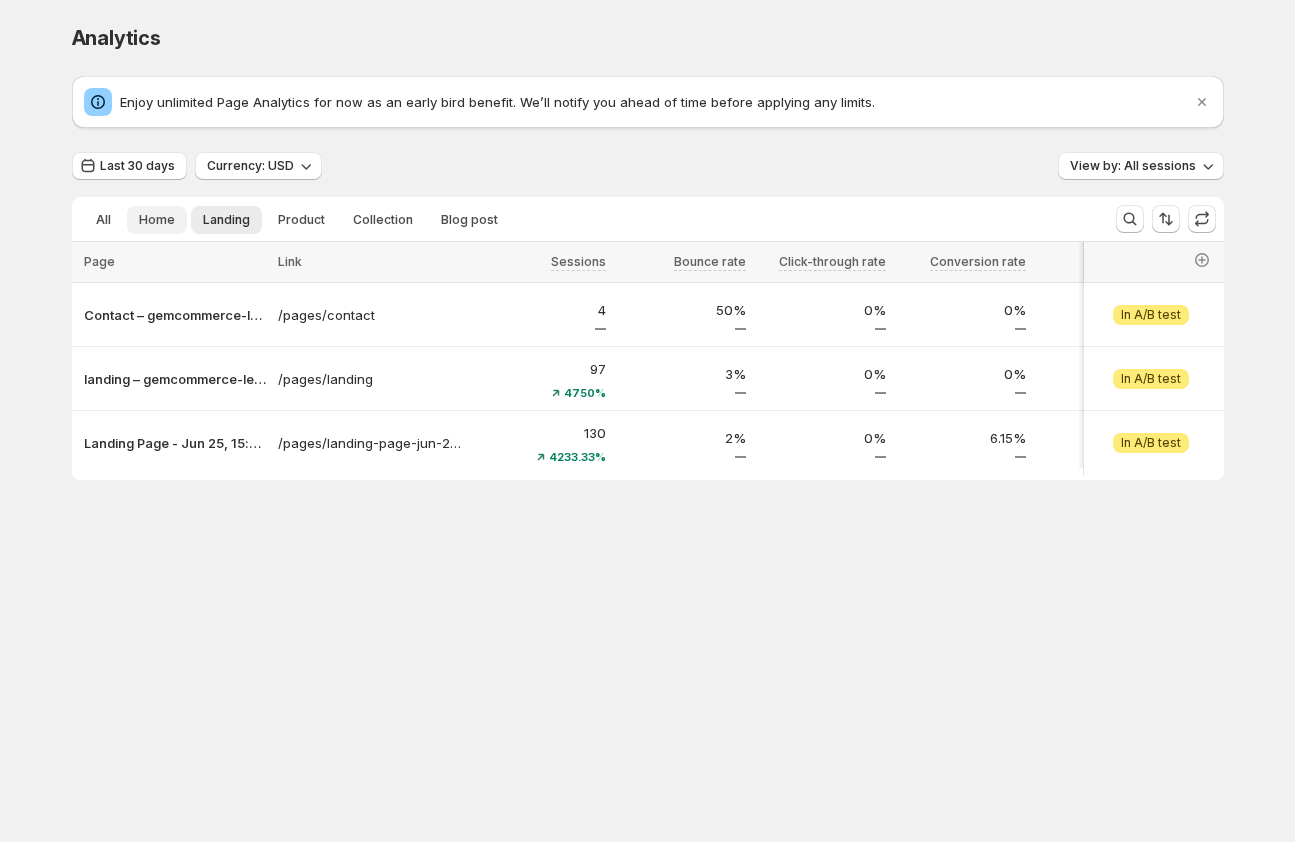click on "Home" at bounding box center [157, 220] 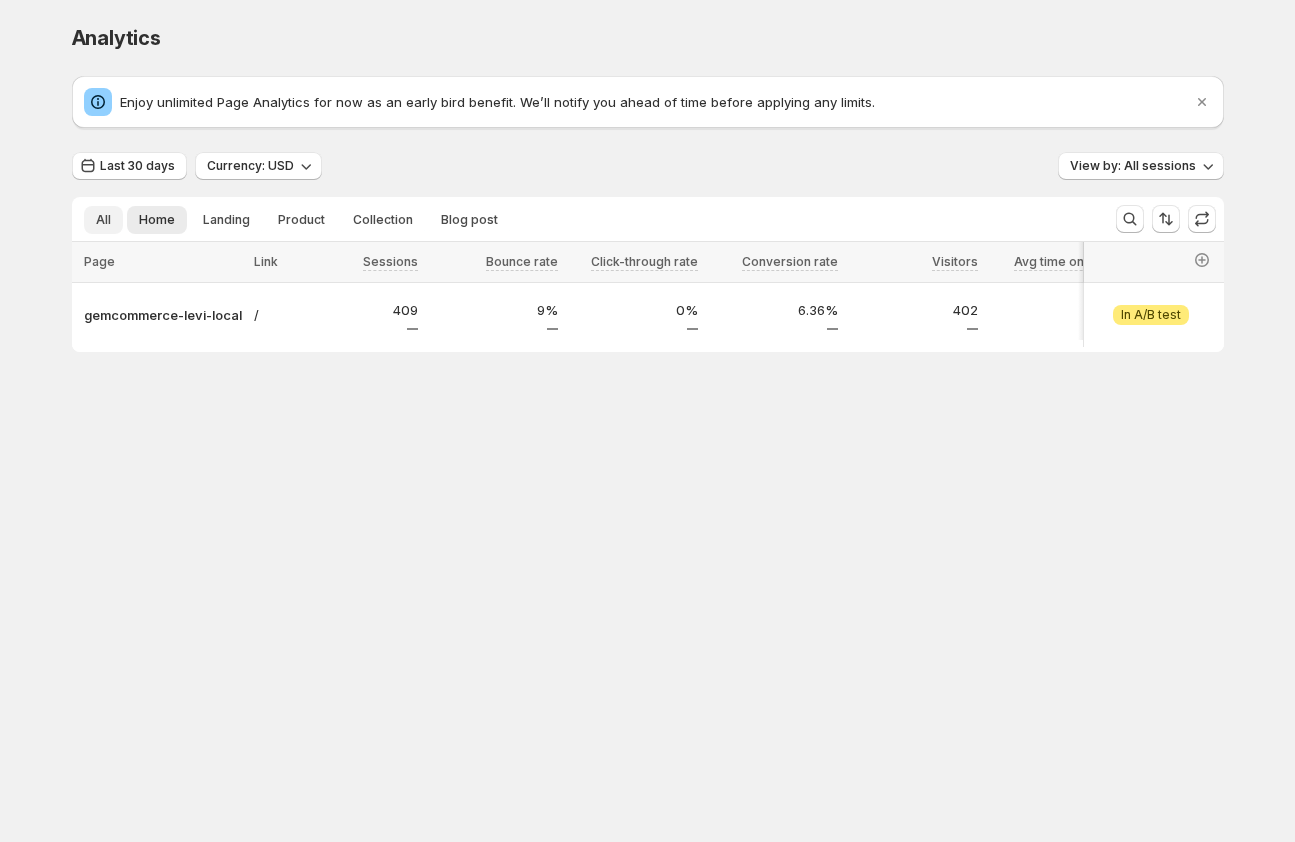click on "All" at bounding box center [103, 220] 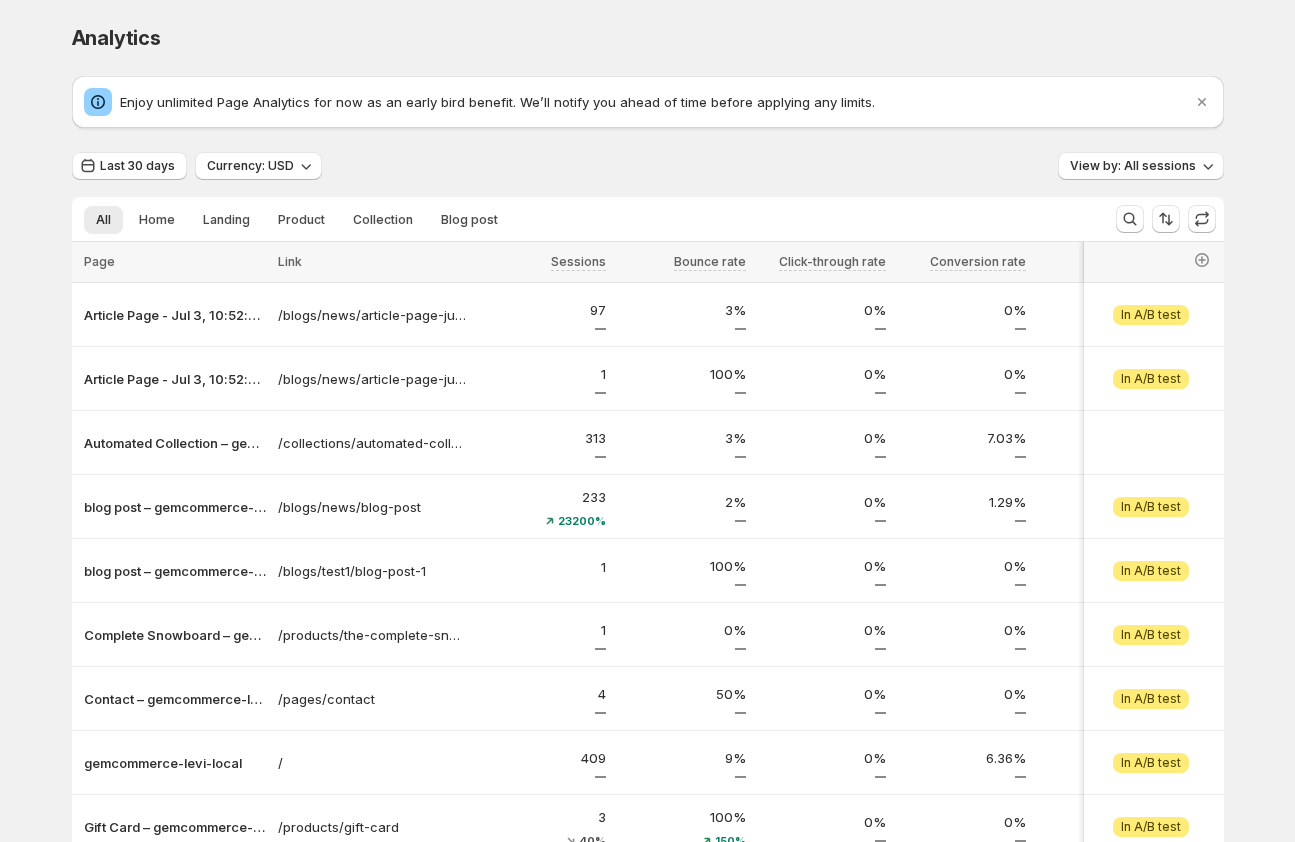 click on "Analytics. This page is ready Analytics Enjoy unlimited Page Analytics for now as an early bird benefit. We’ll notify you ahead of time before applying any limits. Last 30 days Currency: USD View by: All sessions All Home Landing Product Collection Blog post More views All Home Landing Product Collection Blog post More views Page Link Sessions Bounce rate Click-through rate Conversion rate Visitors Avg time on page Pageviews Revenue per visitor Added to cart Reached checkout Completed checkout Revenue per visitor Cart additions Add to cart rate Orders Average order value Select all 10 Items 0 selected Page Link Sessions Bounce rate Click-through rate Conversion rate Visitors Avg time on page Pageviews Revenue per visitor Added to cart Reached checkout Completed checkout Revenue per visitor Cart additions Add to cart rate Orders Average order value Article Page - [DATE], [TIME] – [ORGANIZATION] /blogs/news/article-page-[DATE]-[TIME] 97 3% 0% 0% 97 3.50s 133 $0.00 126 8 0 $0.00 93 96% 0 $0.00 Attention 1 1" at bounding box center [648, 540] 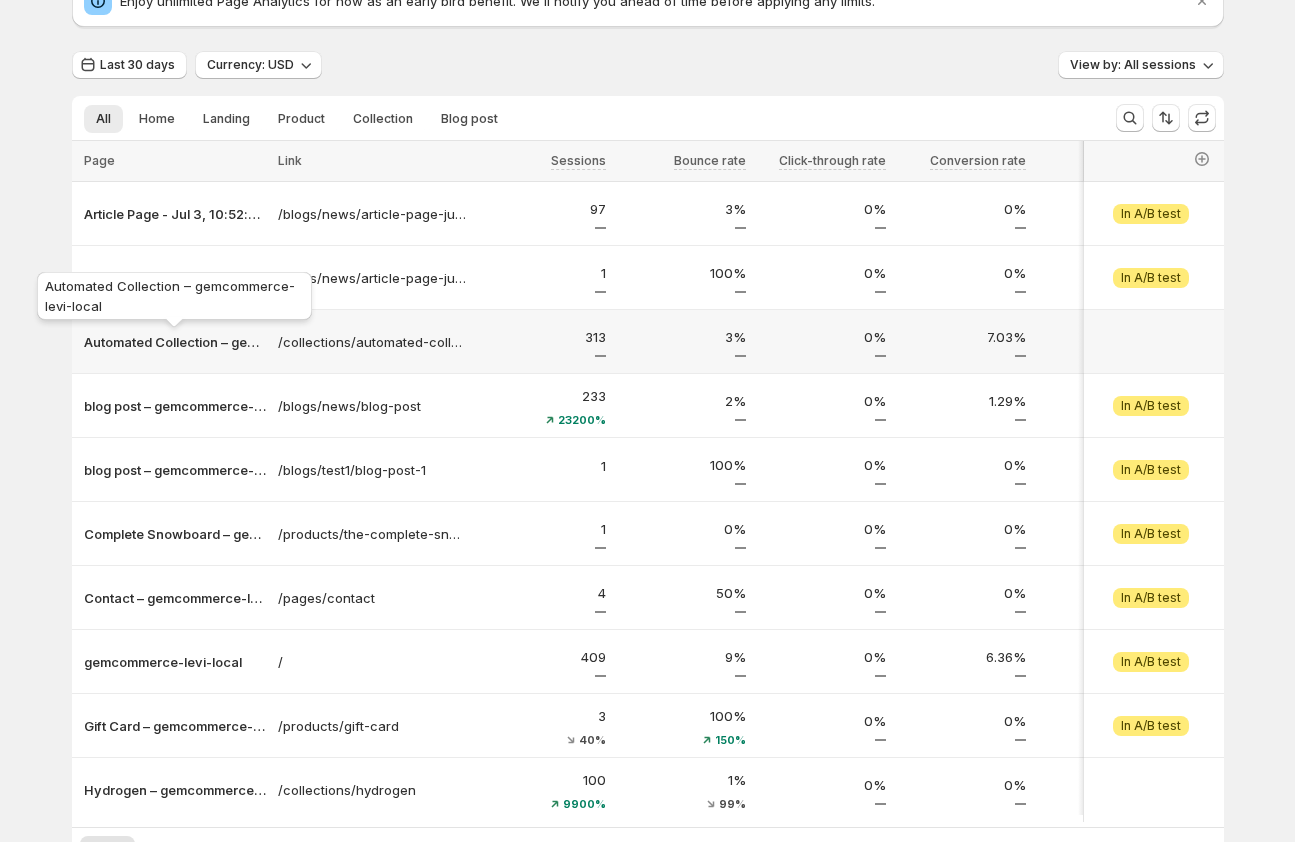 scroll, scrollTop: 0, scrollLeft: 0, axis: both 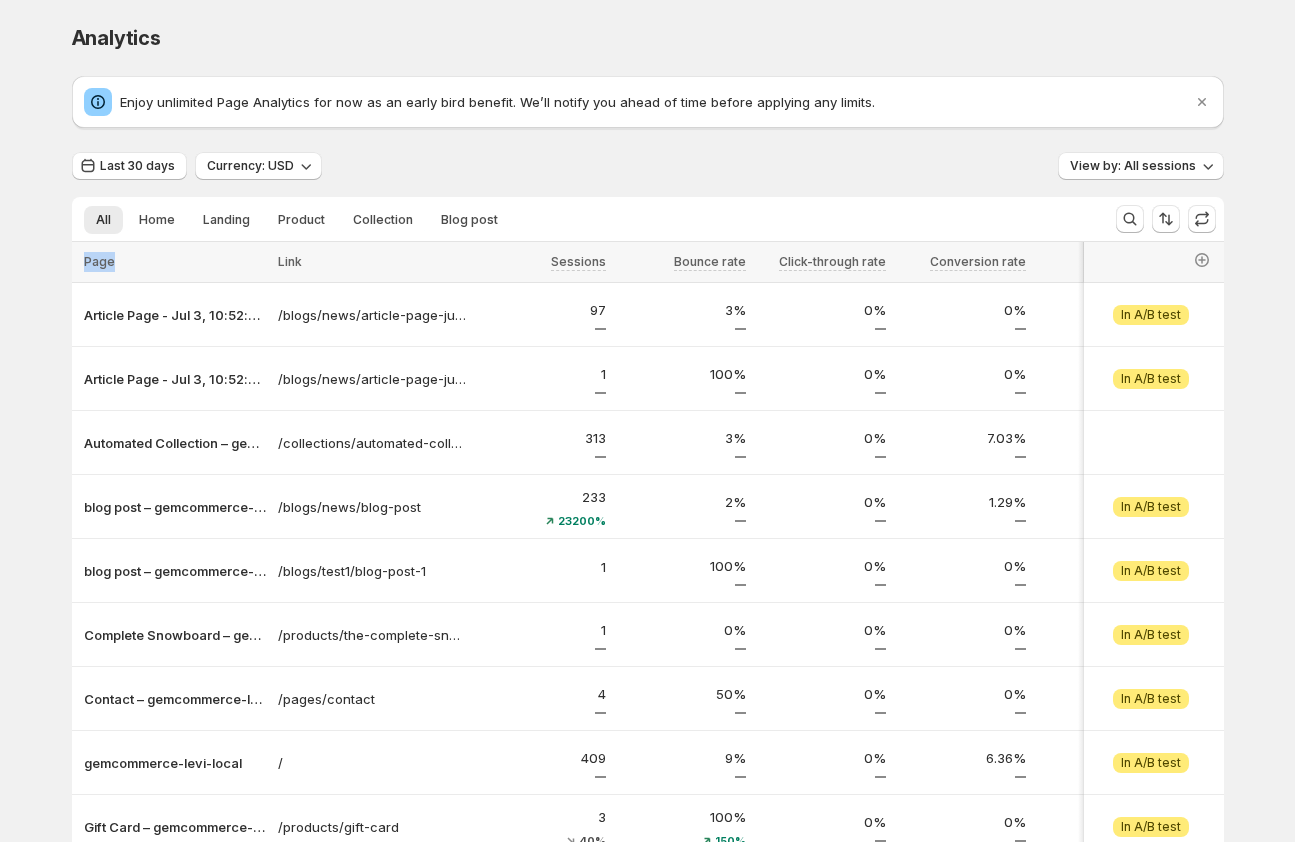drag, startPoint x: 88, startPoint y: 261, endPoint x: 150, endPoint y: 261, distance: 62 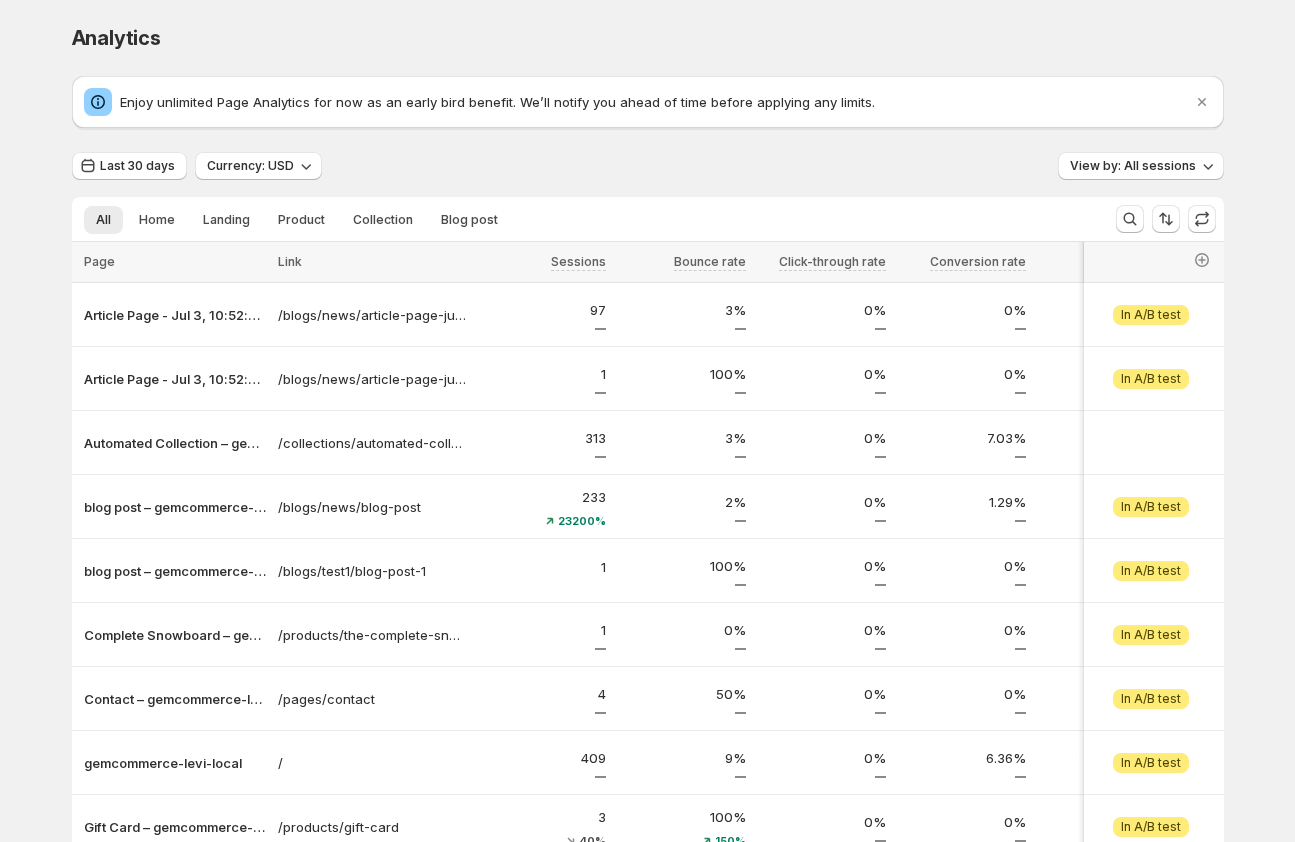 click on "Analytics. This page is ready Analytics Enjoy unlimited Page Analytics for now as an early bird benefit. We’ll notify you ahead of time before applying any limits. Last 30 days Currency: USD View by: All sessions All Home Landing Product Collection Blog post More views All Home Landing Product Collection Blog post More views Page Link Sessions Bounce rate Click-through rate Conversion rate Visitors Avg time on page Pageviews Revenue per visitor Added to cart Reached checkout Completed checkout Revenue per visitor Cart additions Add to cart rate Orders Average order value Select all 10 Items 0 selected Page Link Sessions Bounce rate Click-through rate Conversion rate Visitors Avg time on page Pageviews Revenue per visitor Added to cart Reached checkout Completed checkout Revenue per visitor Cart additions Add to cart rate Orders Average order value Article Page - [DATE], [TIME] – [ORGANIZATION] /blogs/news/article-page-[DATE]-[TIME] 97 3% 0% 0% 97 3.50s 133 $0.00 126 8 0 $0.00 93 96% 0 $0.00 Attention 1 1" at bounding box center (647, 540) 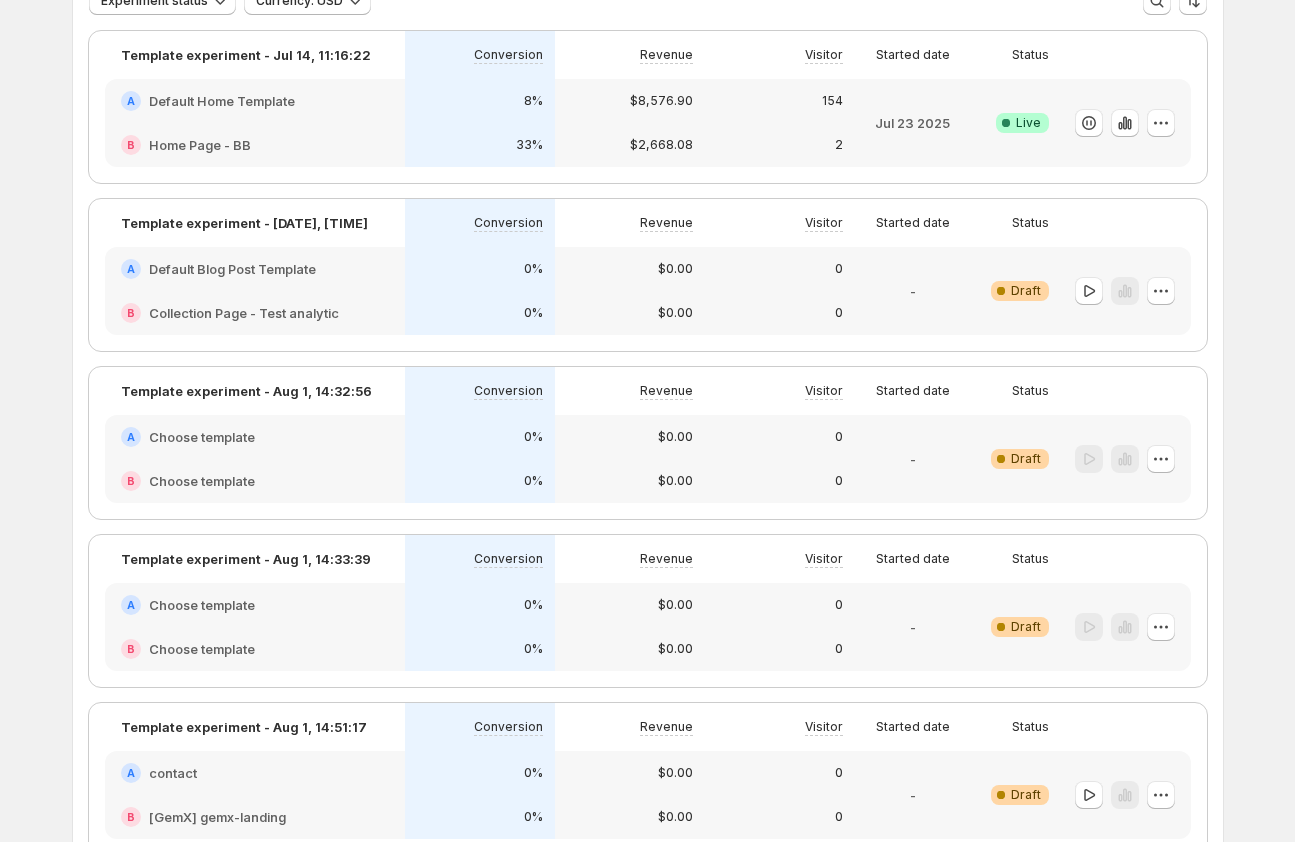 scroll, scrollTop: 0, scrollLeft: 0, axis: both 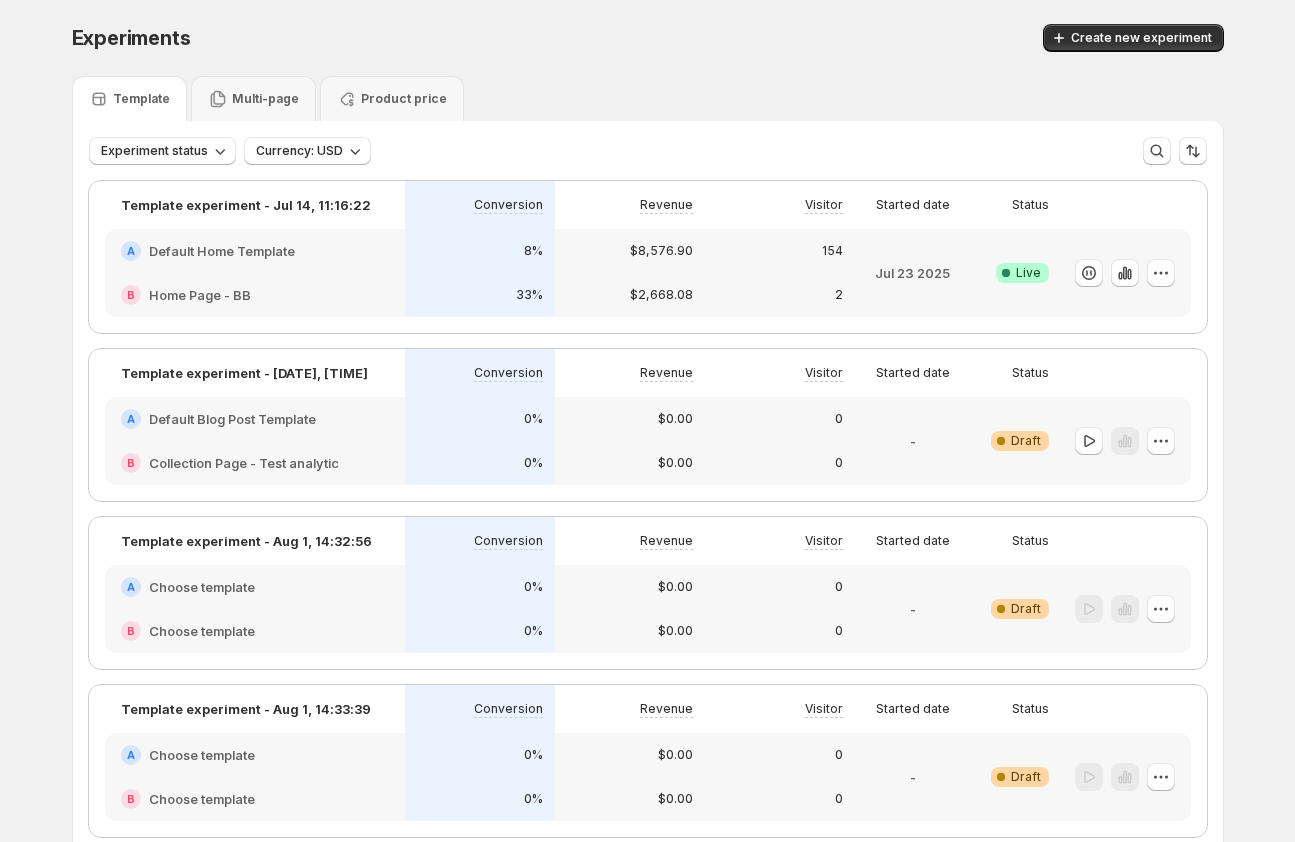 click on "Experiments. This page is ready Experiments Create new experiment Template Multi-page Product price Experiment status Currency: USD More views More views Create new view Template experiment - Jul 14, 11:16:22 Conversion Revenue Visitor Started date Status A Default Home Template B Home Page - BB 8% 33% $8,576.90 $2,668.08 154 2 Jul 23 2025 Success Complete Live Template experiment - Aug 1, 09:07:46 Conversion Revenue Visitor Started date Status A Default Blog Post Template B Collection Page - Test analytic 0% 0% $0.00 $0.00 0 0 - Warning Complete Draft Template experiment - Aug 1, 14:32:56 Conversion Revenue Visitor Started date Status A Choose template B Choose template 0% 0% $0.00 $0.00 0 0 - Warning Complete Draft Template experiment - Aug 1, 14:33:39 Conversion Revenue Visitor Started date Status A Choose template B Choose template 0% 0% $0.00 $0.00 0 0 - Warning Complete Draft Template experiment - Aug 1, 14:51:17 Conversion Revenue Visitor Started date Status A contact B [GemX] gemx-landing 0% 0% $0.00" at bounding box center (647, 565) 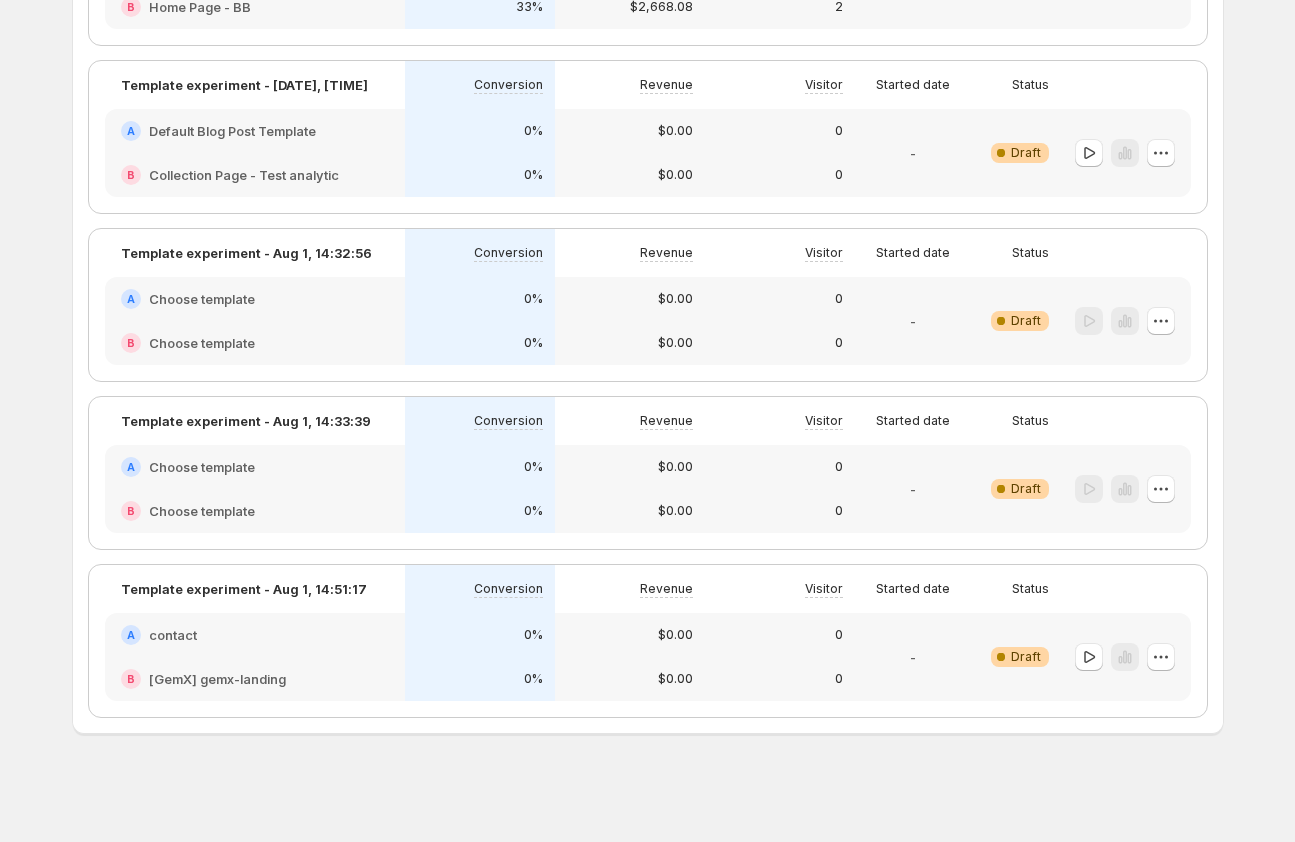 scroll, scrollTop: 0, scrollLeft: 0, axis: both 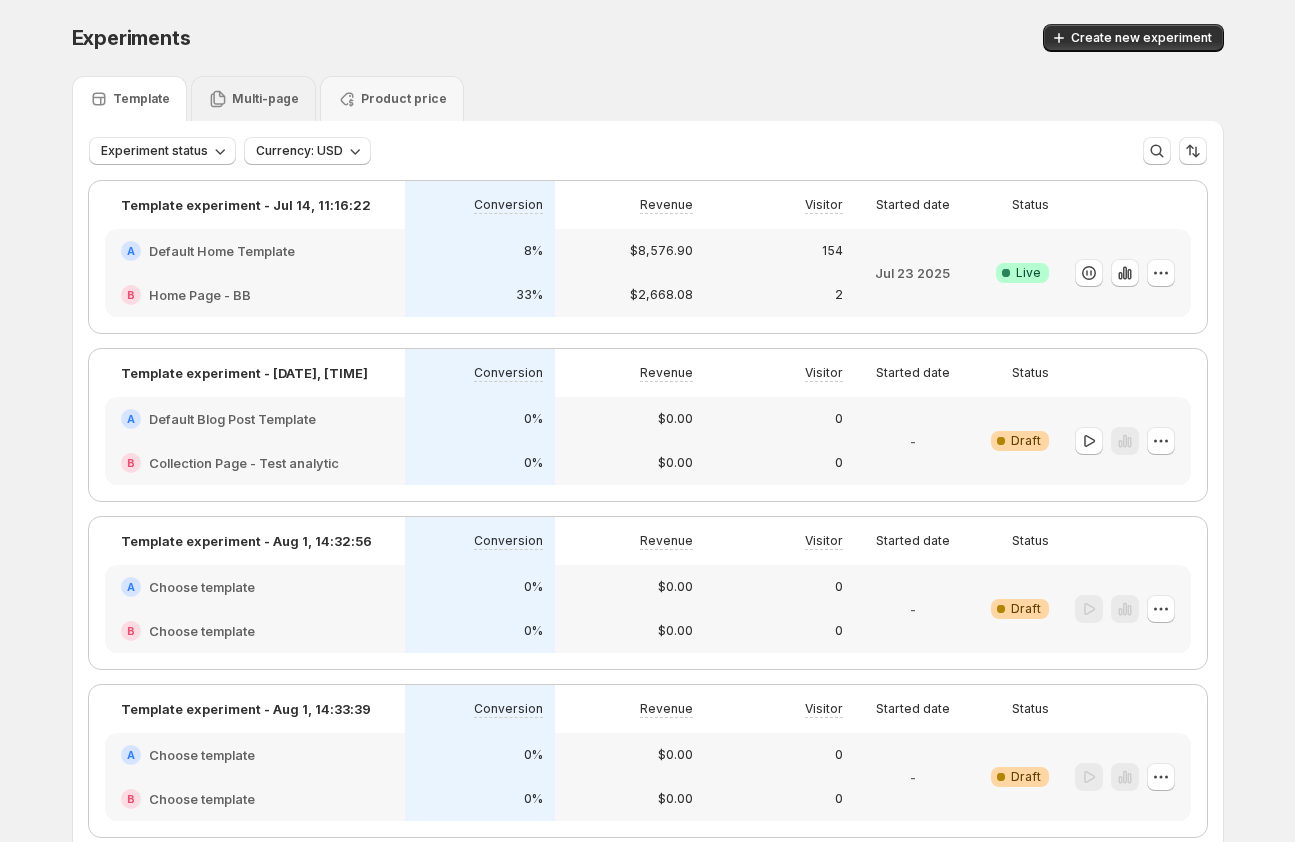 click on "Multi-page" at bounding box center [253, 98] 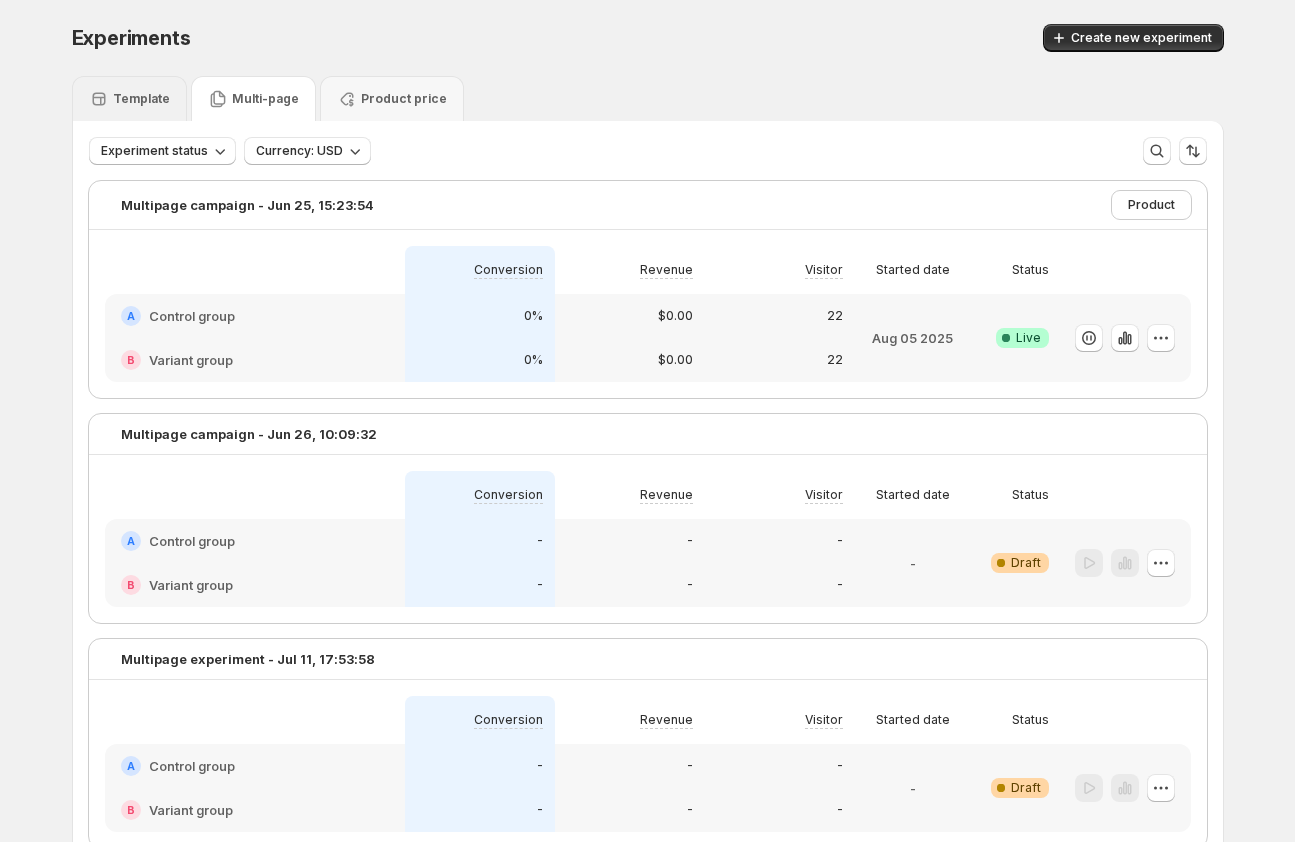 click on "Template" at bounding box center [141, 99] 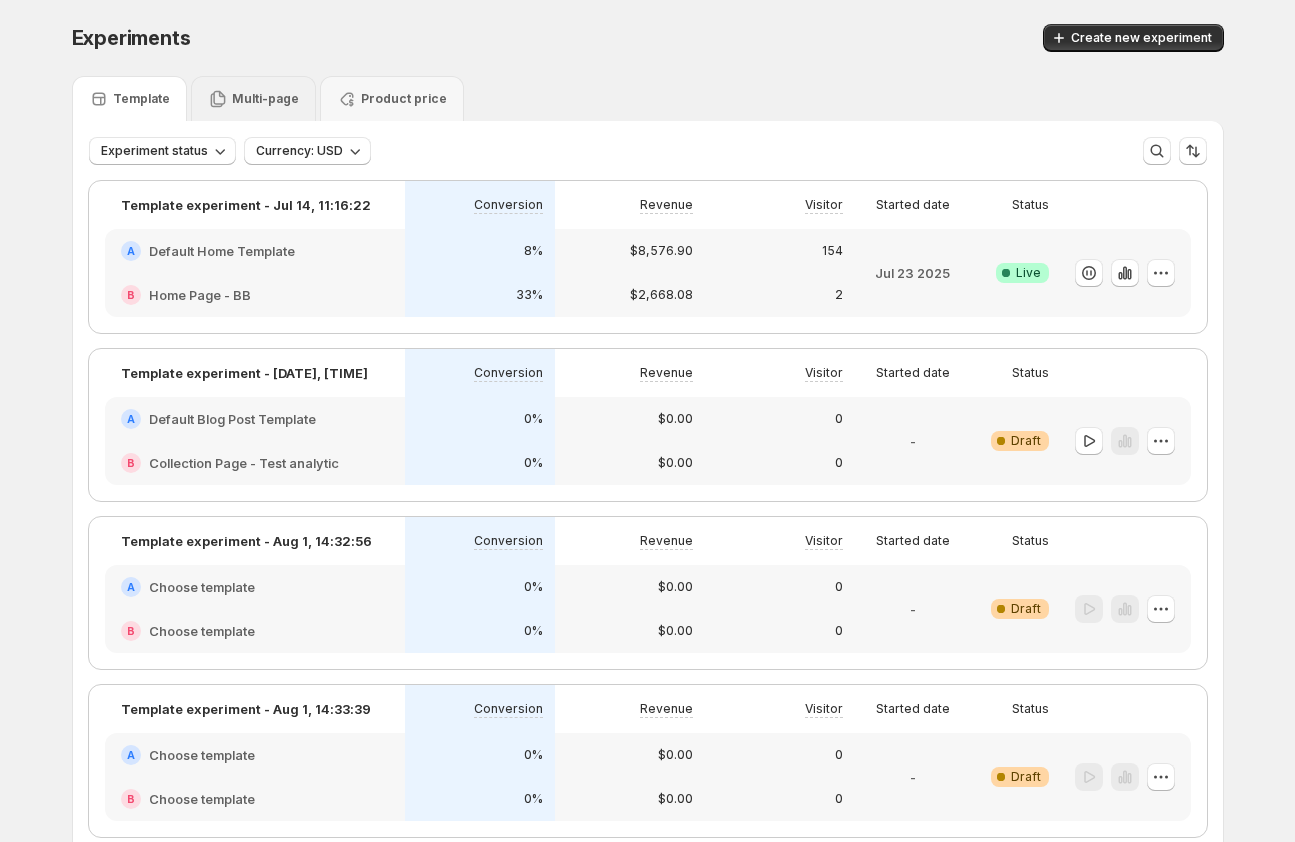 click on "Multi-page" at bounding box center (265, 99) 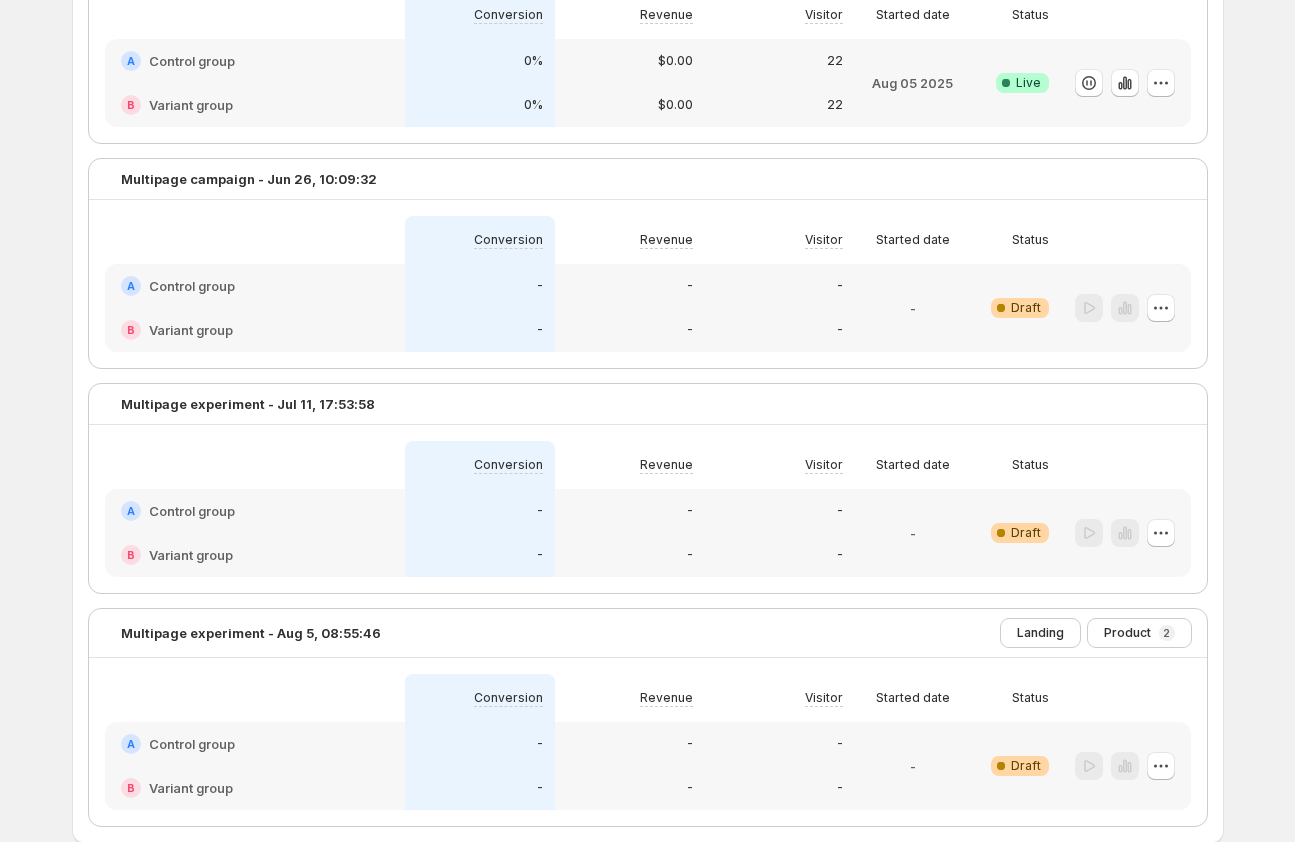 scroll, scrollTop: 0, scrollLeft: 0, axis: both 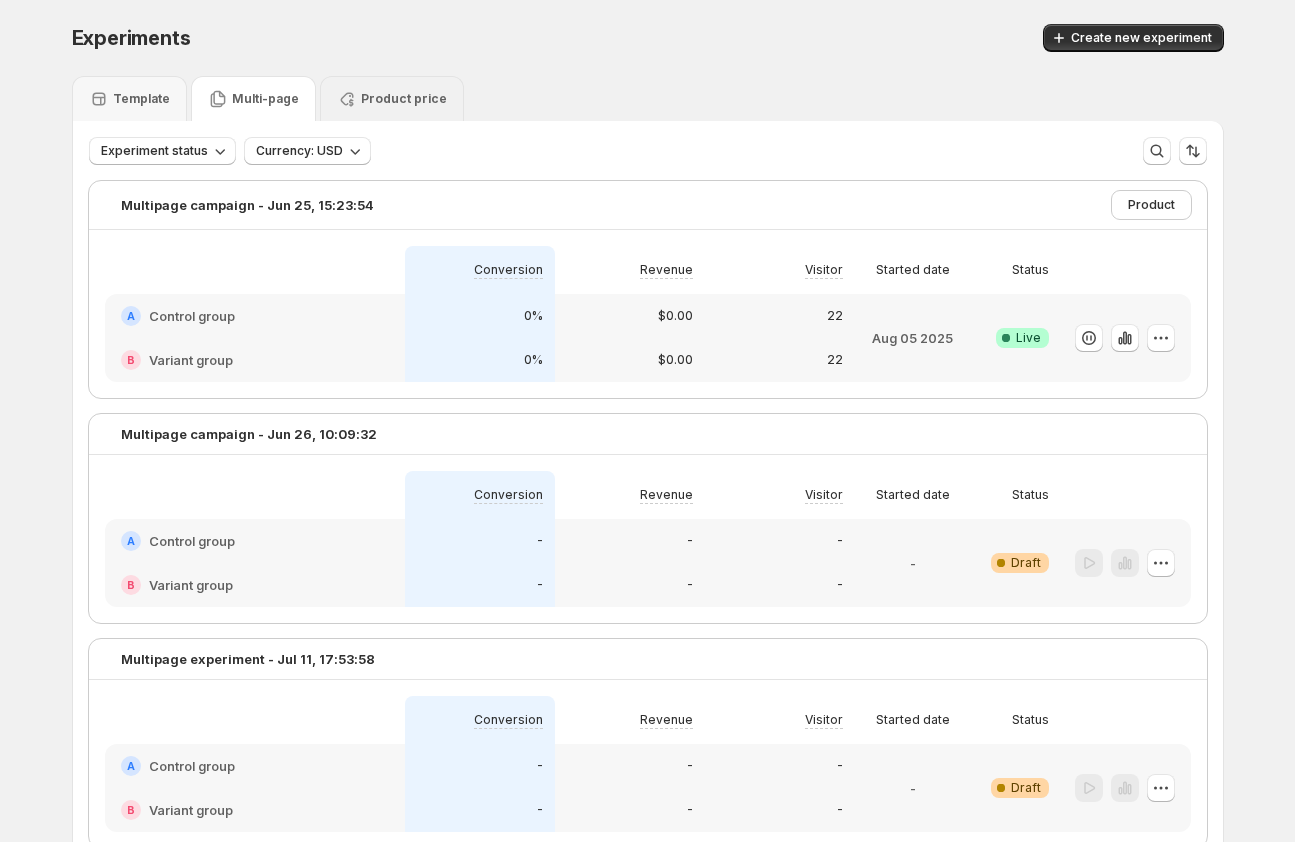 click on "Product price" at bounding box center [404, 99] 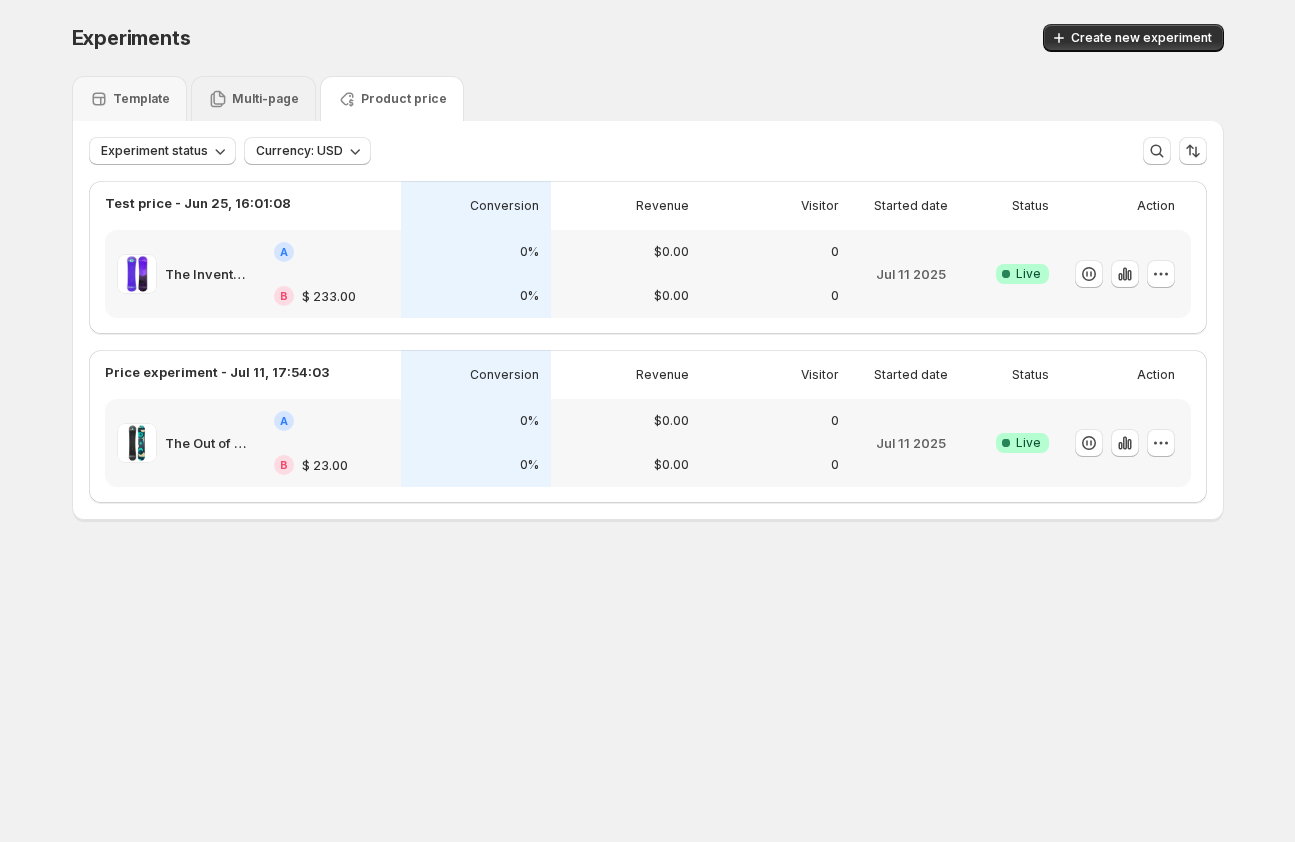 click on "Multi-page" at bounding box center (265, 99) 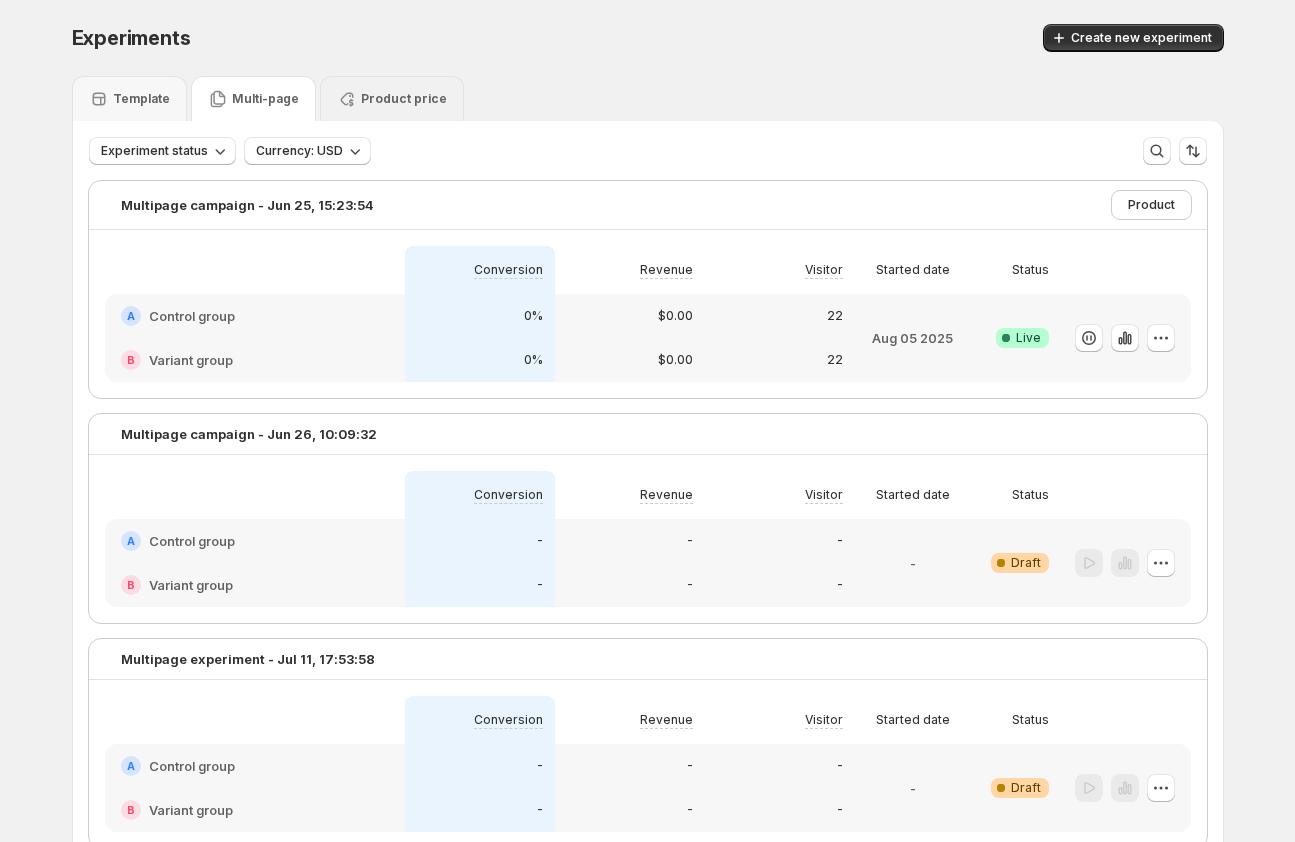 click on "Product price" at bounding box center [404, 99] 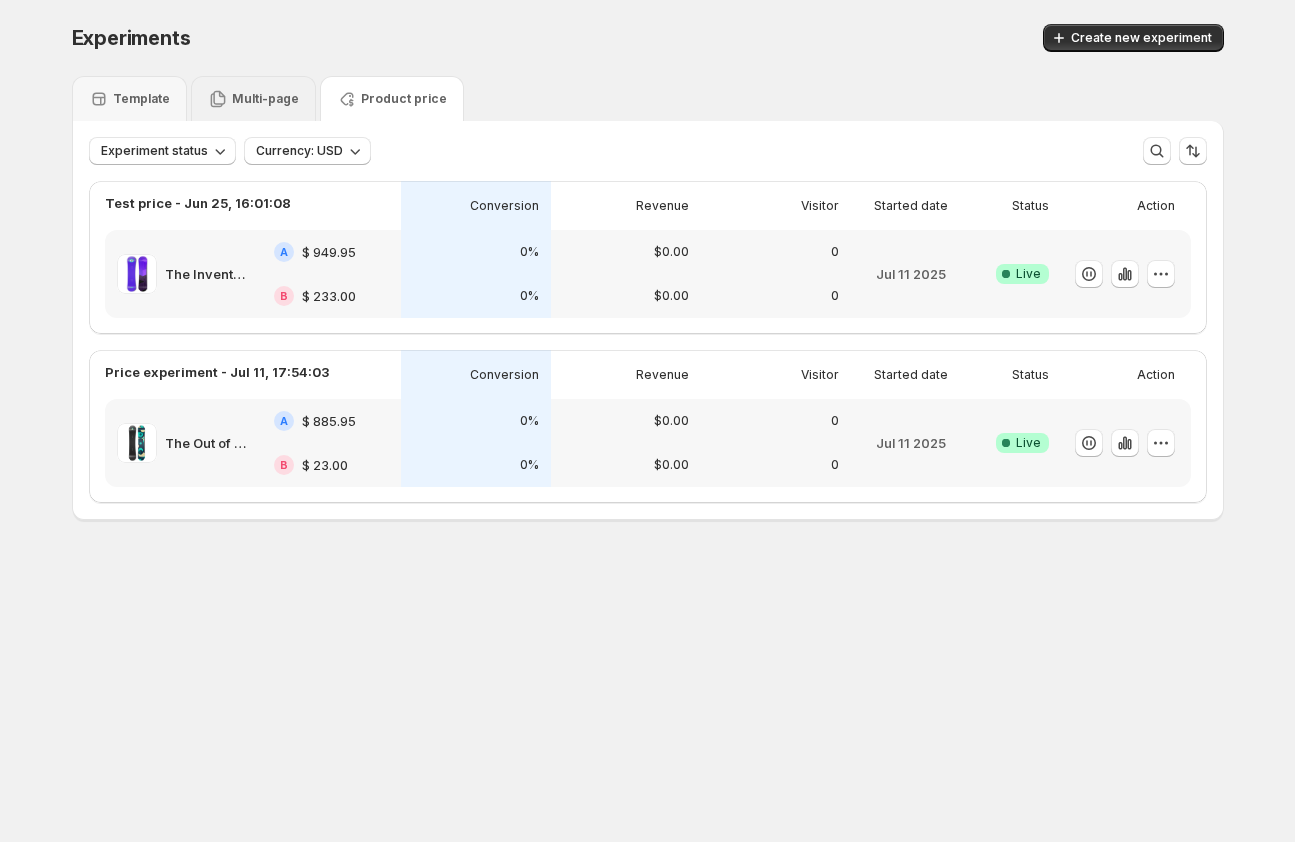 click on "Multi-page" at bounding box center (265, 99) 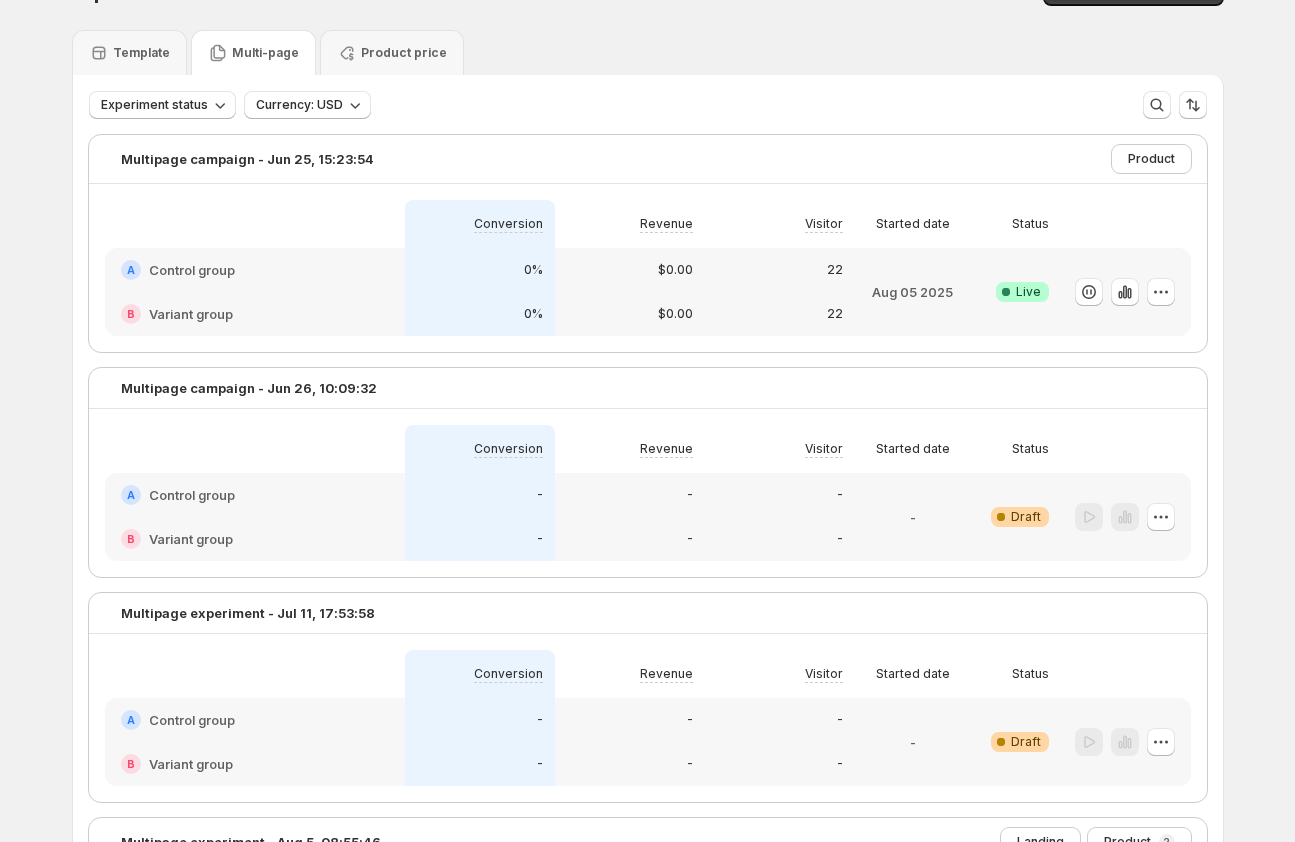 scroll, scrollTop: 26, scrollLeft: 0, axis: vertical 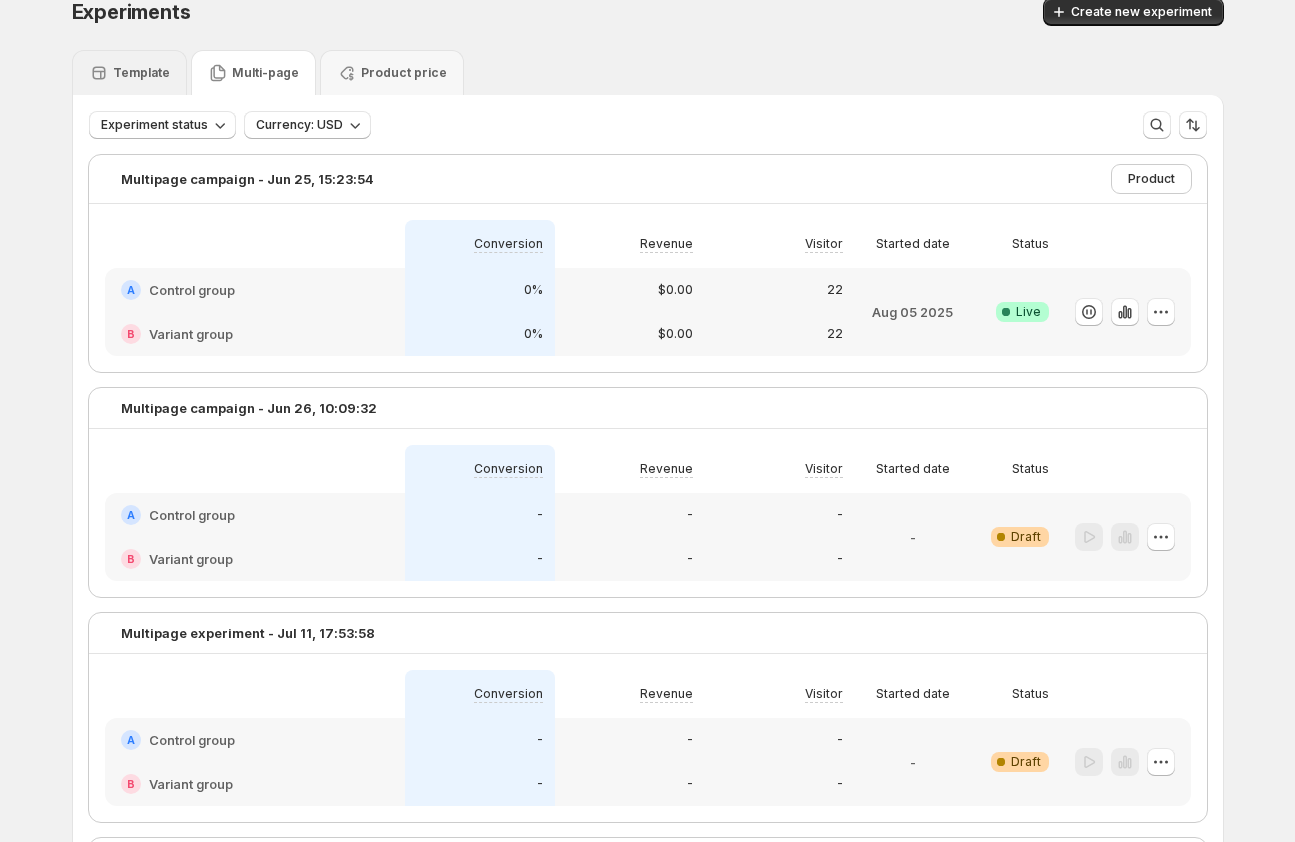 click on "Template" at bounding box center [141, 73] 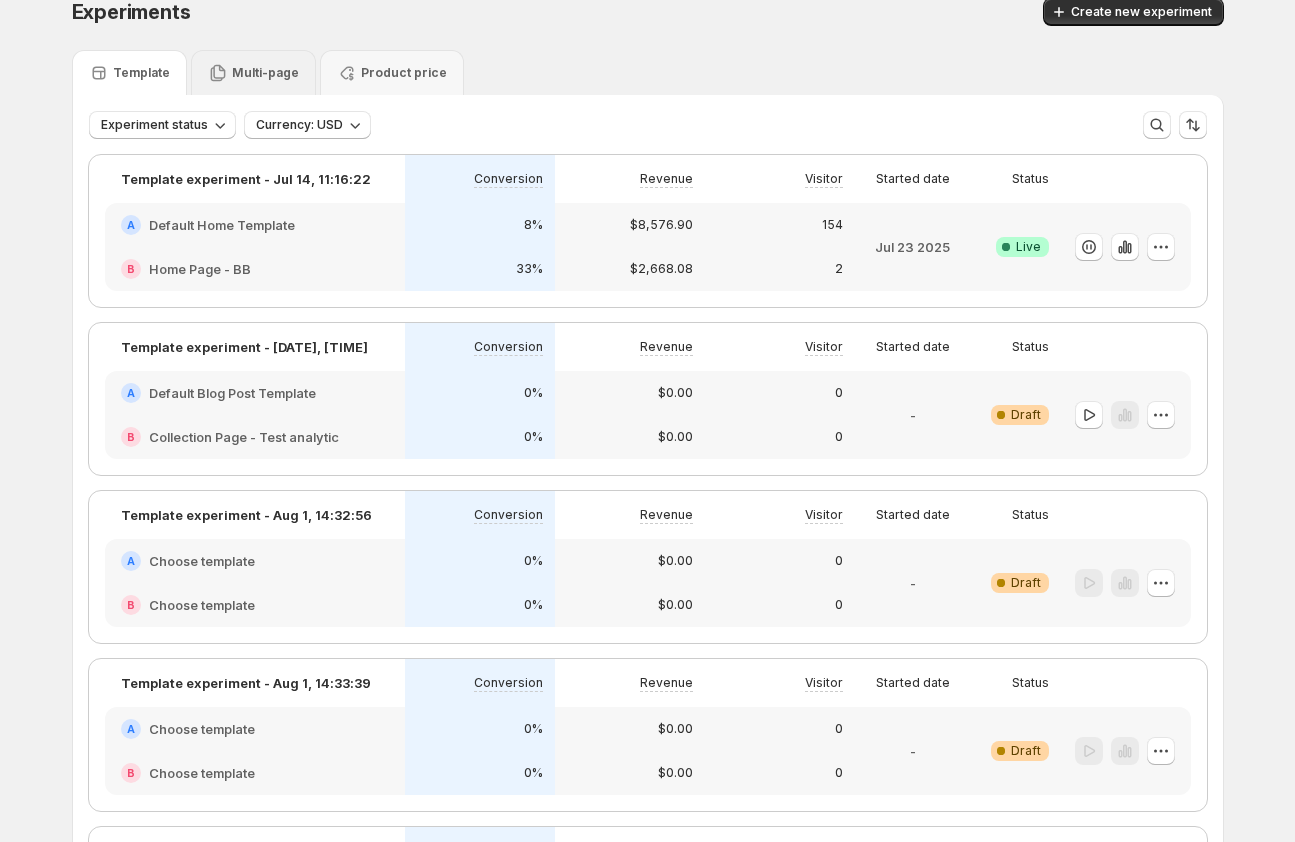 click on "Multi-page" at bounding box center [253, 73] 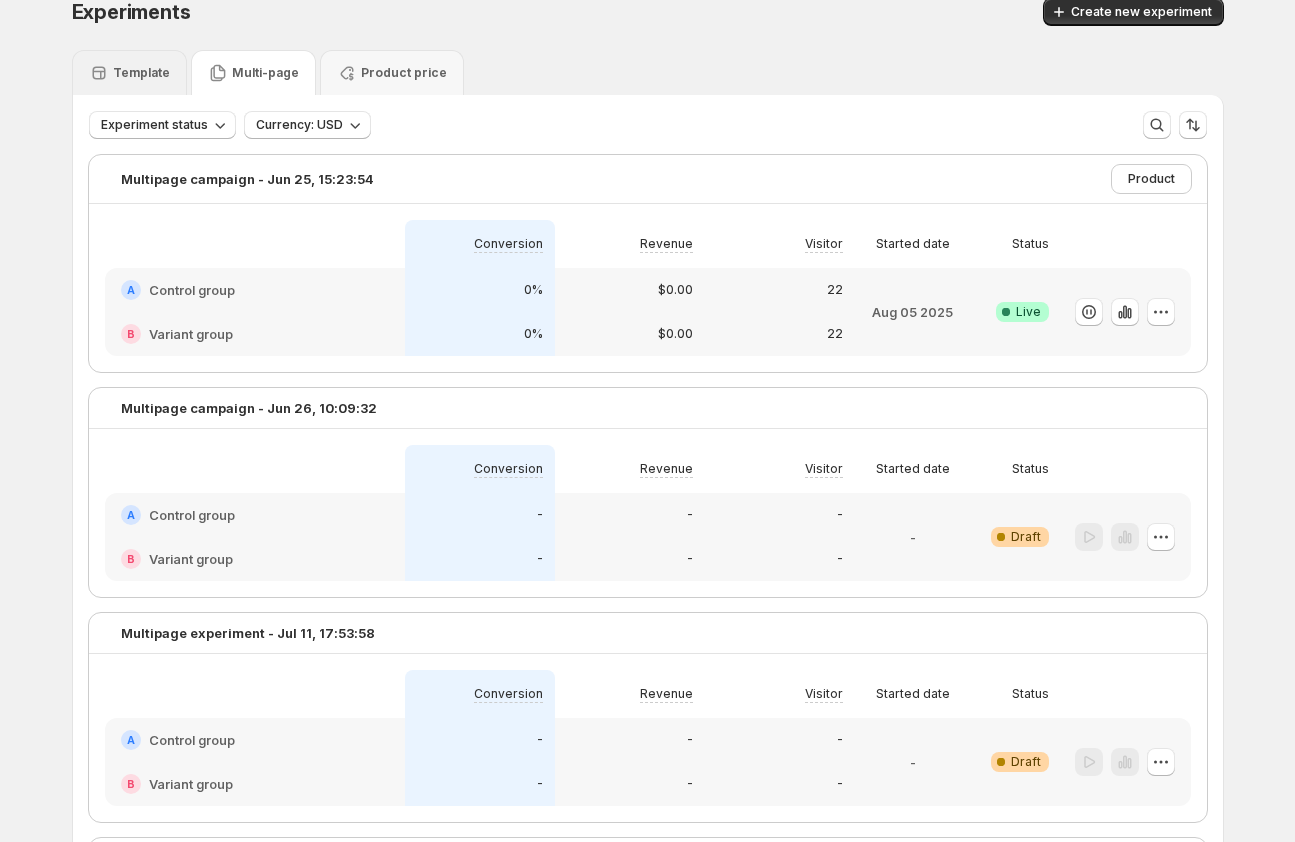 click on "Template" at bounding box center [141, 73] 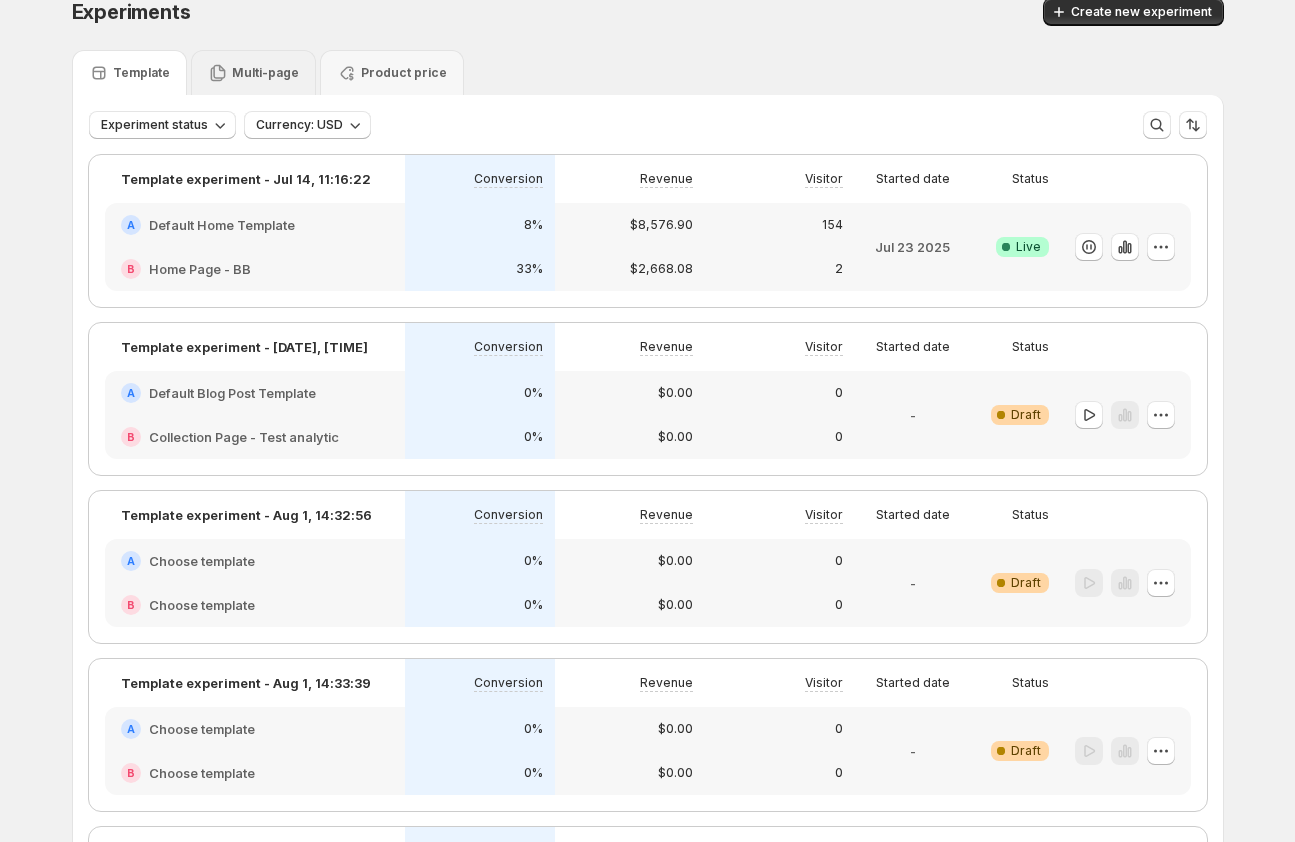 click on "Multi-page" at bounding box center [253, 72] 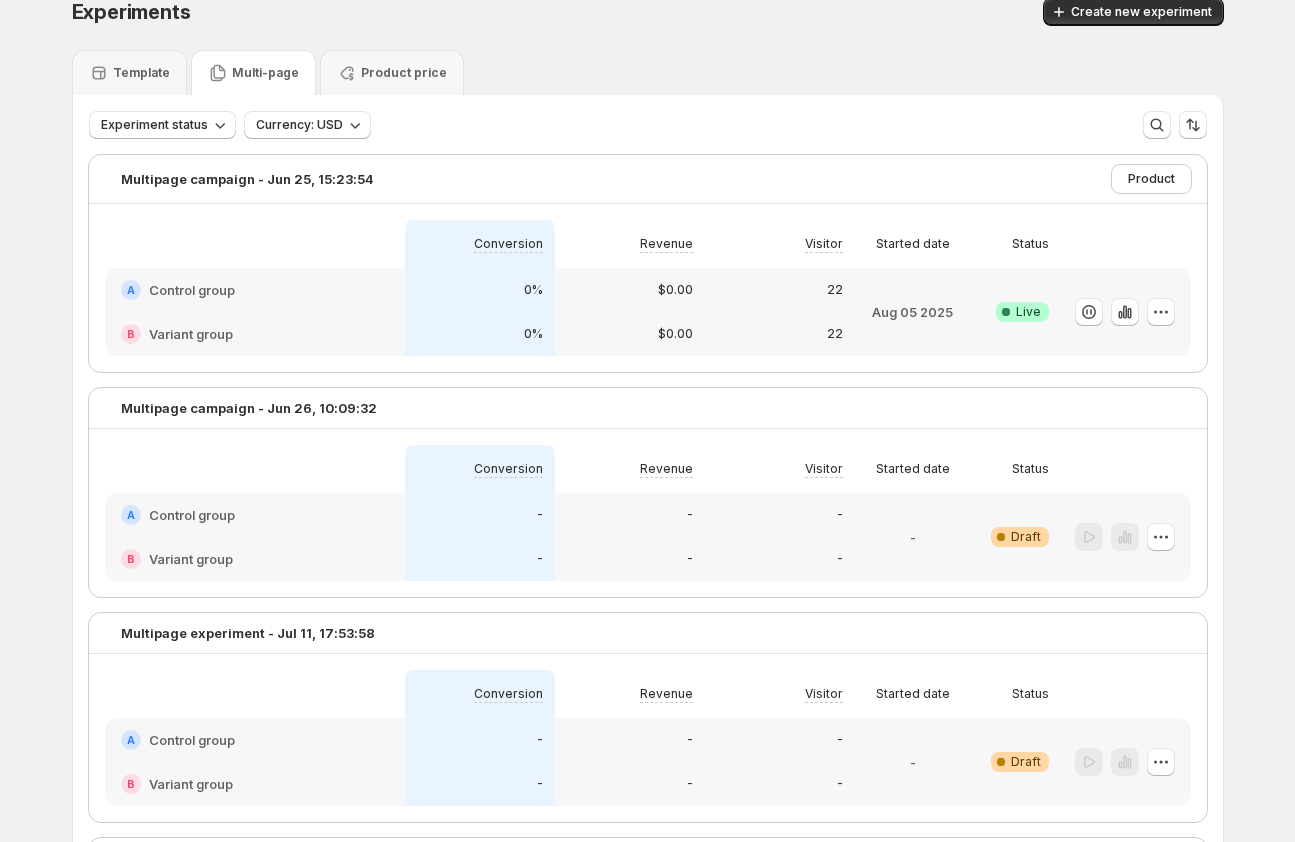 click at bounding box center (255, 244) 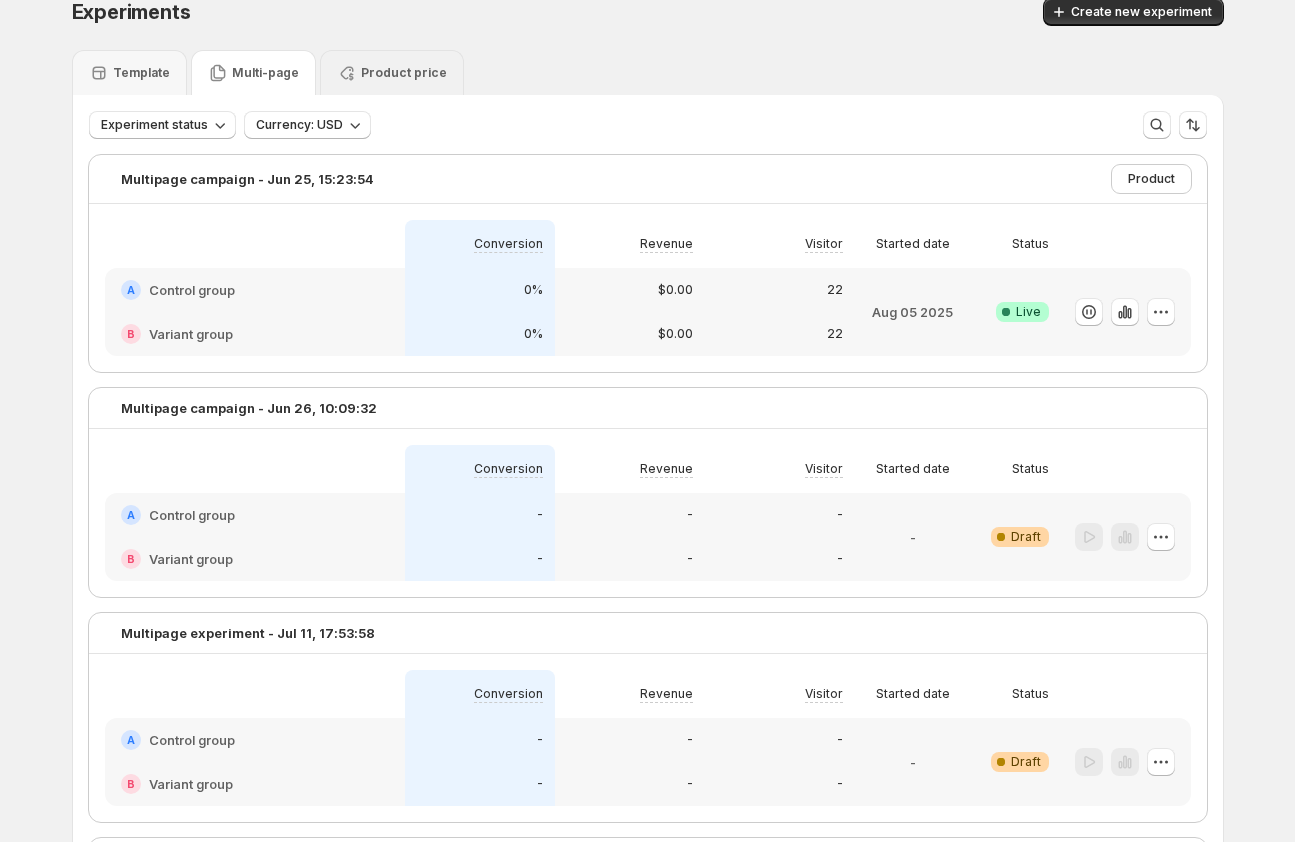 click on "Product price" at bounding box center [392, 73] 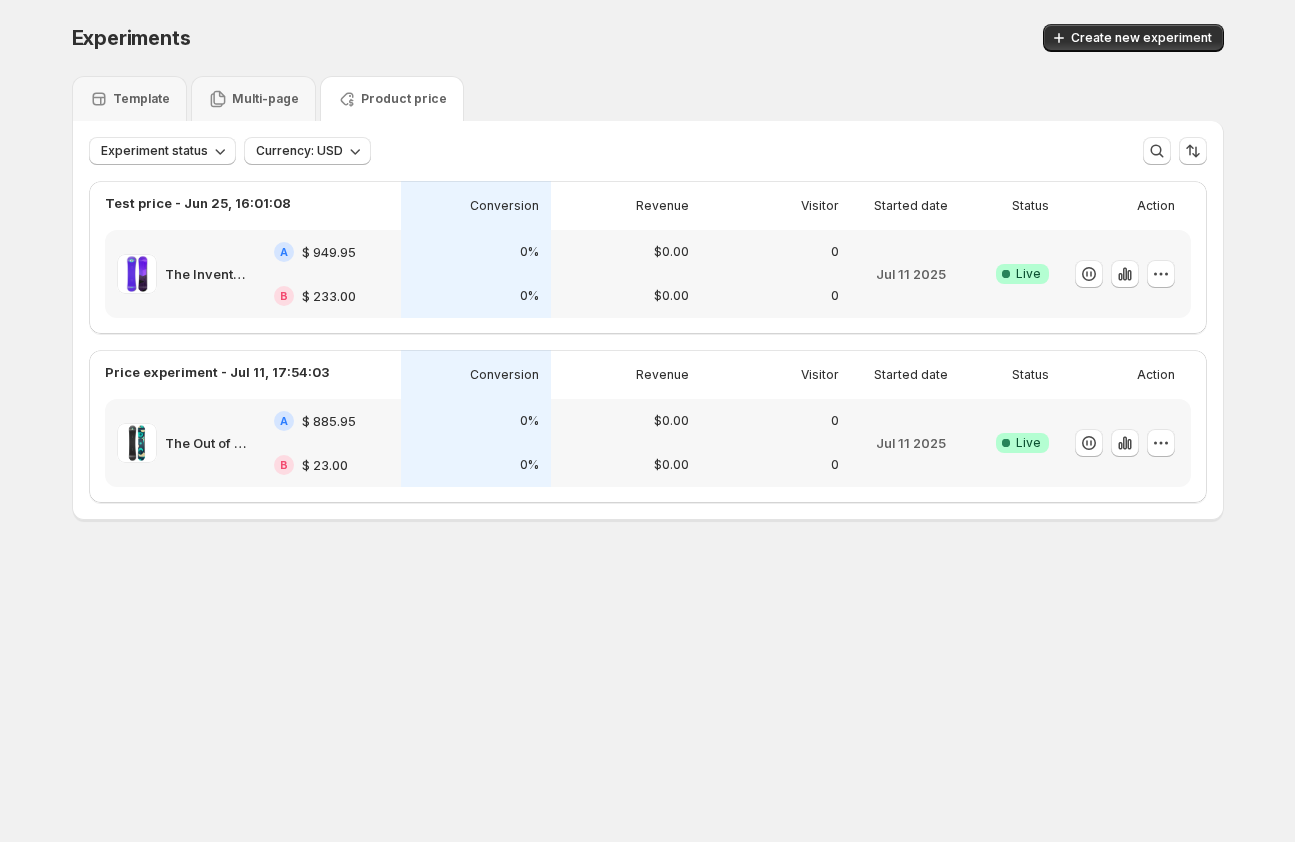 scroll, scrollTop: 0, scrollLeft: 0, axis: both 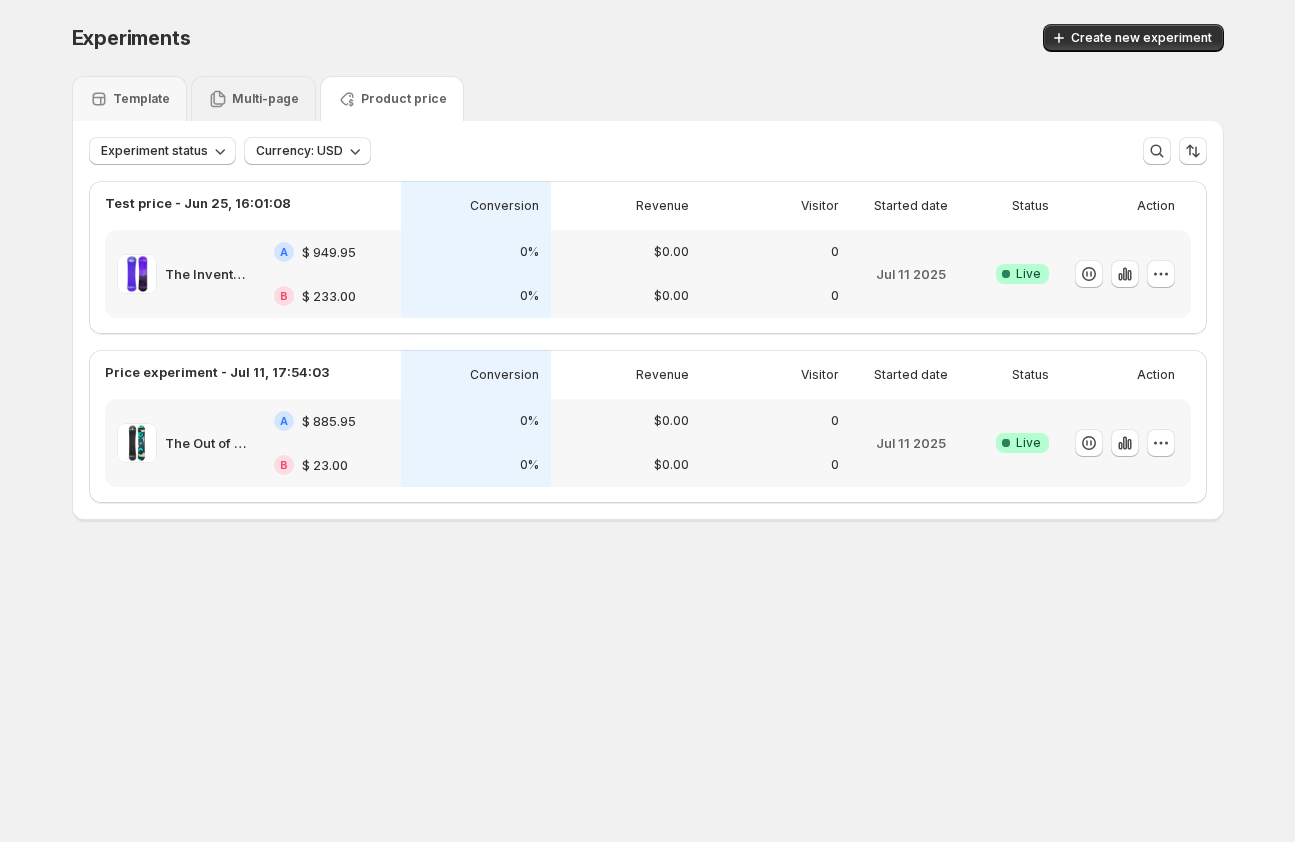 click on "Multi-page" at bounding box center [265, 99] 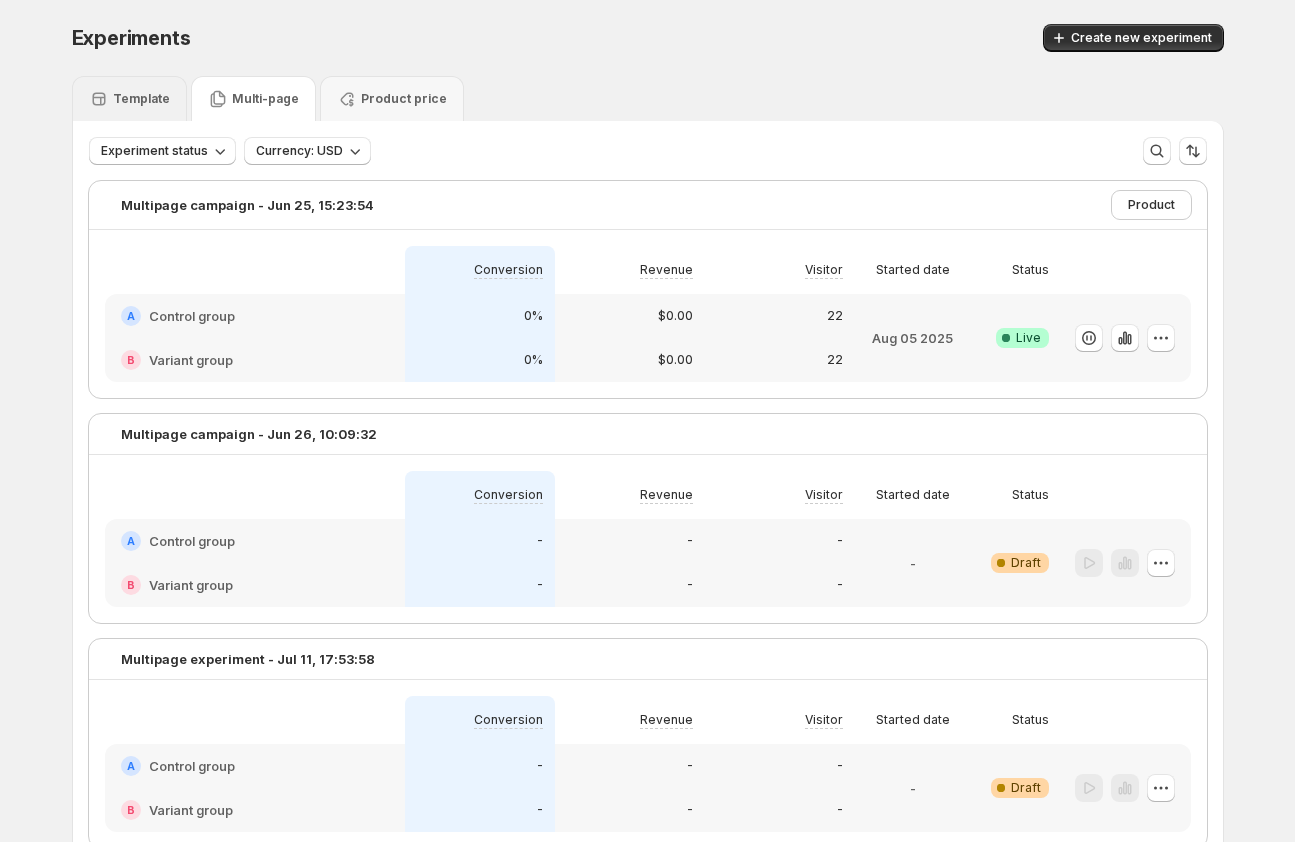 click on "Template" at bounding box center [141, 99] 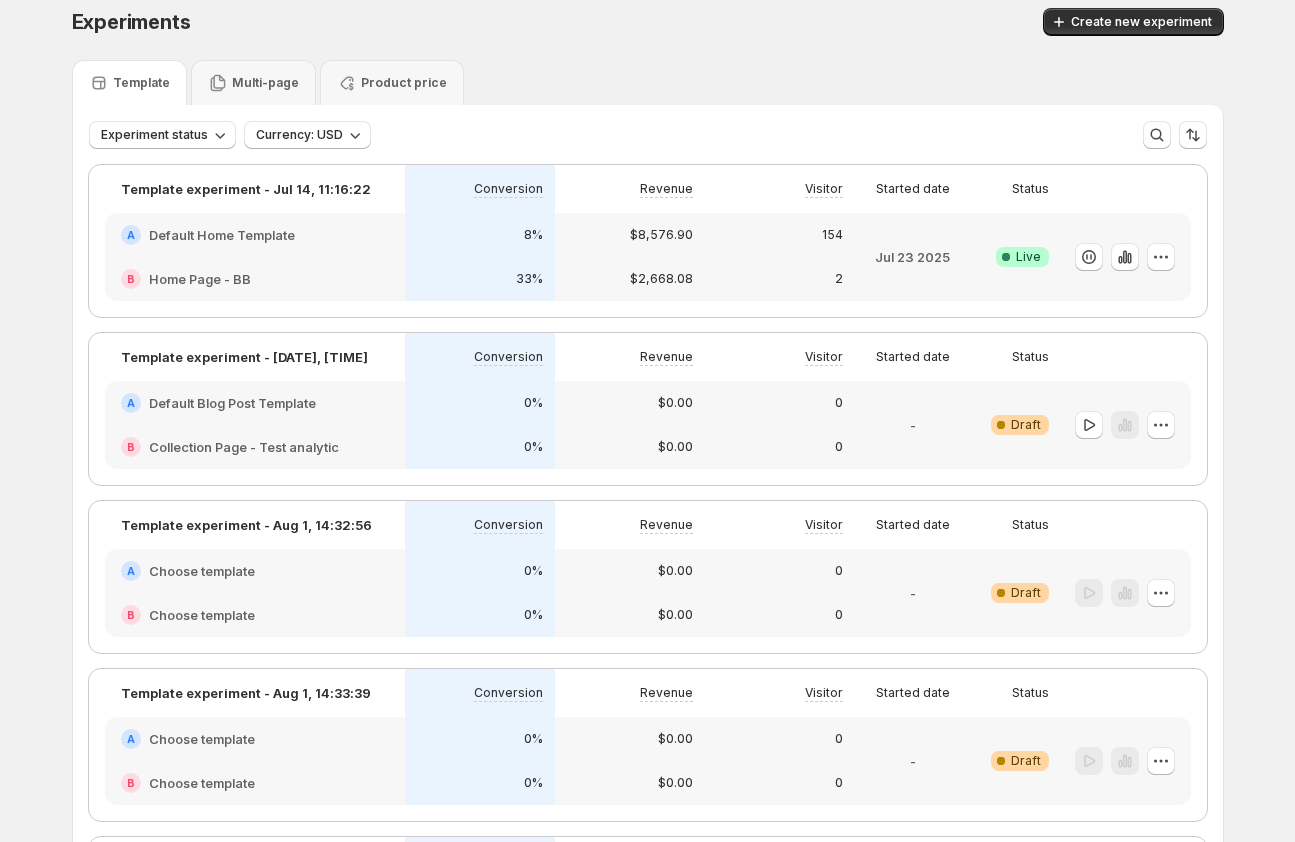 scroll, scrollTop: 0, scrollLeft: 0, axis: both 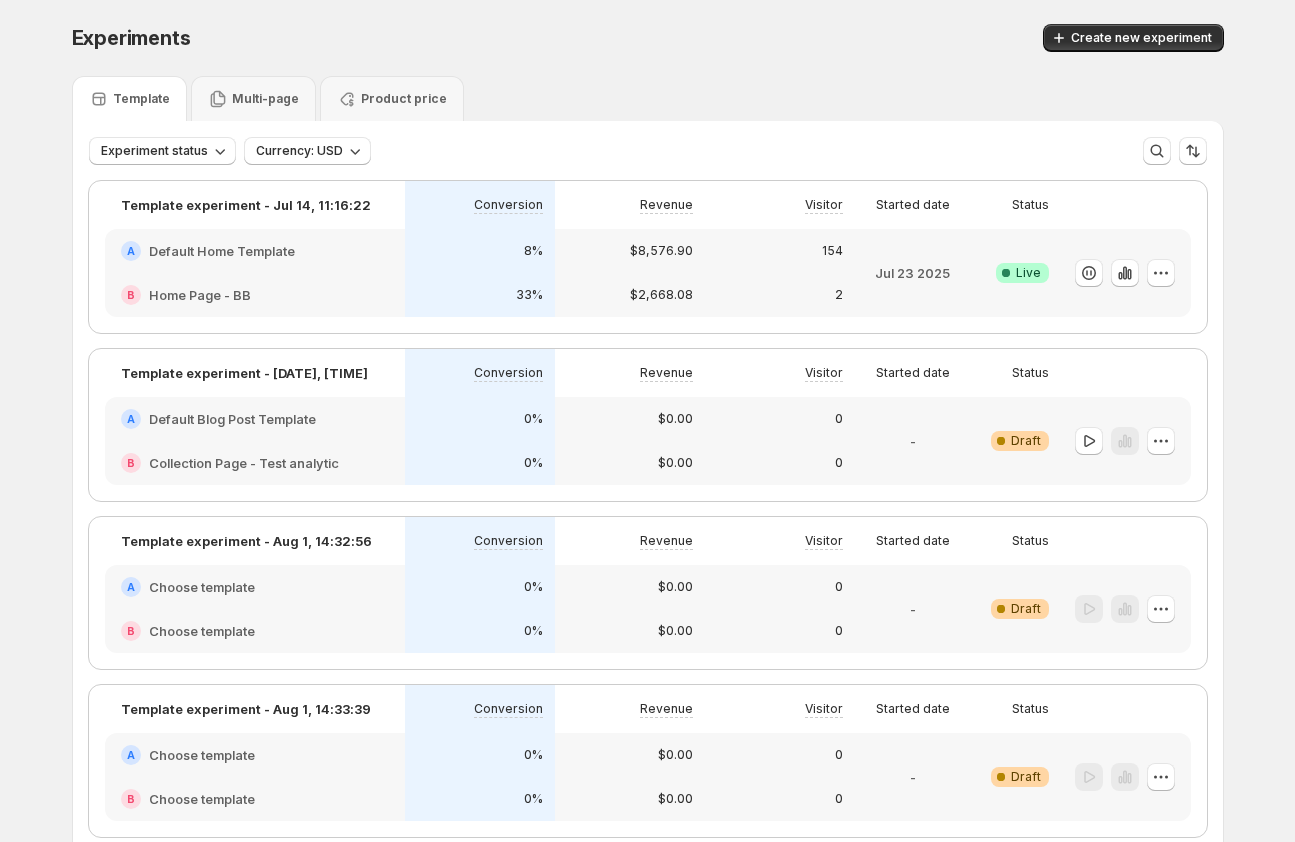 click on "Multi-page" at bounding box center (253, 98) 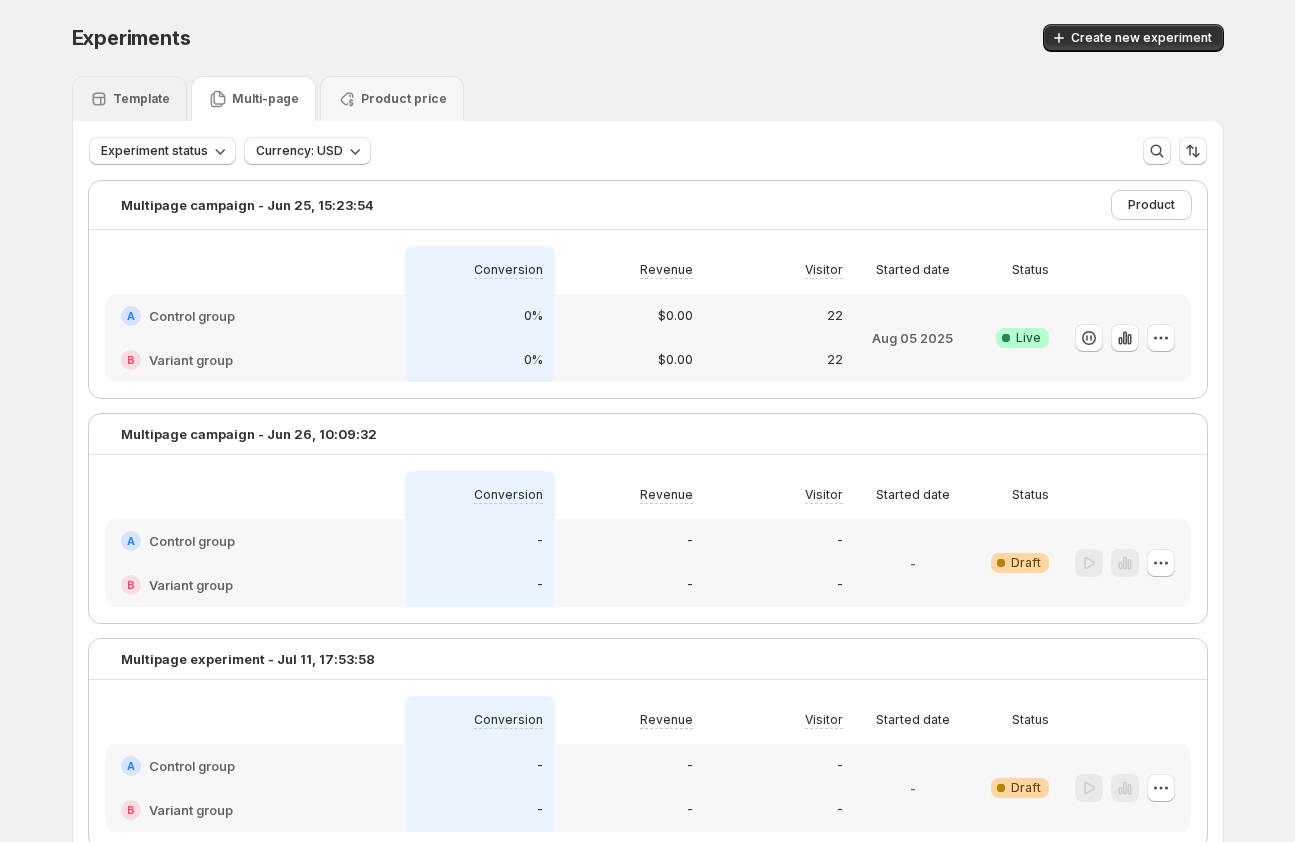 click on "Template" at bounding box center (141, 99) 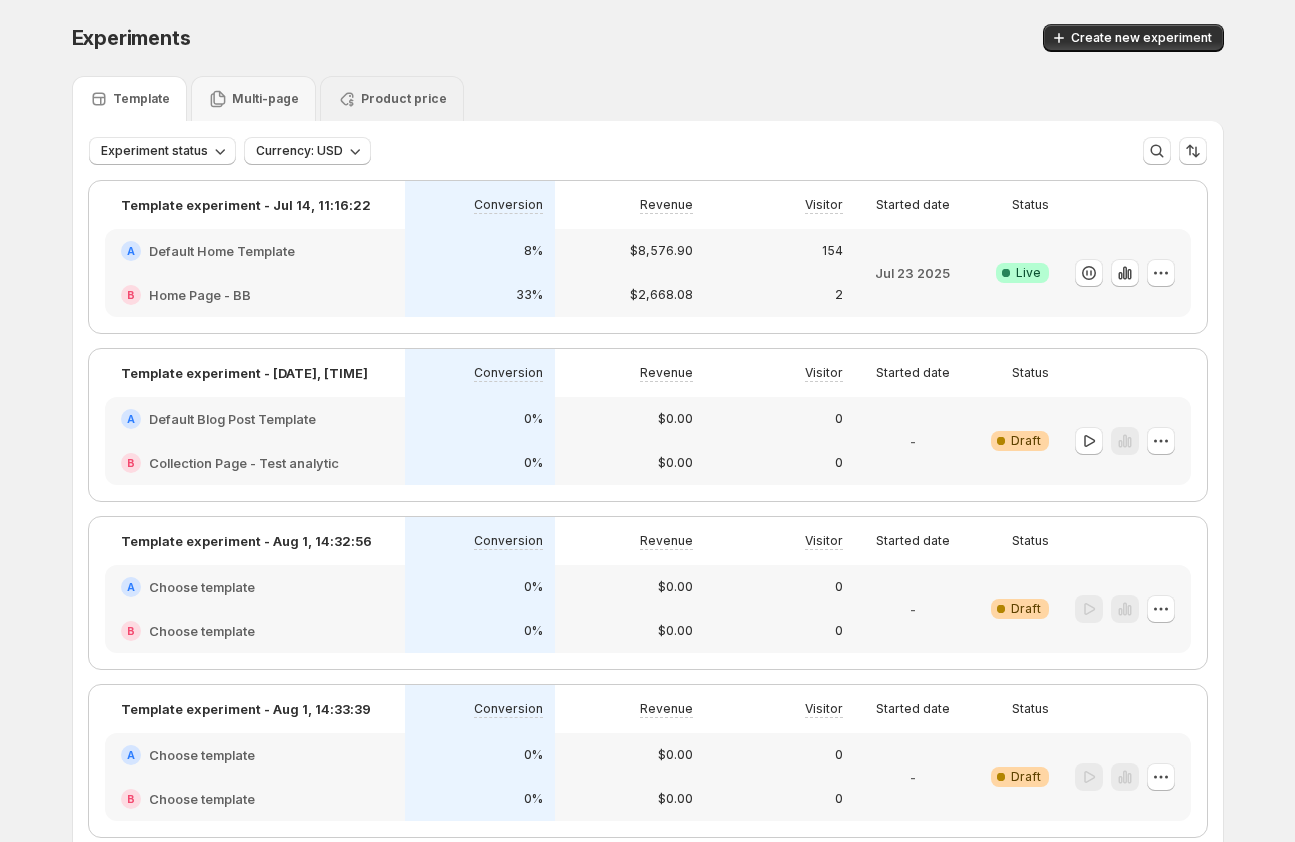 click on "Product price" at bounding box center [392, 99] 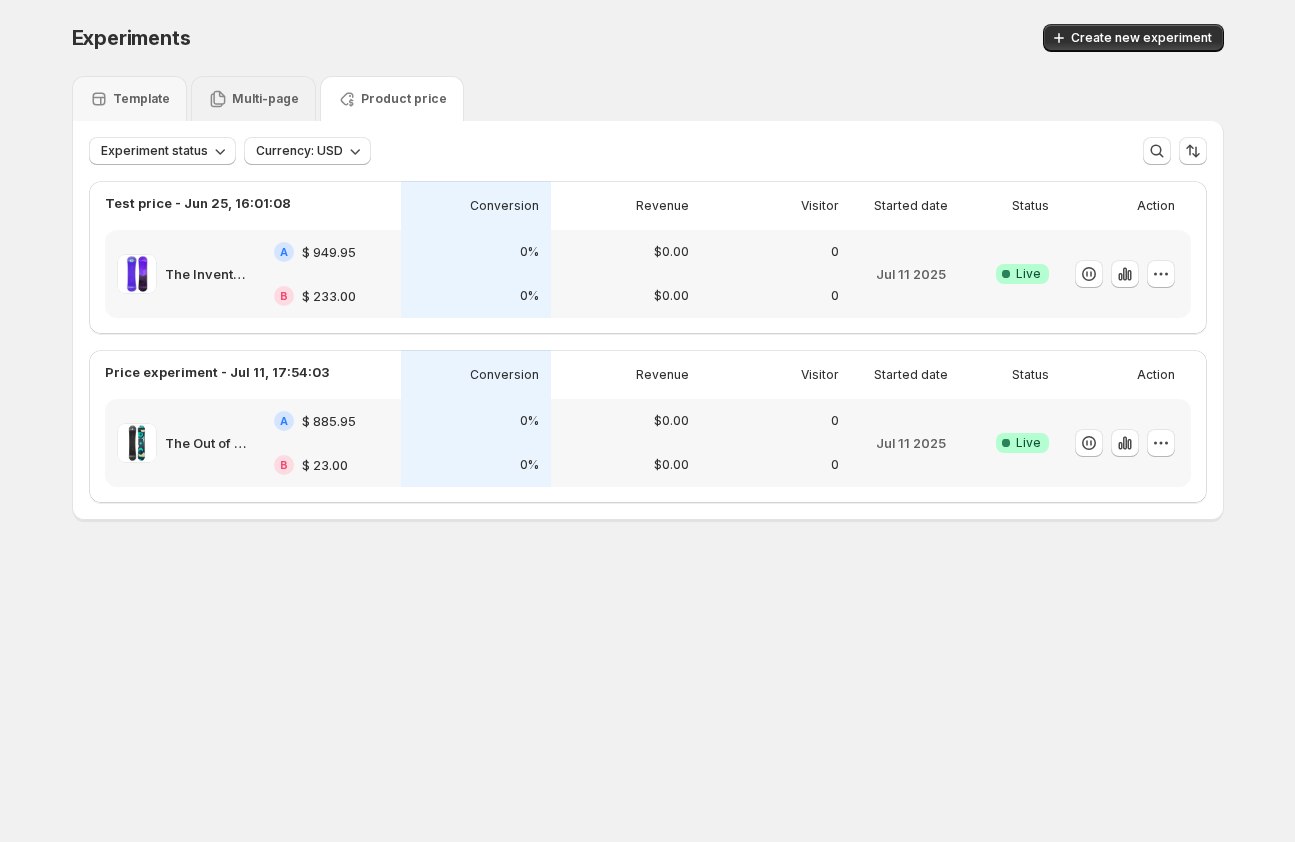click on "Multi-page" at bounding box center (265, 99) 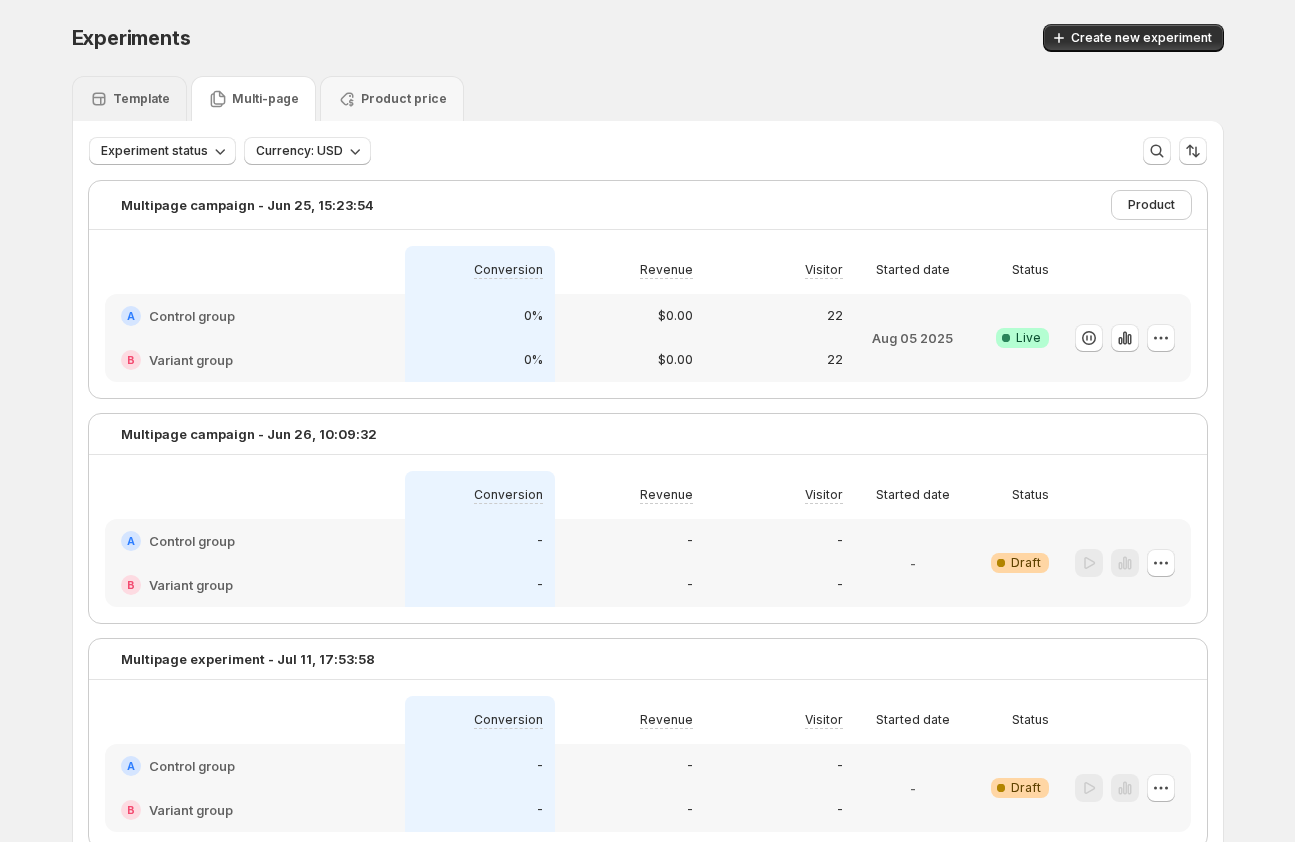 click on "Template" at bounding box center [141, 99] 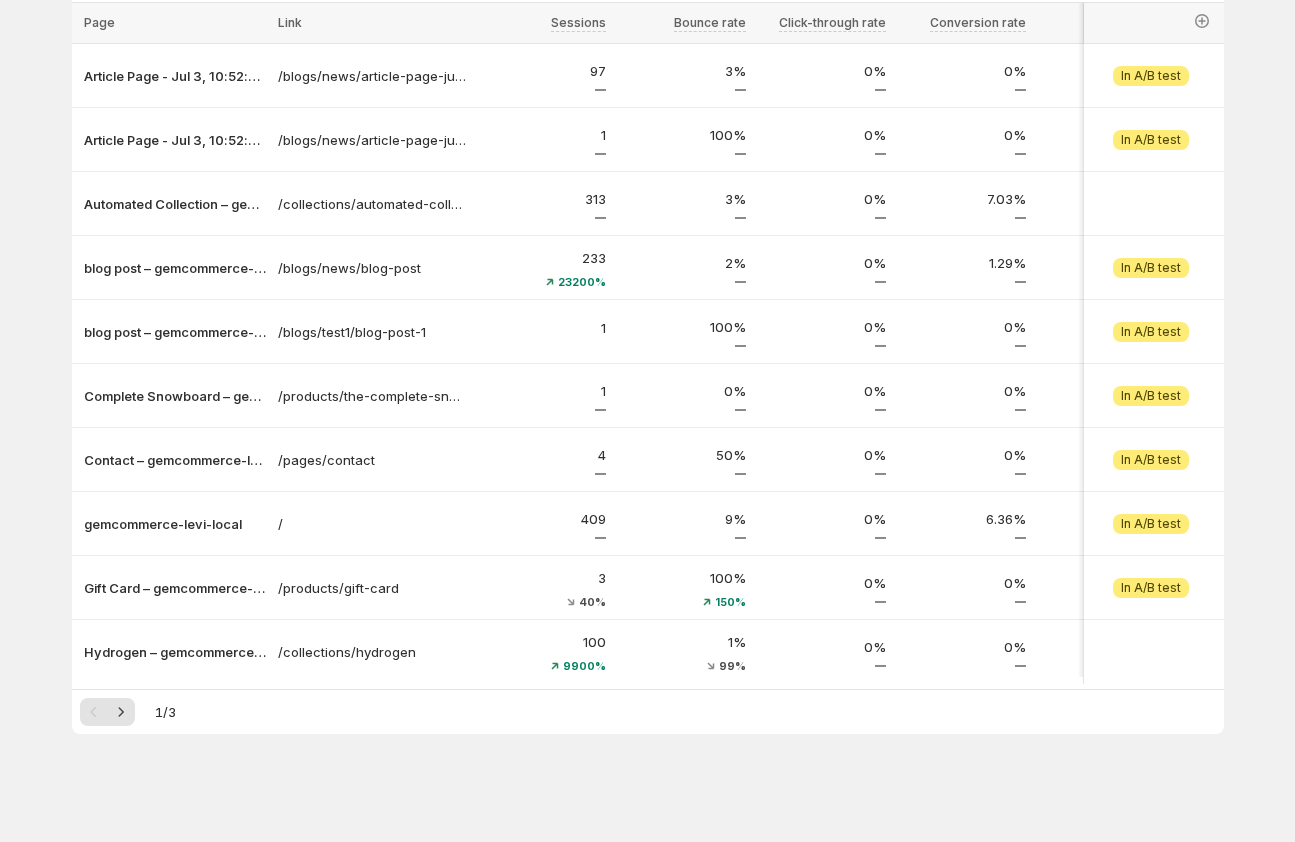 scroll, scrollTop: 213, scrollLeft: 0, axis: vertical 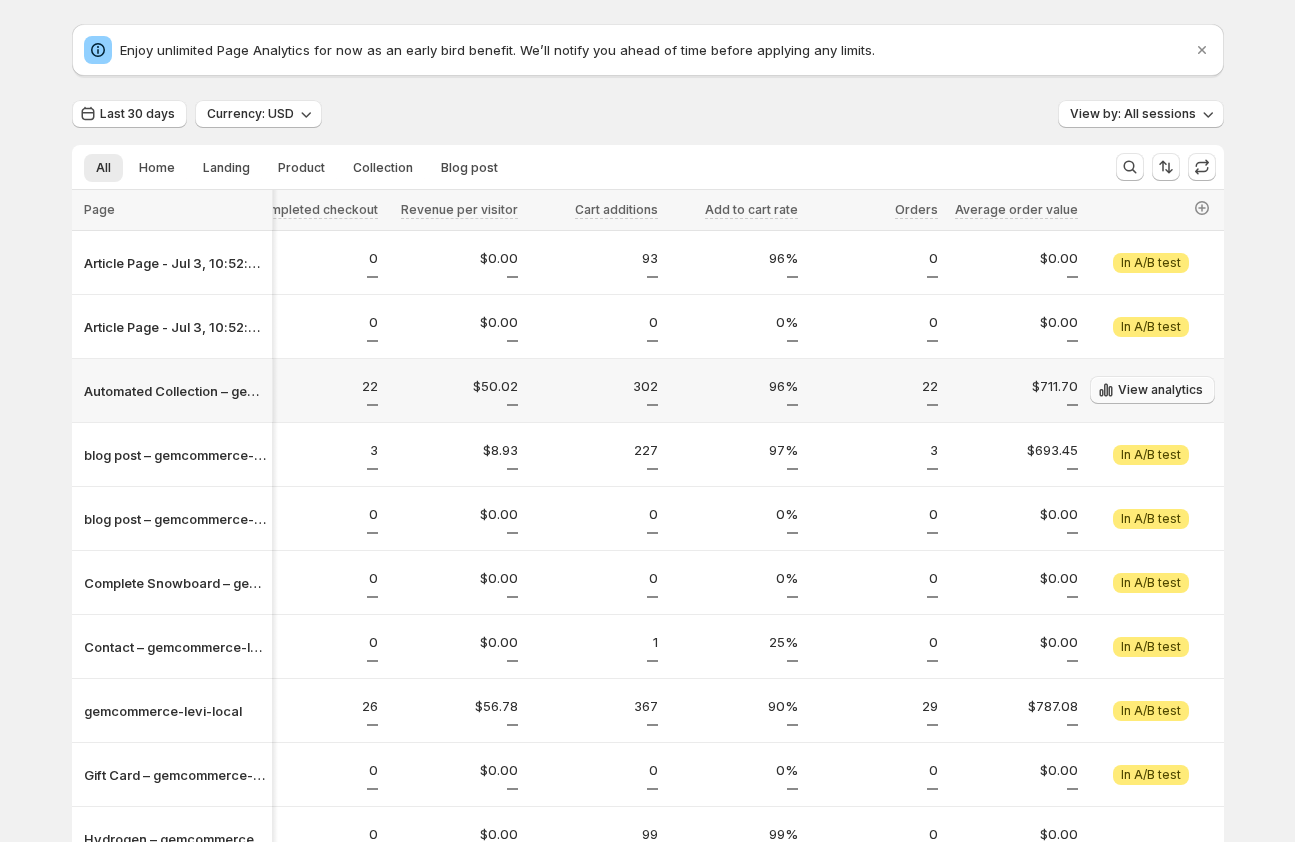 click on "View analytics" at bounding box center (1152, 390) 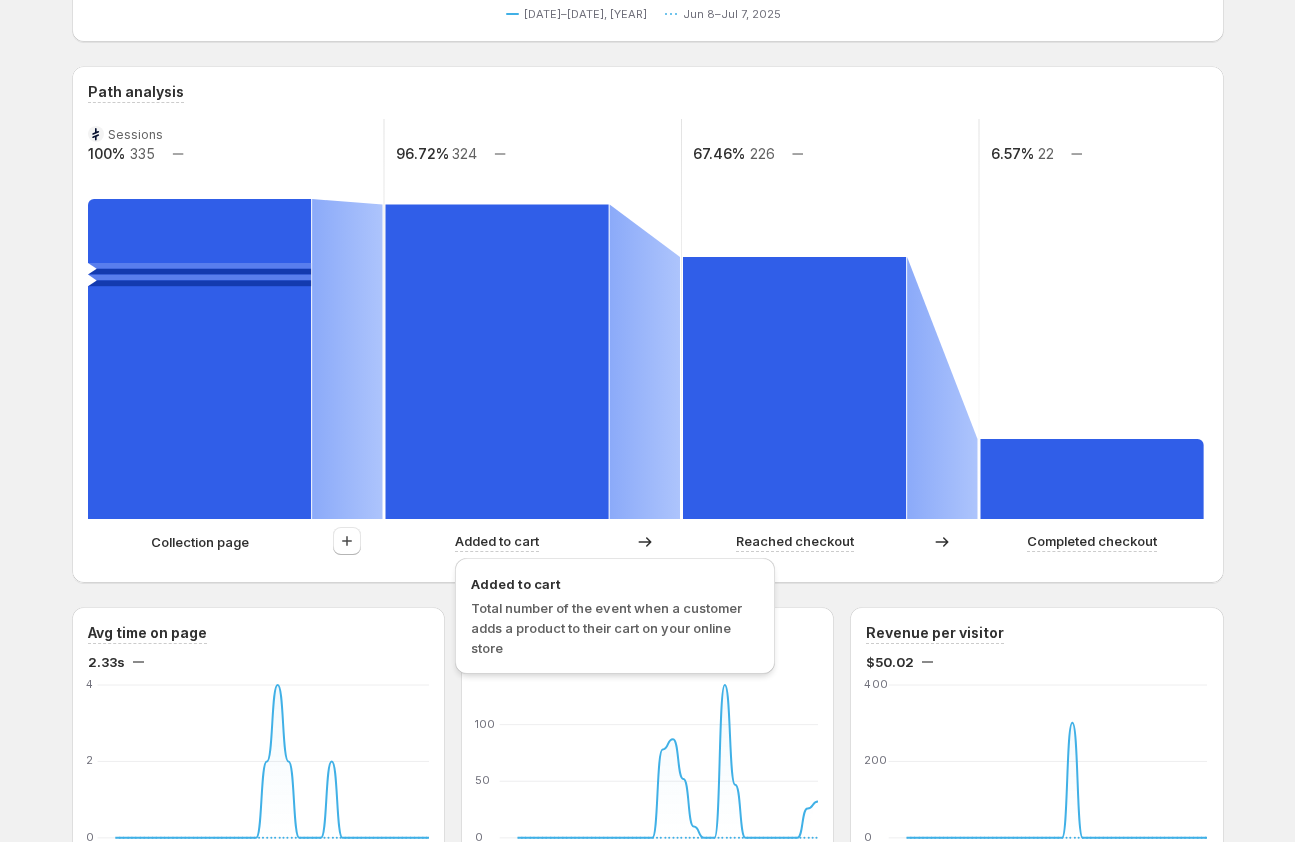 click on "Added to cart" at bounding box center [497, 541] 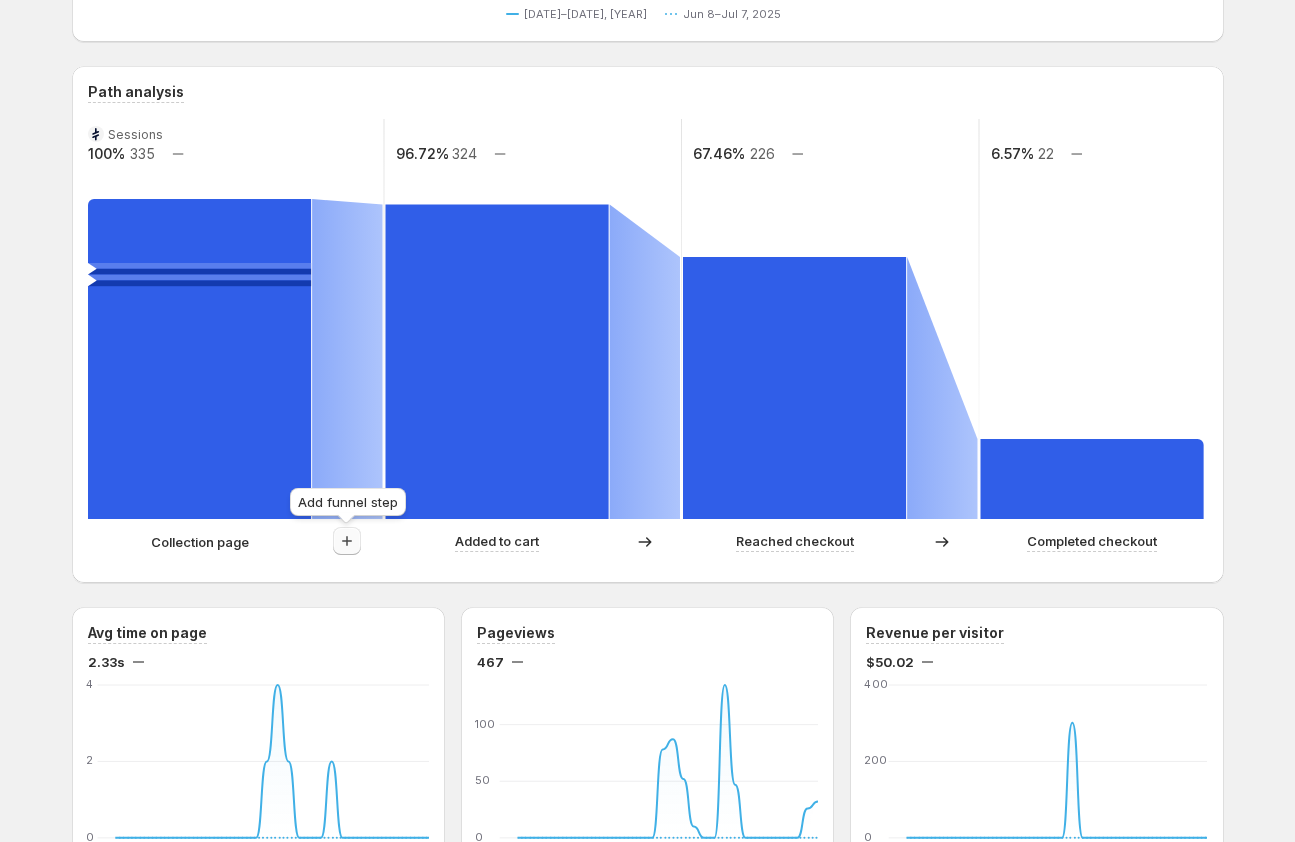 click 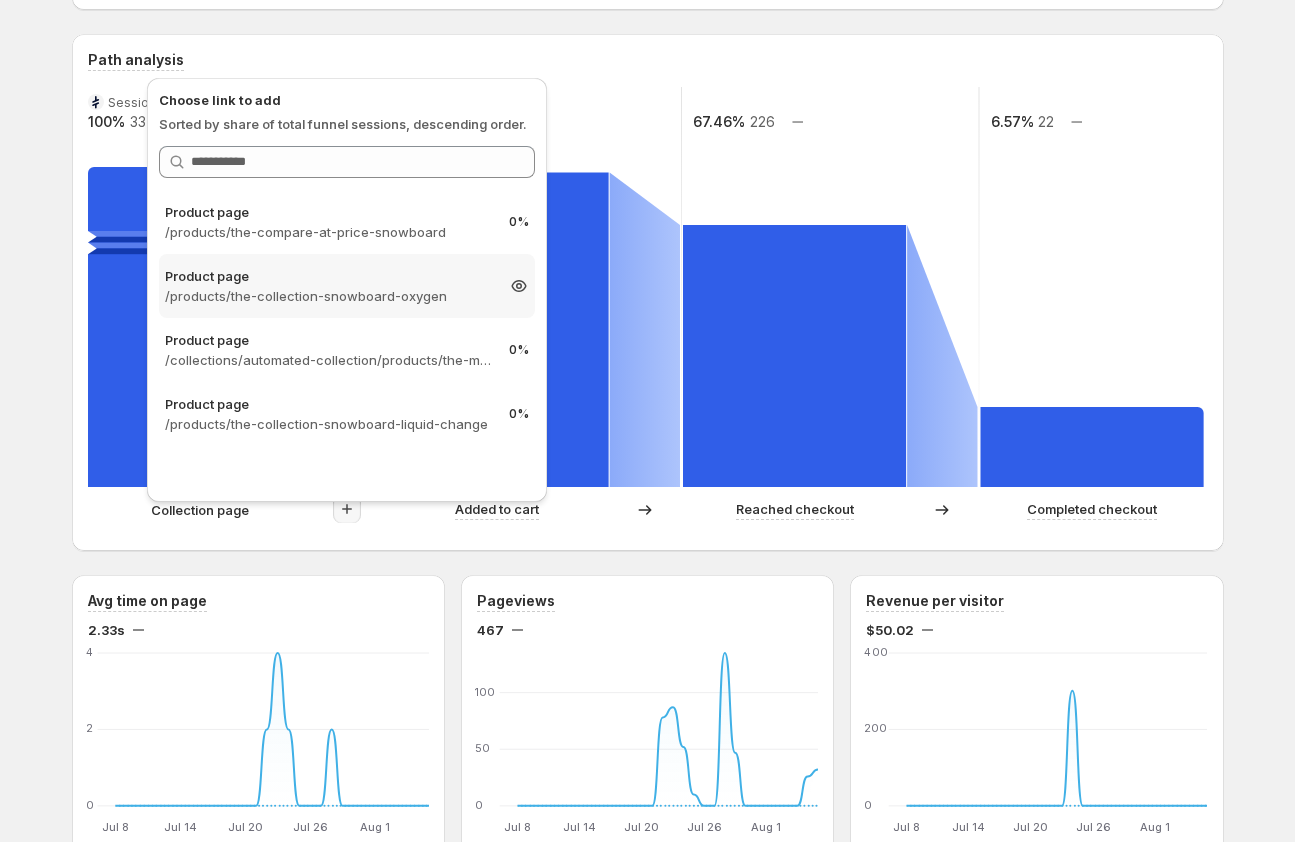 click on "/products/the-collection-snowboard-oxygen" at bounding box center [329, 296] 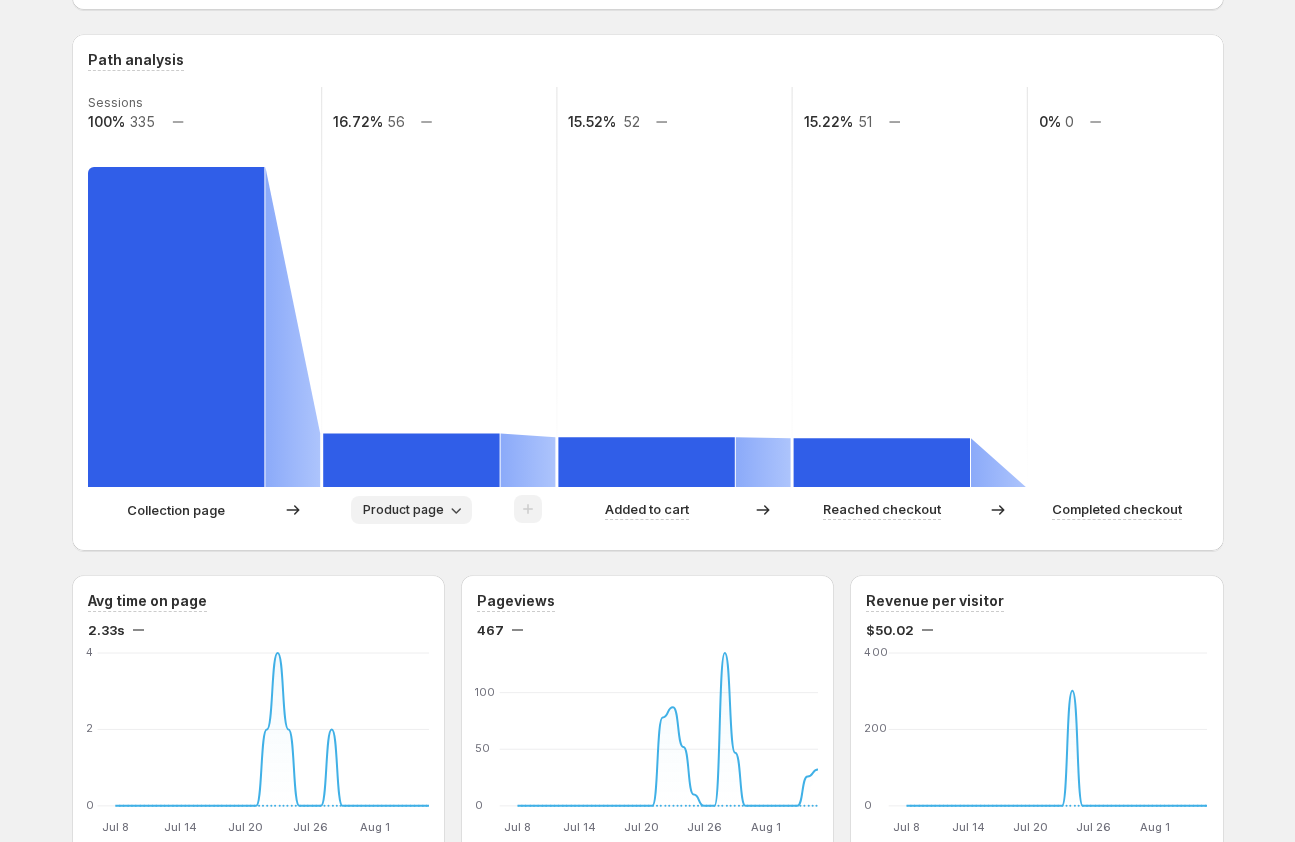 click on "Product page" at bounding box center [403, 510] 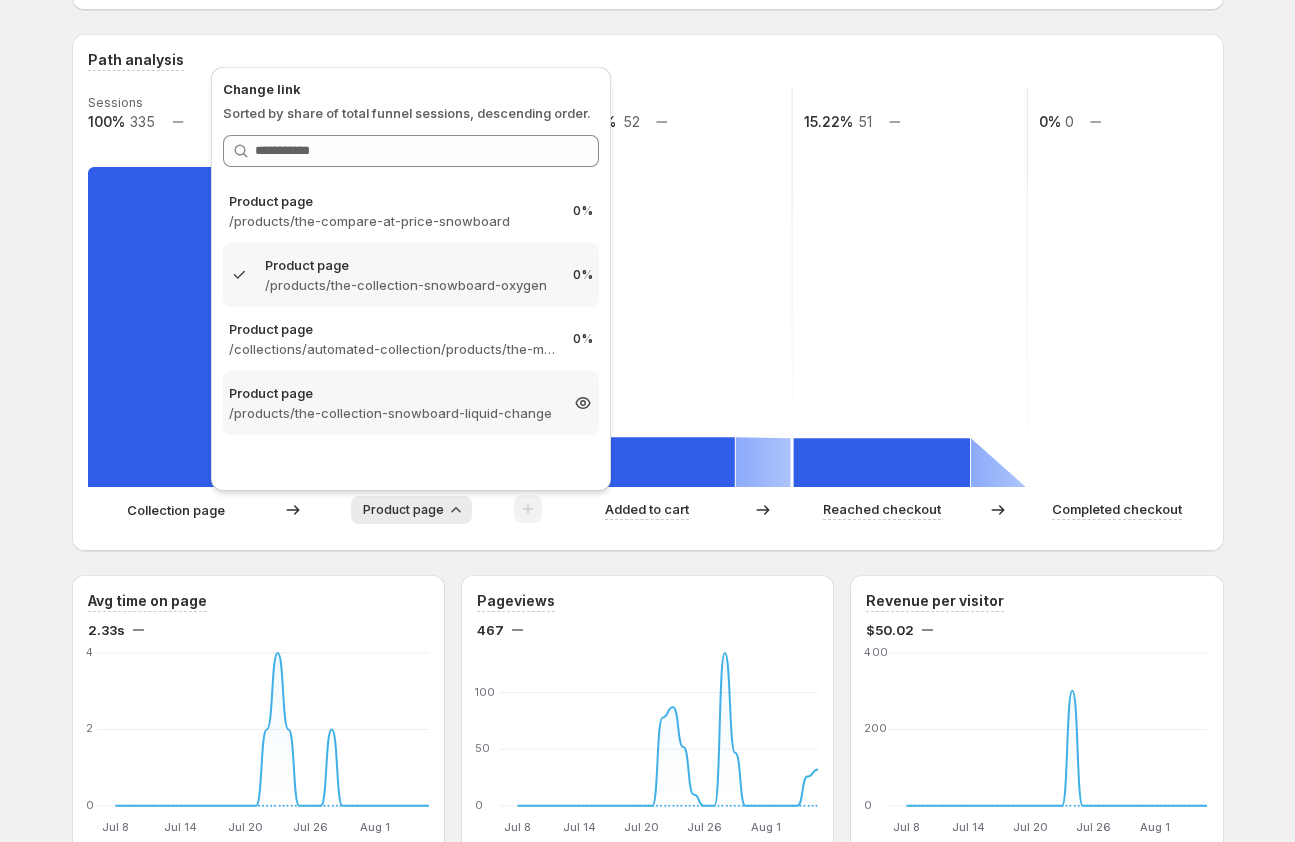 click on "Product page" at bounding box center (393, 393) 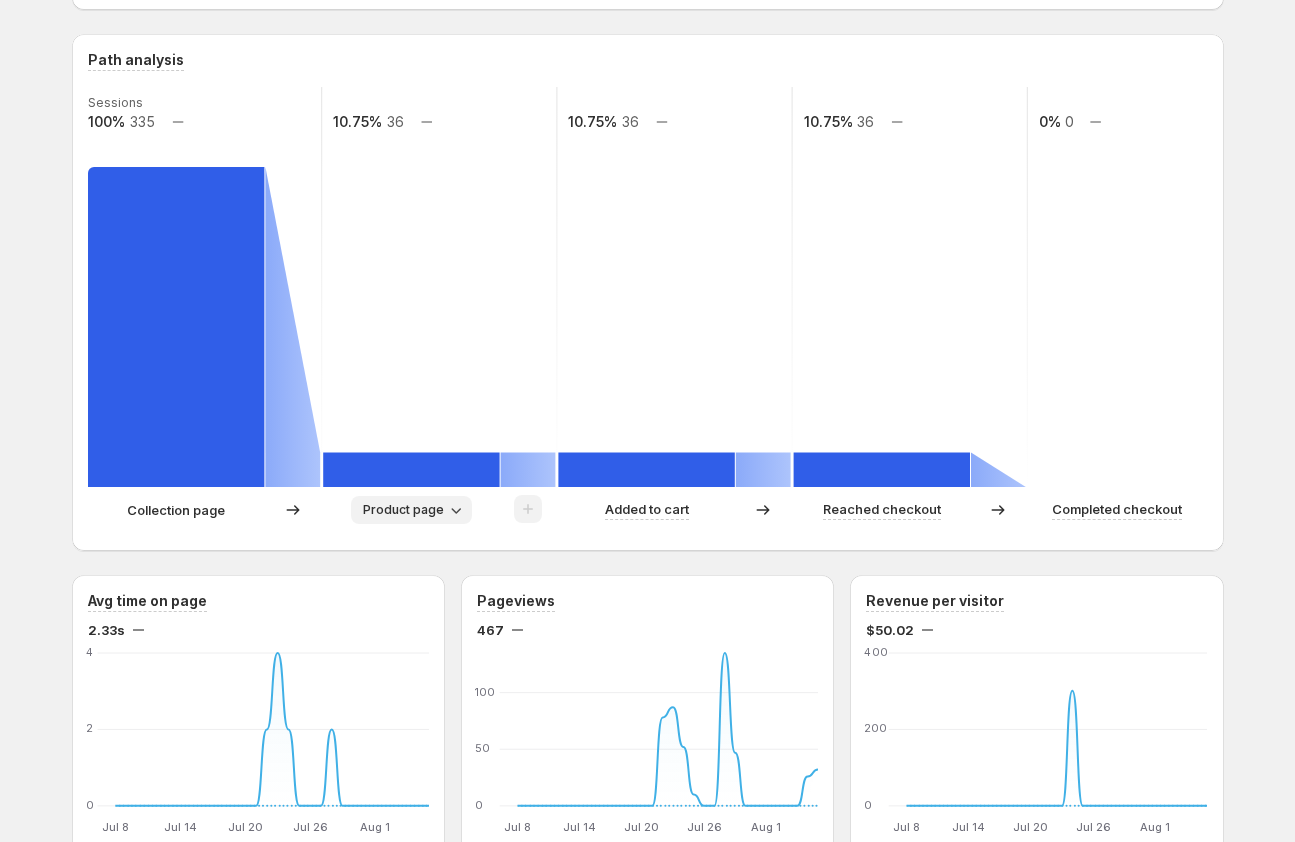 click on "Product page" at bounding box center [403, 510] 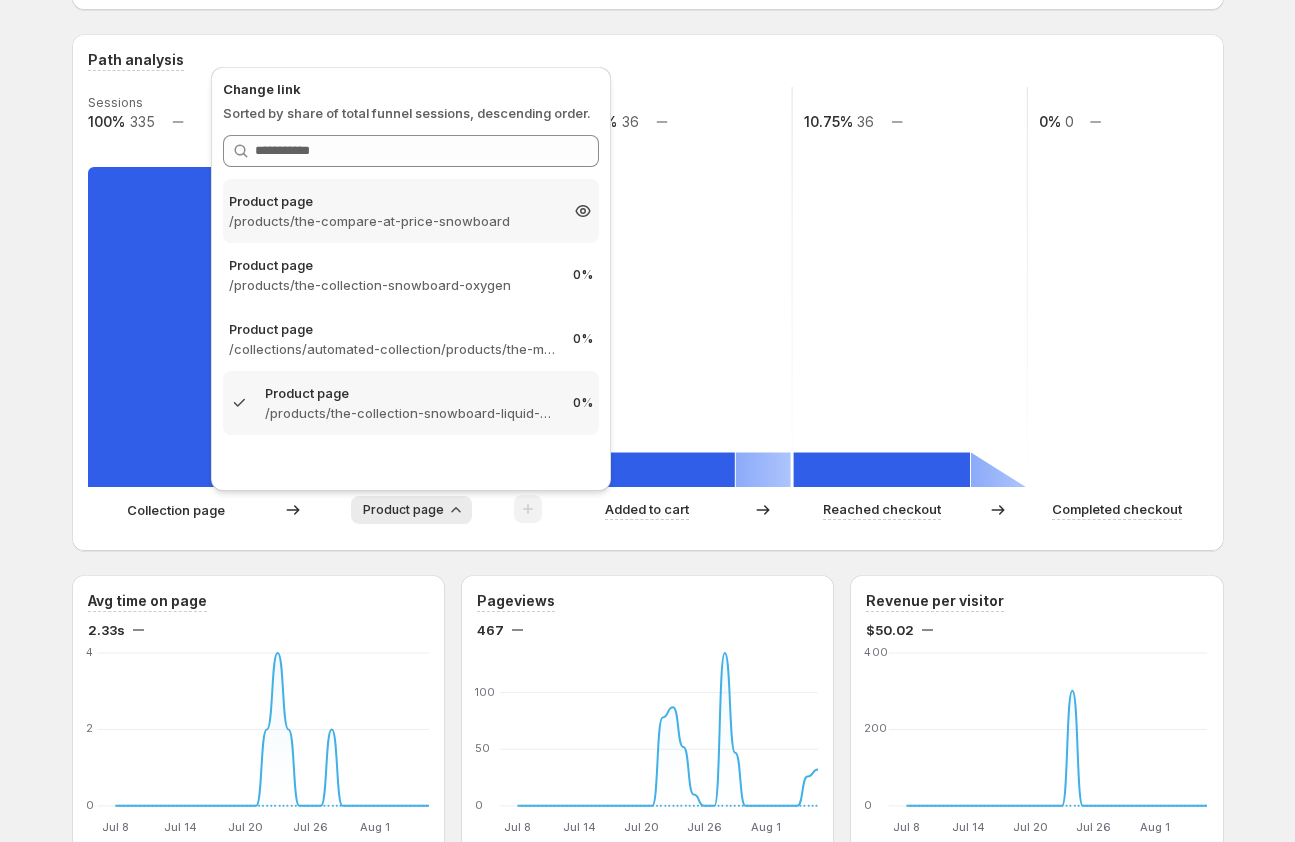 click on "/products/the-compare-at-price-snowboard" at bounding box center (393, 221) 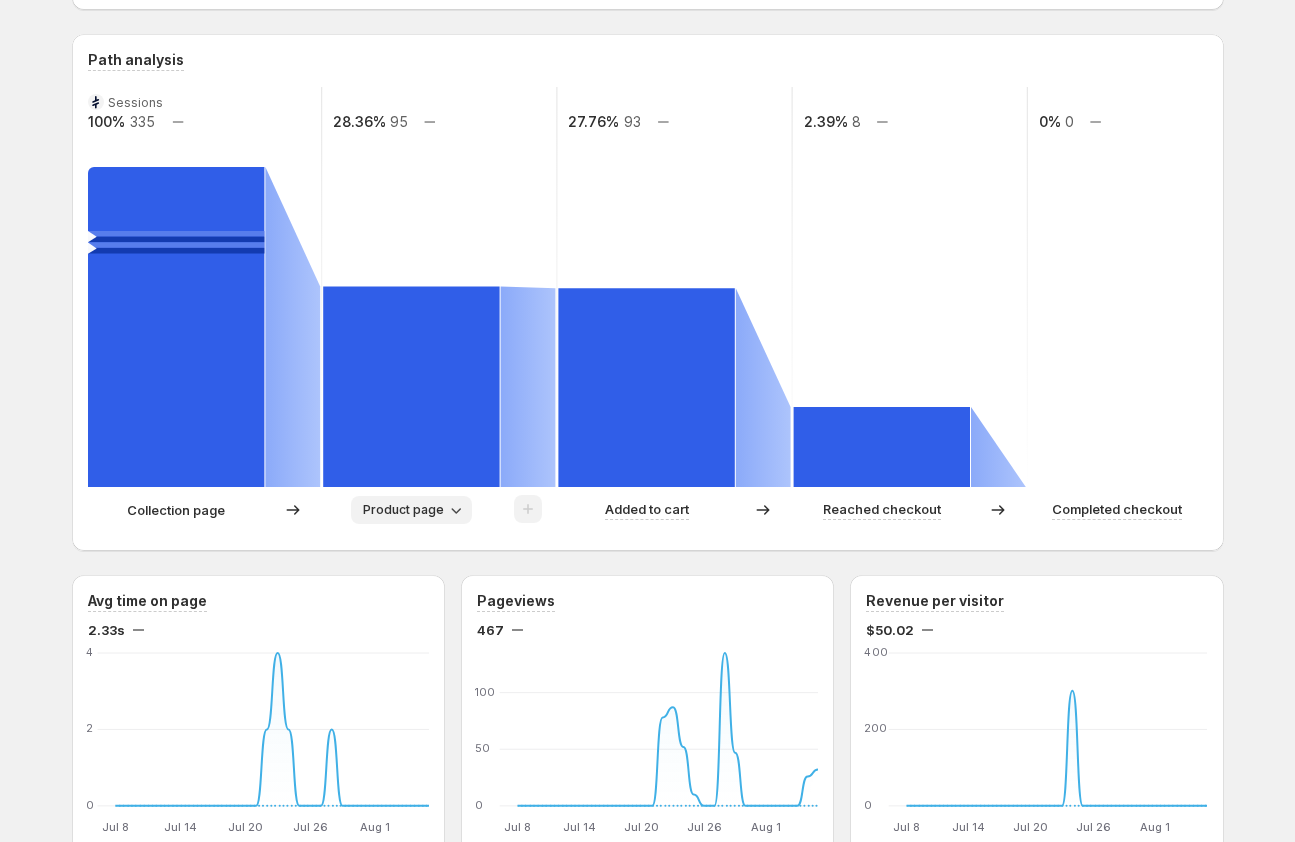 click on "Product page" at bounding box center [403, 510] 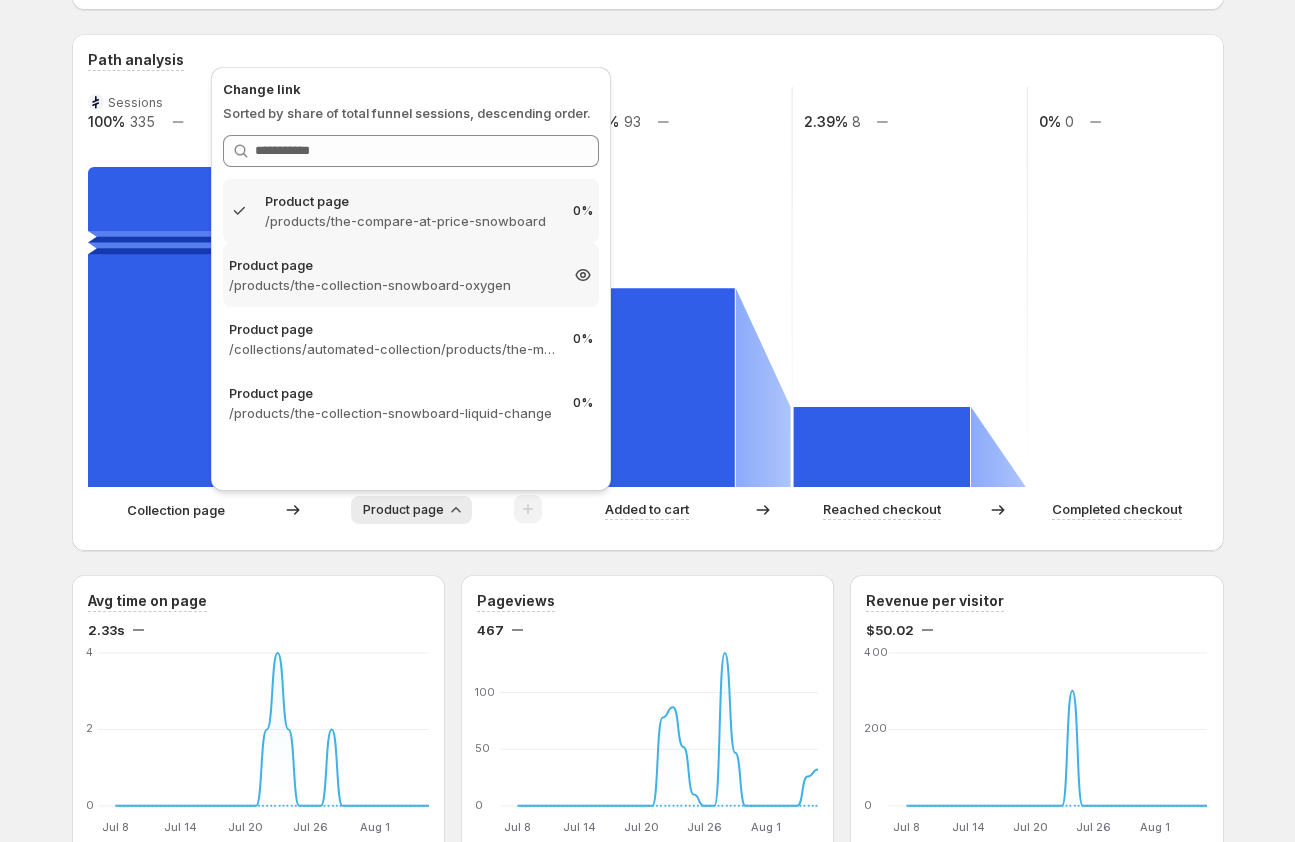 click on "/products/the-collection-snowboard-oxygen" at bounding box center [393, 285] 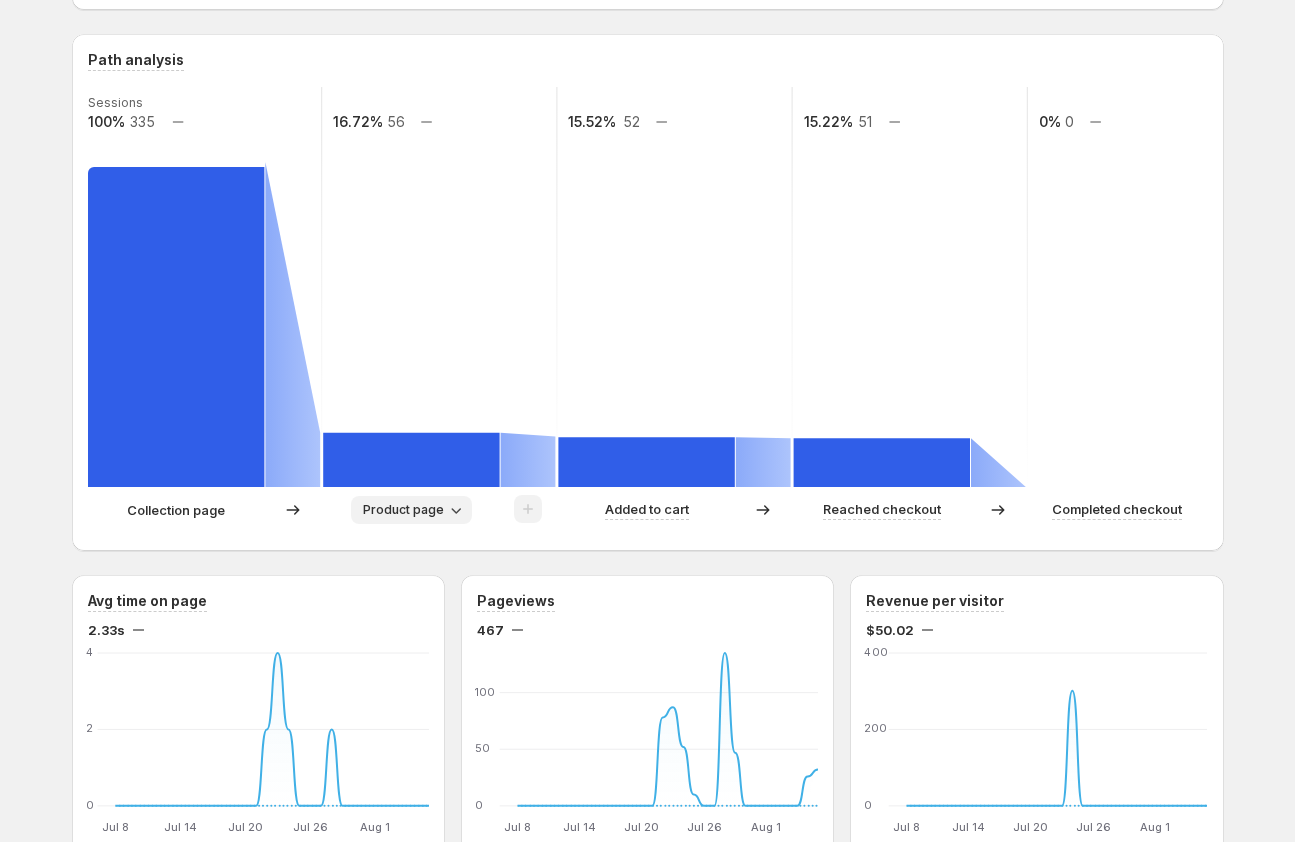 click on "Product page" at bounding box center (403, 510) 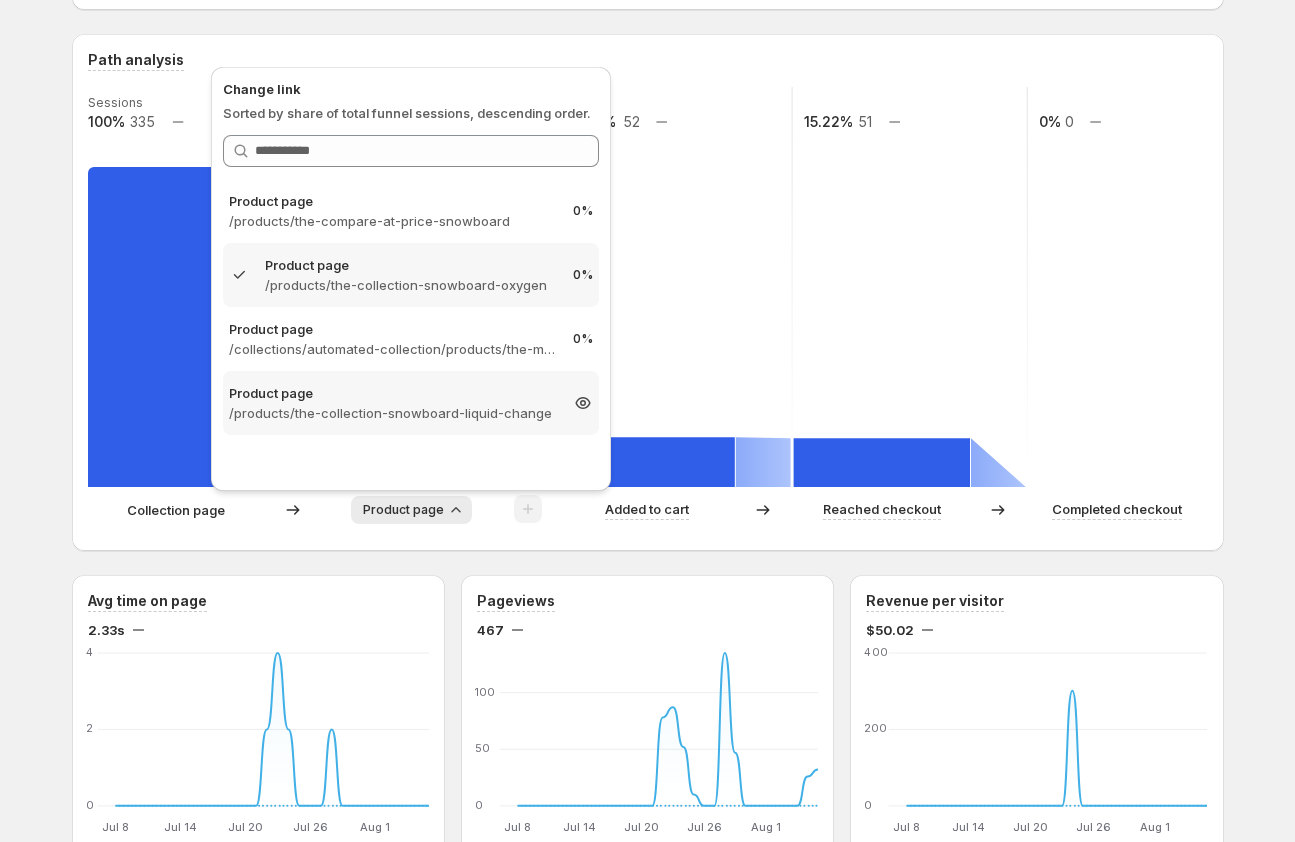 click on "/products/the-collection-snowboard-liquid-change" at bounding box center [393, 413] 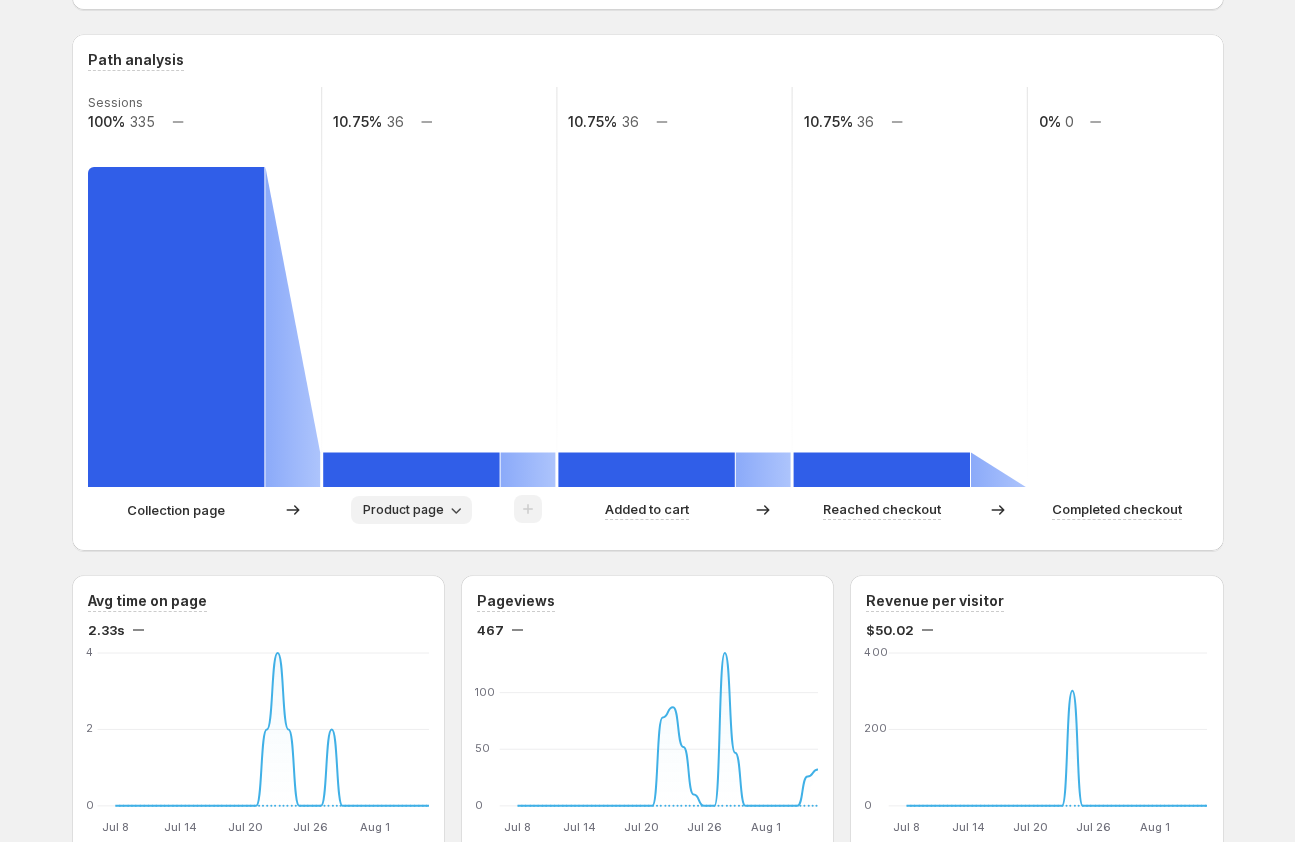 click on "Product page" at bounding box center [411, 510] 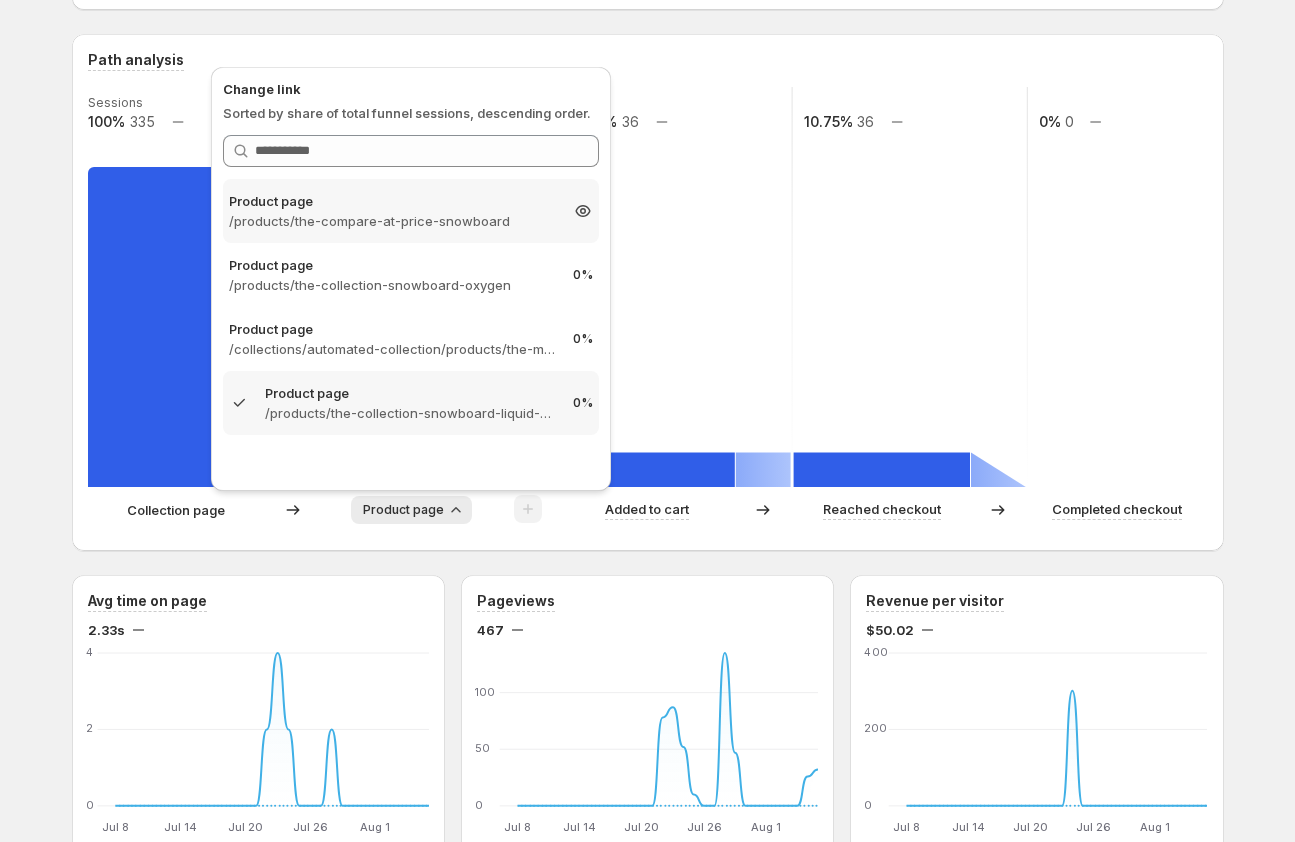 click on "/products/the-compare-at-price-snowboard" at bounding box center (393, 221) 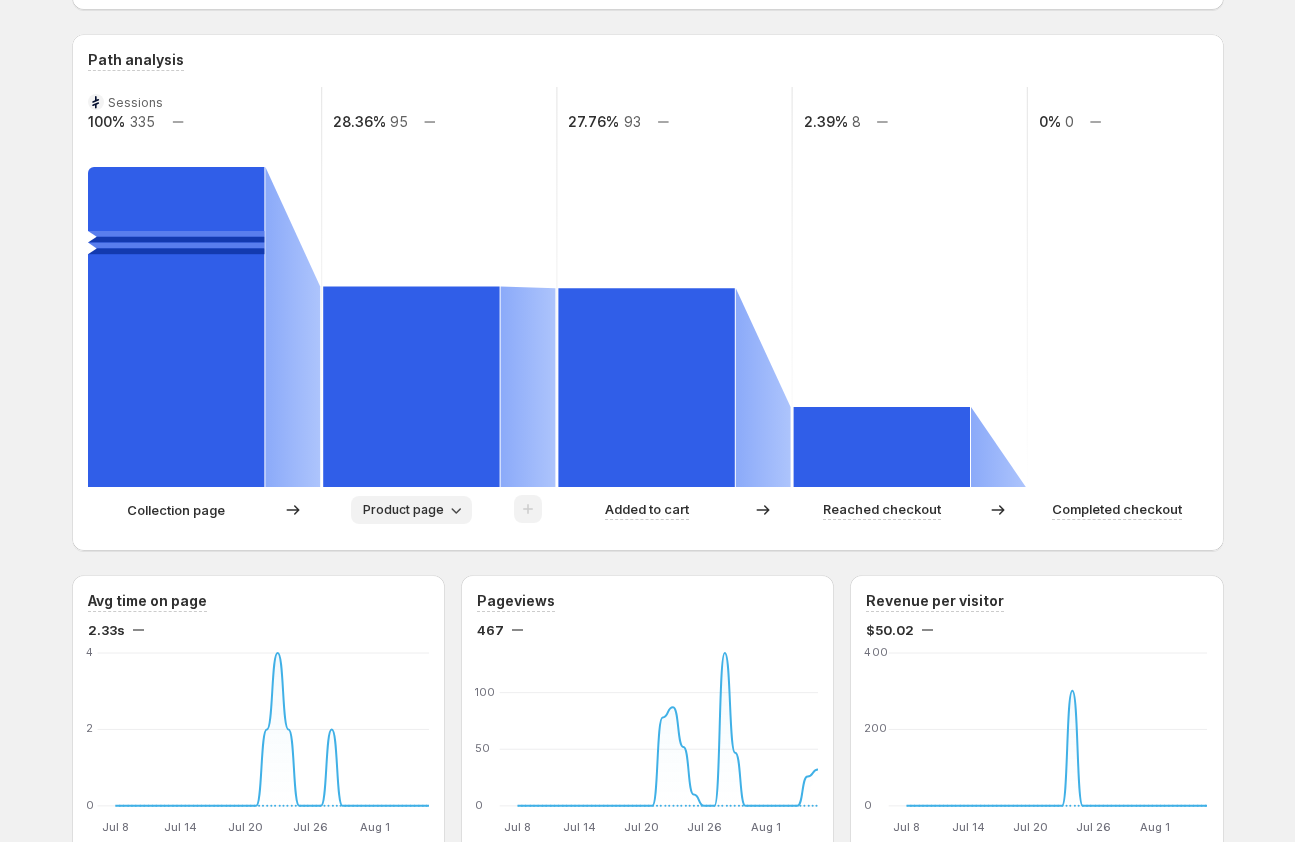 click on "Product page" at bounding box center [403, 510] 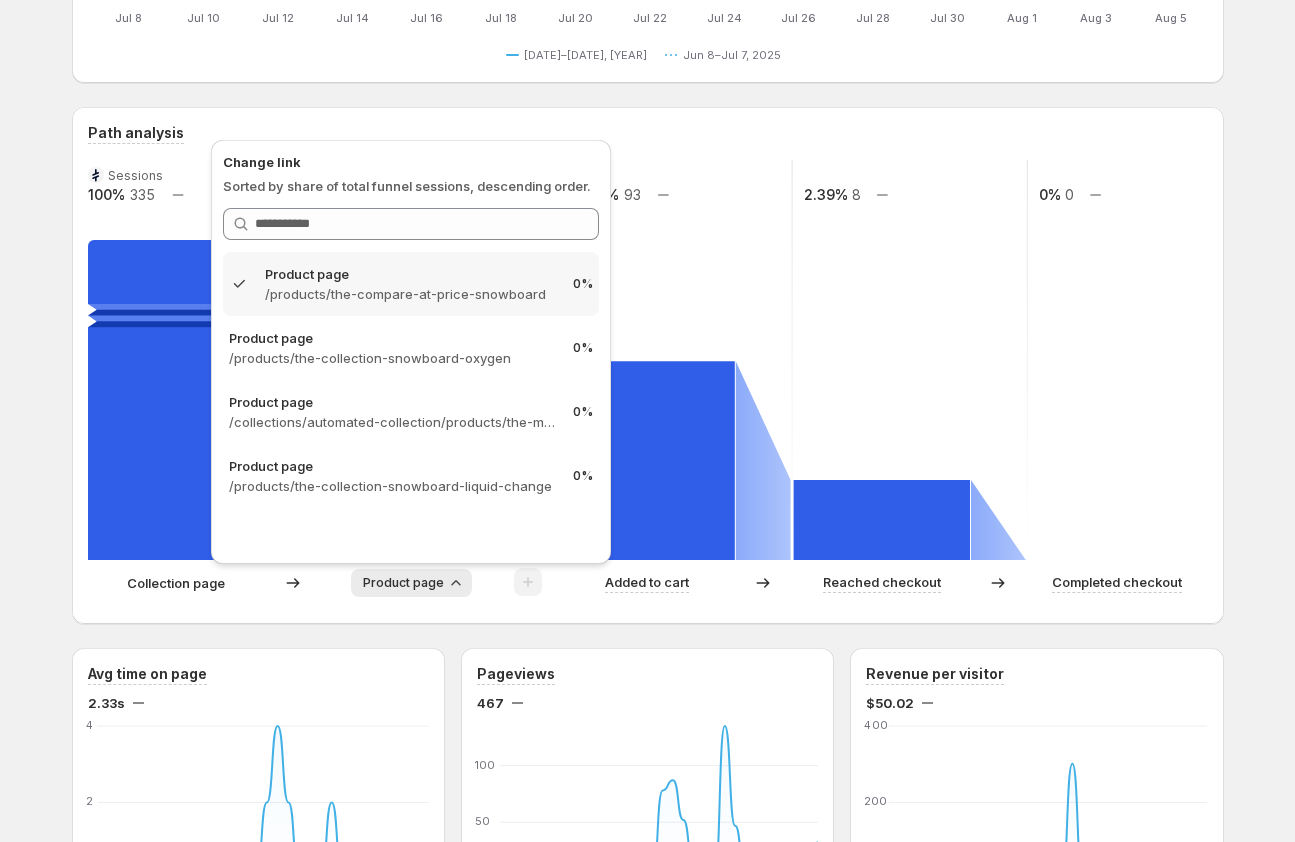 click on "Product page" at bounding box center [403, 583] 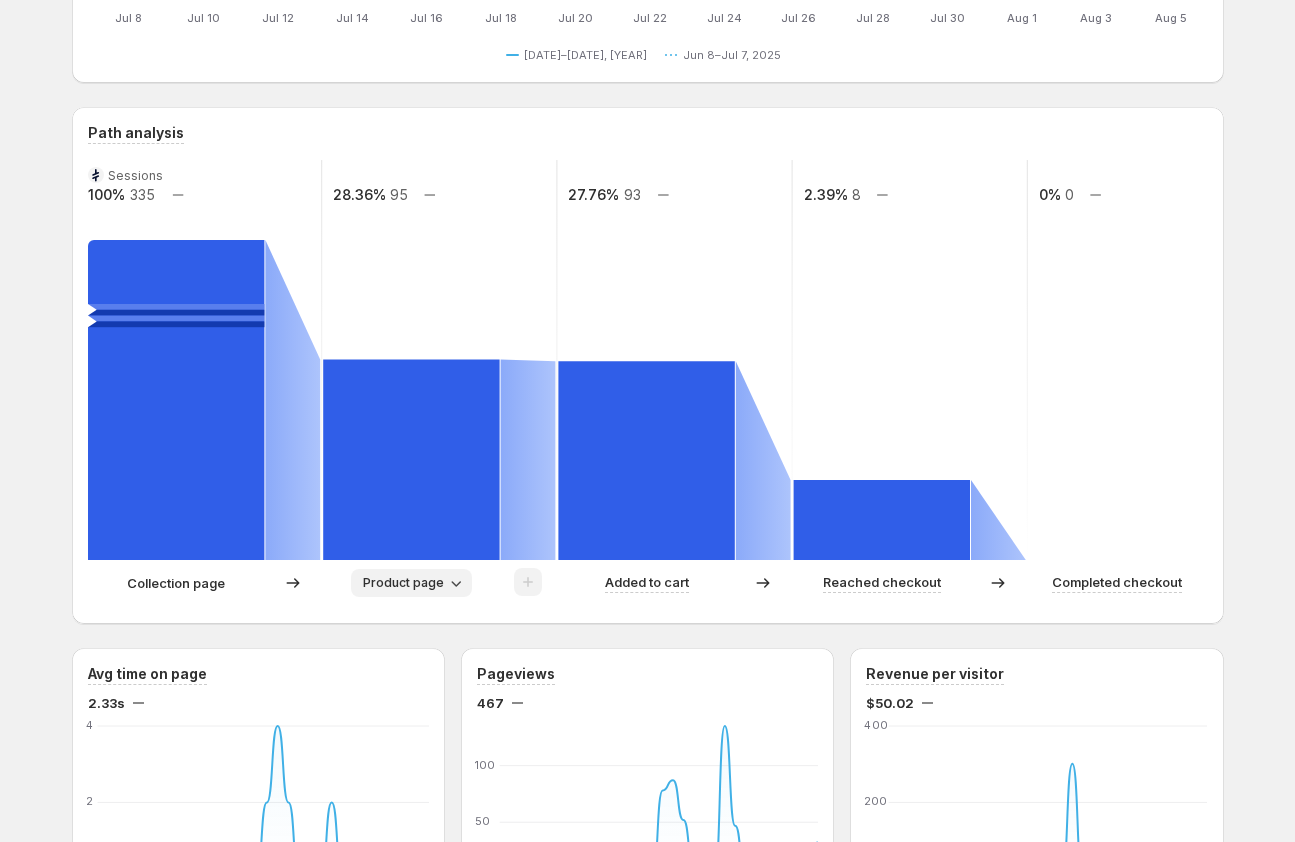 click on "Product page" at bounding box center [403, 583] 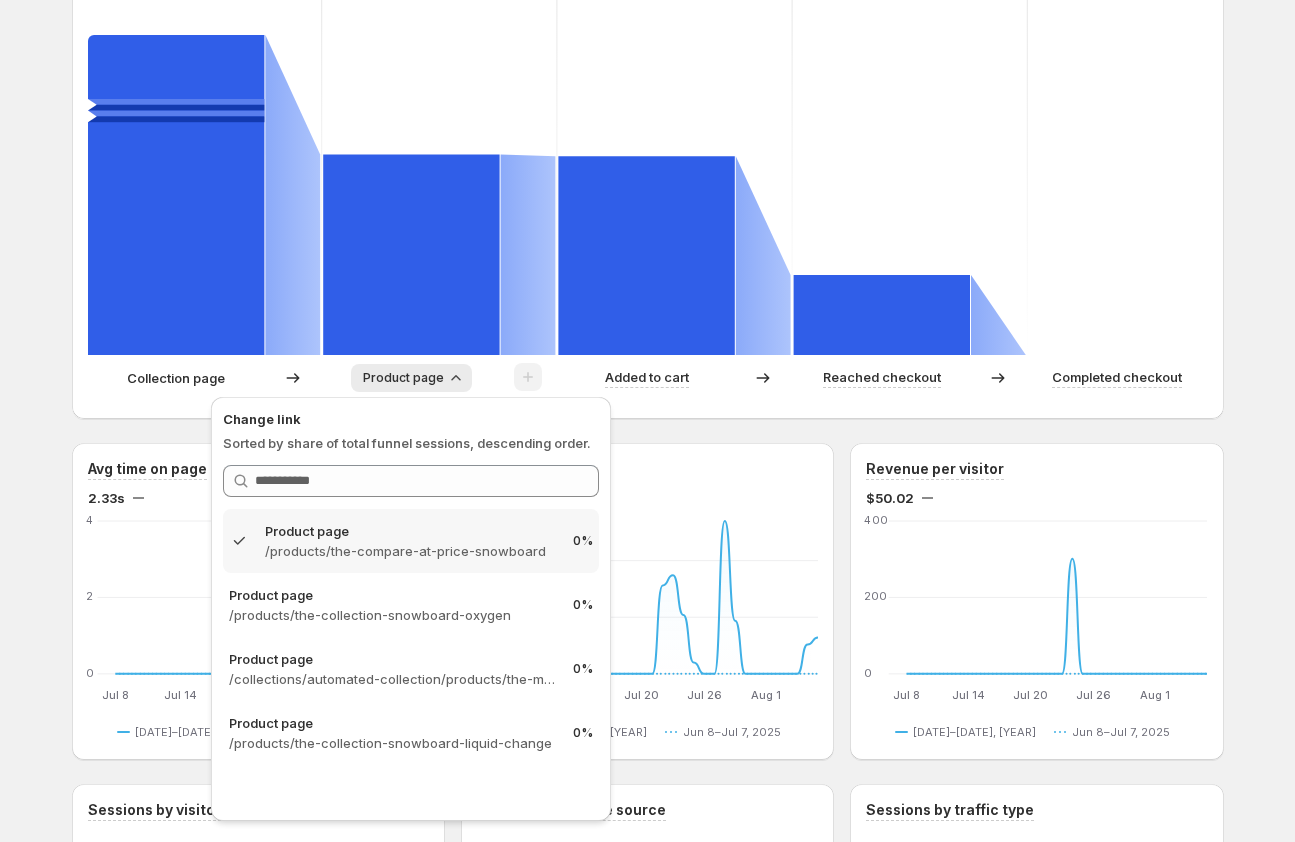 click on "Automated Collection – gemcommerce-levi-local. This page is ready Automated Collection – gemcommerce-levi-local Create campaign Last 30 days Compare to: Jun 08, 2025 - Jul 07, 2025 Currency: USD View by: All sessions Sessions 313 Visitors 313 Bounce Rate 3% Click-through rate 0% Jul 8 Jul 8 Jul 10 Jul 10 Jul 12 Jul 12 Jul 14 Jul 14 Jul 16 Jul 16 Jul 18 Jul 18 Jul 20 Jul 20 Jul 22 Jul 22 Jul 24 Jul 24 Jul 26 Jul 26 Jul 28 Jul 28 Jul 30 Jul 30 Aug 1 Aug 1 Aug 3 Aug 3 Aug 5 Aug 5 0 50 100 Jul 8 Jul 9 Jul 10 Jul 11 Jul 12 Jul 13 Jul 14 Jul 15 Jul 16 Jul 17 Jul 18 Jul 19 Jul 20 Jul 21 Jul 22 Jul 23 Jul 24 Jul 25 Jul 26 Jul 27 Jul 28 Jul 29 Jul 30 Jul 31 Aug 1 Aug 2 Aug 3 Aug 4 Aug 5 Aug 6 Jul 8–Aug 6, 2025 0 0 0 0 0 0 0 0 0 0 0 0 0 0 43 87 52 10 0 0 73 19 0 0 0 0 0 0 13 16 Jun 8–Jul 7, 2025 0 0 0 0 0 0 0 0 0 0 0 0 0 0 0 0 0 0 0 0 0 0 0 0 0 0 0 0 0 0 Jul 8–Aug 6, 2025 Jun 8–Jul 7, 2025 Path analysis Sessions 100% 335   28.36% 95   27.76% 93   2.39% 8   0% 0   Collection page Product page Added to cart 0" at bounding box center [647, 637] 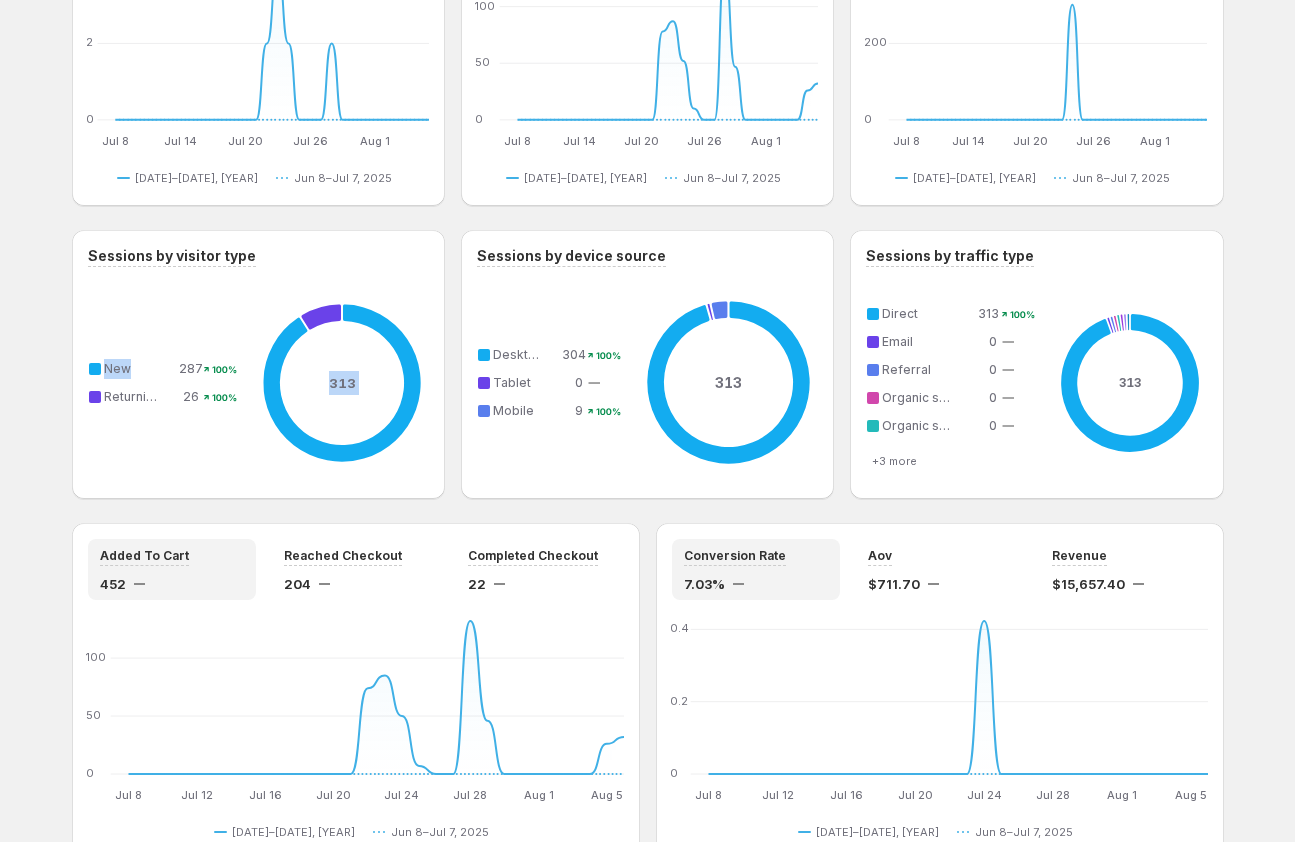 drag, startPoint x: 177, startPoint y: 366, endPoint x: 295, endPoint y: 366, distance: 118 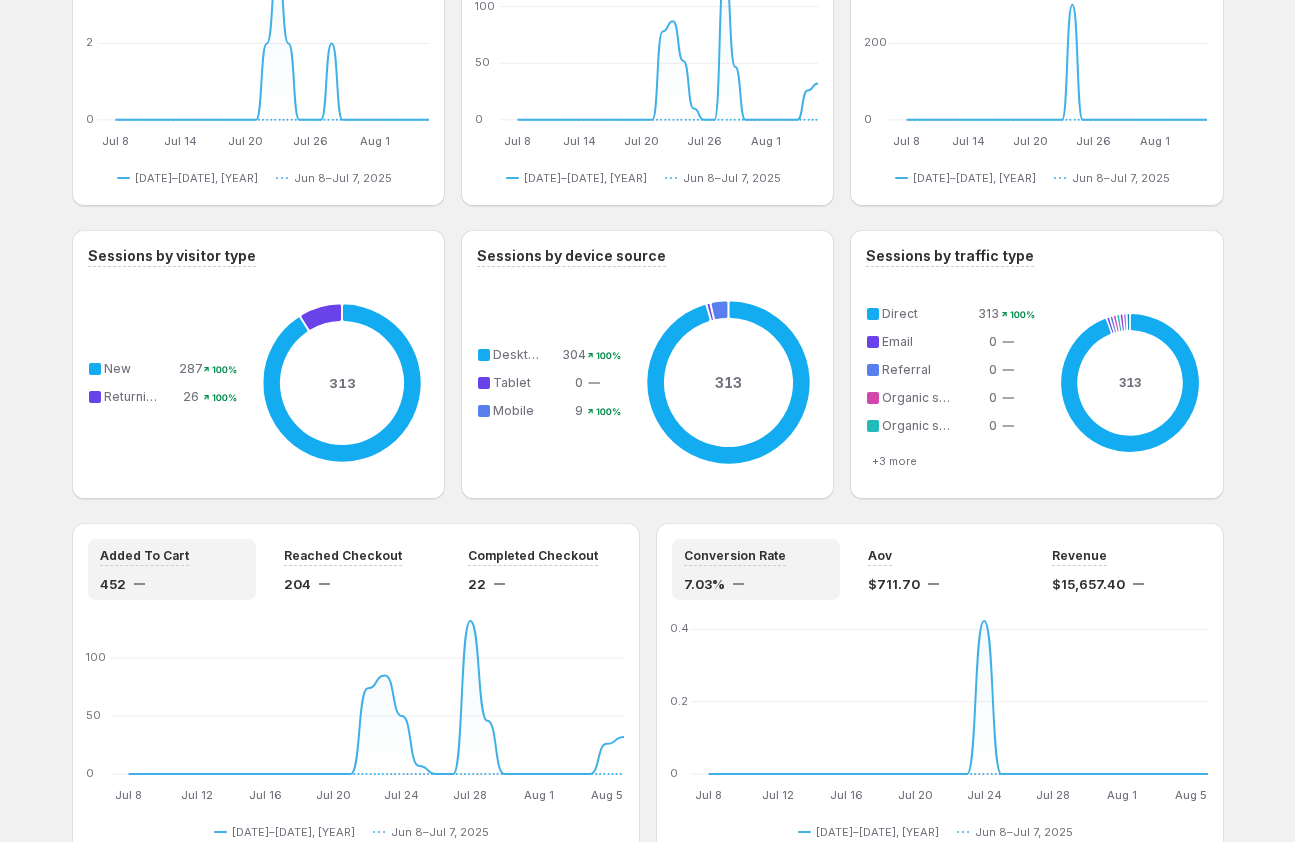 click on "Sessions by visitor type 313 New 287 100% Returning 26 100%" at bounding box center [258, 364] 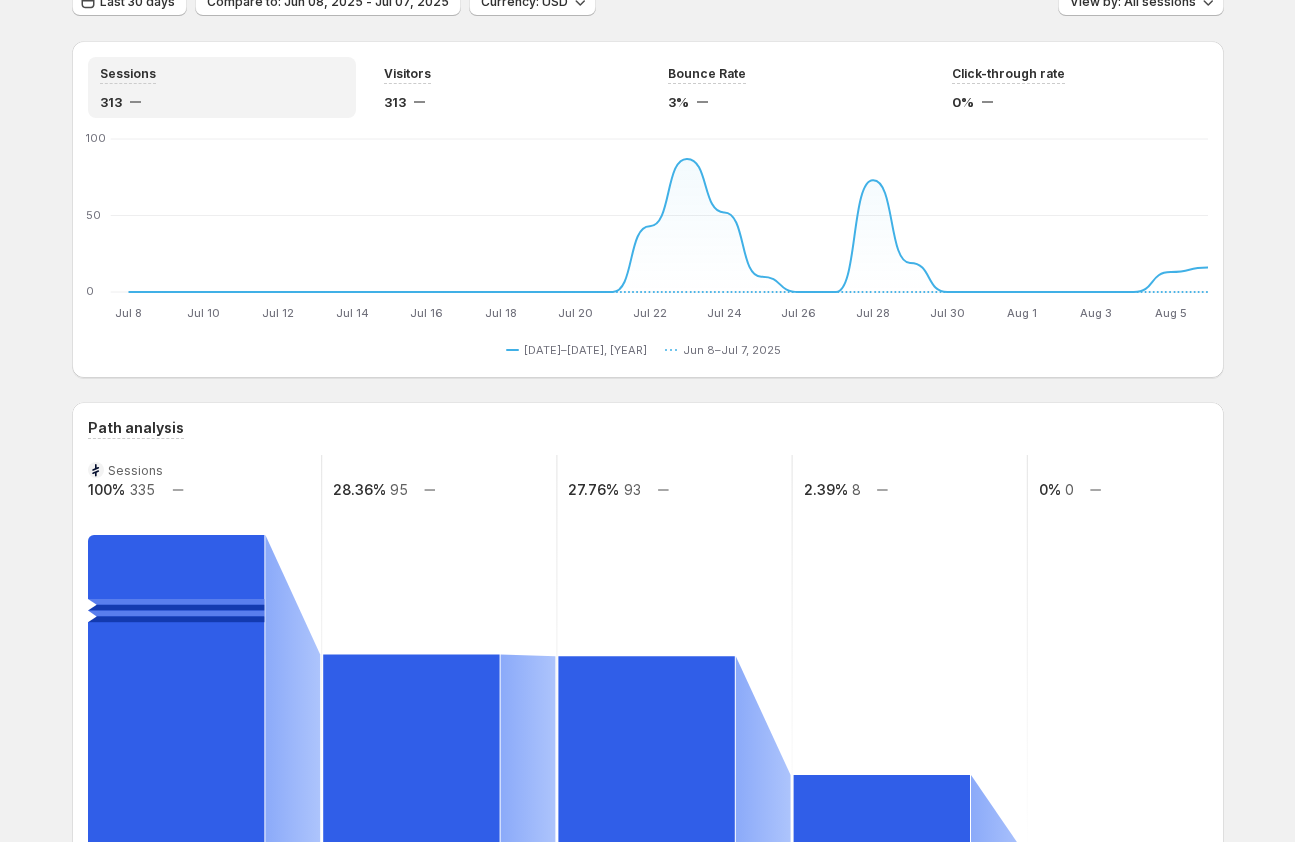 scroll, scrollTop: 0, scrollLeft: 0, axis: both 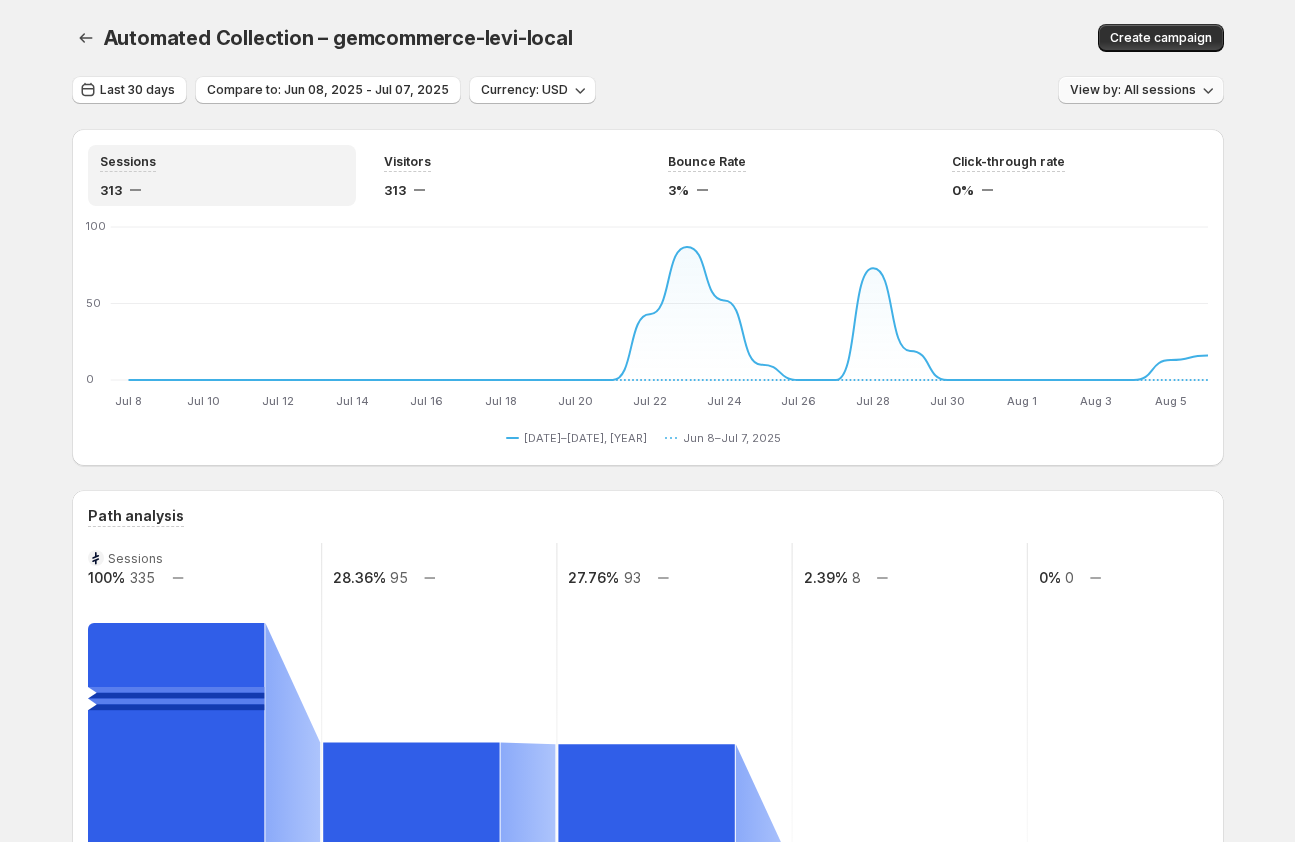 click on "View by: All sessions" at bounding box center (1133, 90) 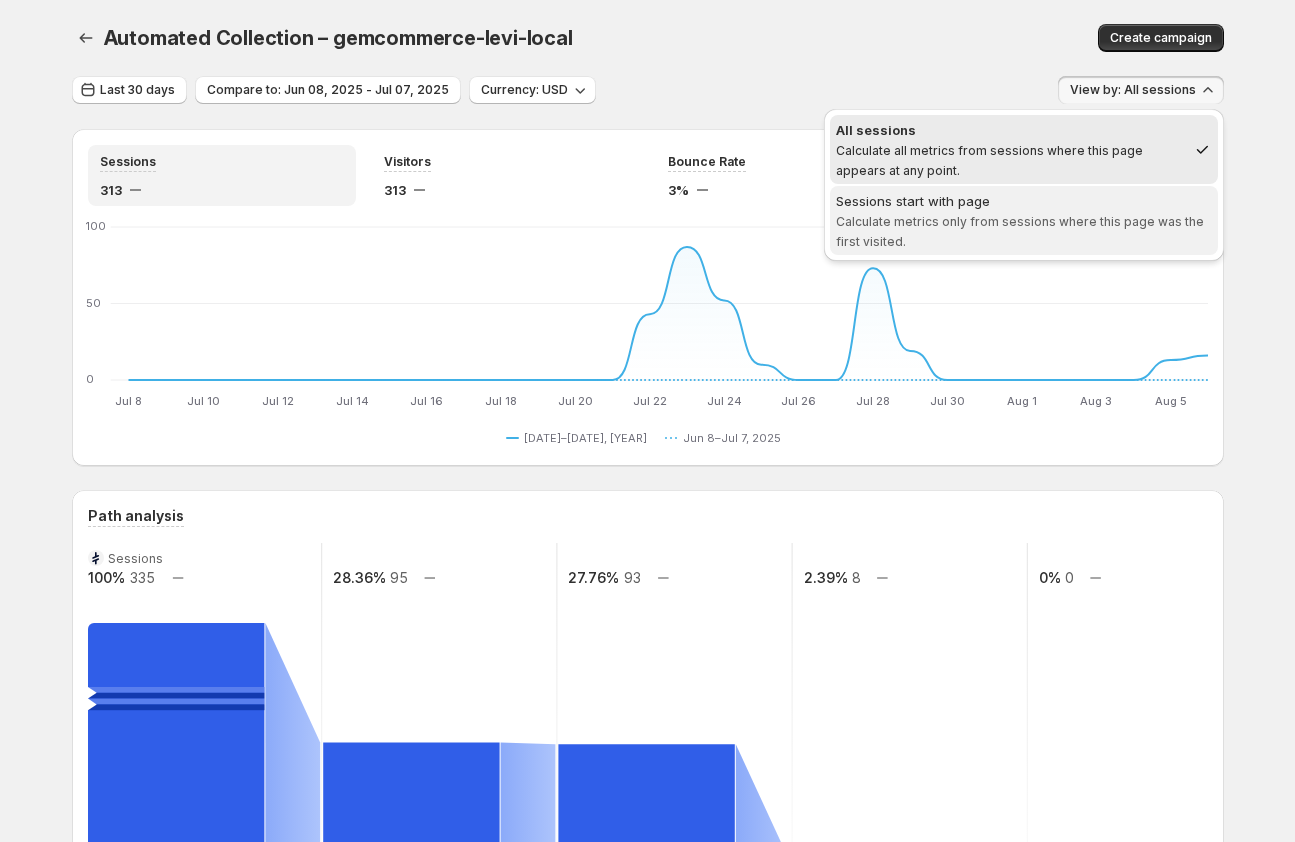 click on "Calculate metrics only from sessions where this page was the first visited." at bounding box center [1020, 231] 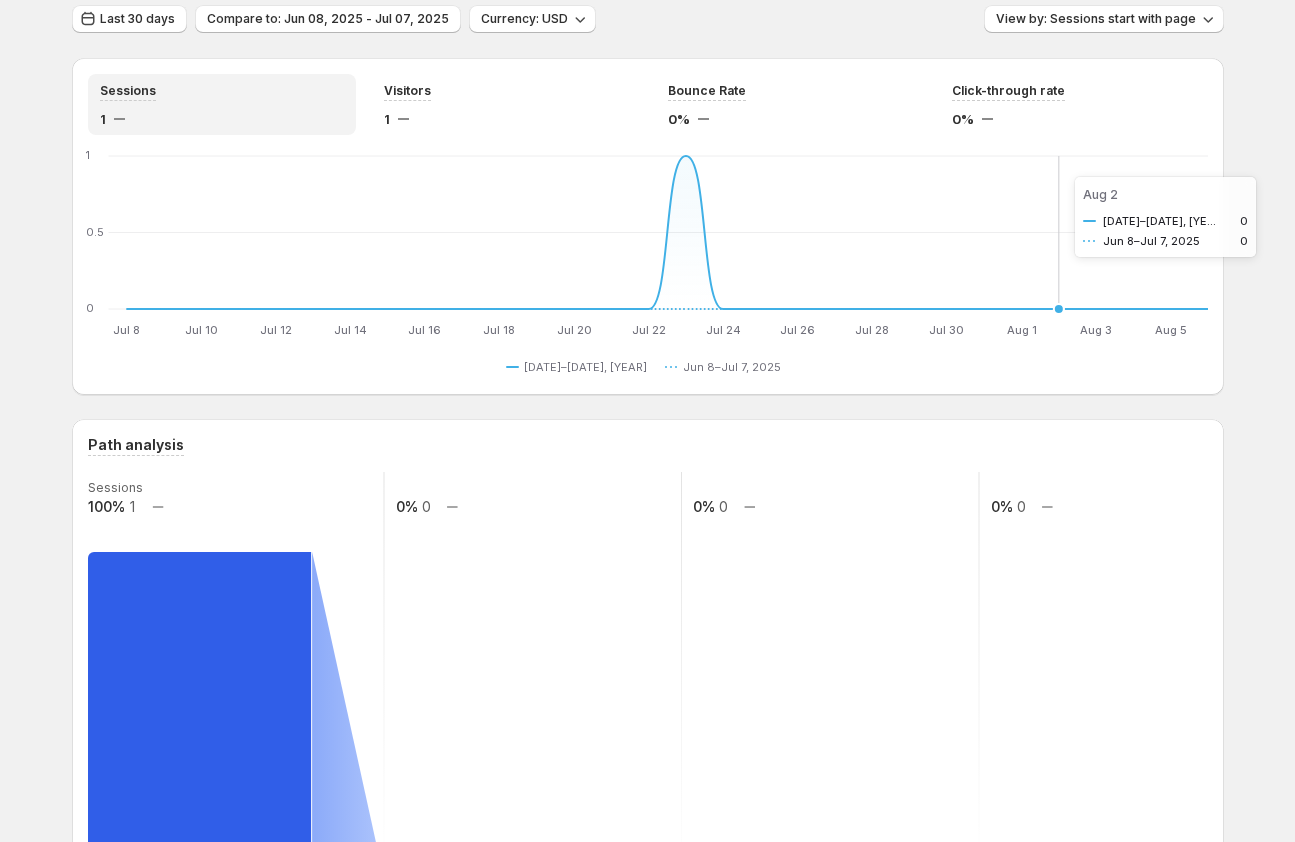 scroll, scrollTop: 0, scrollLeft: 0, axis: both 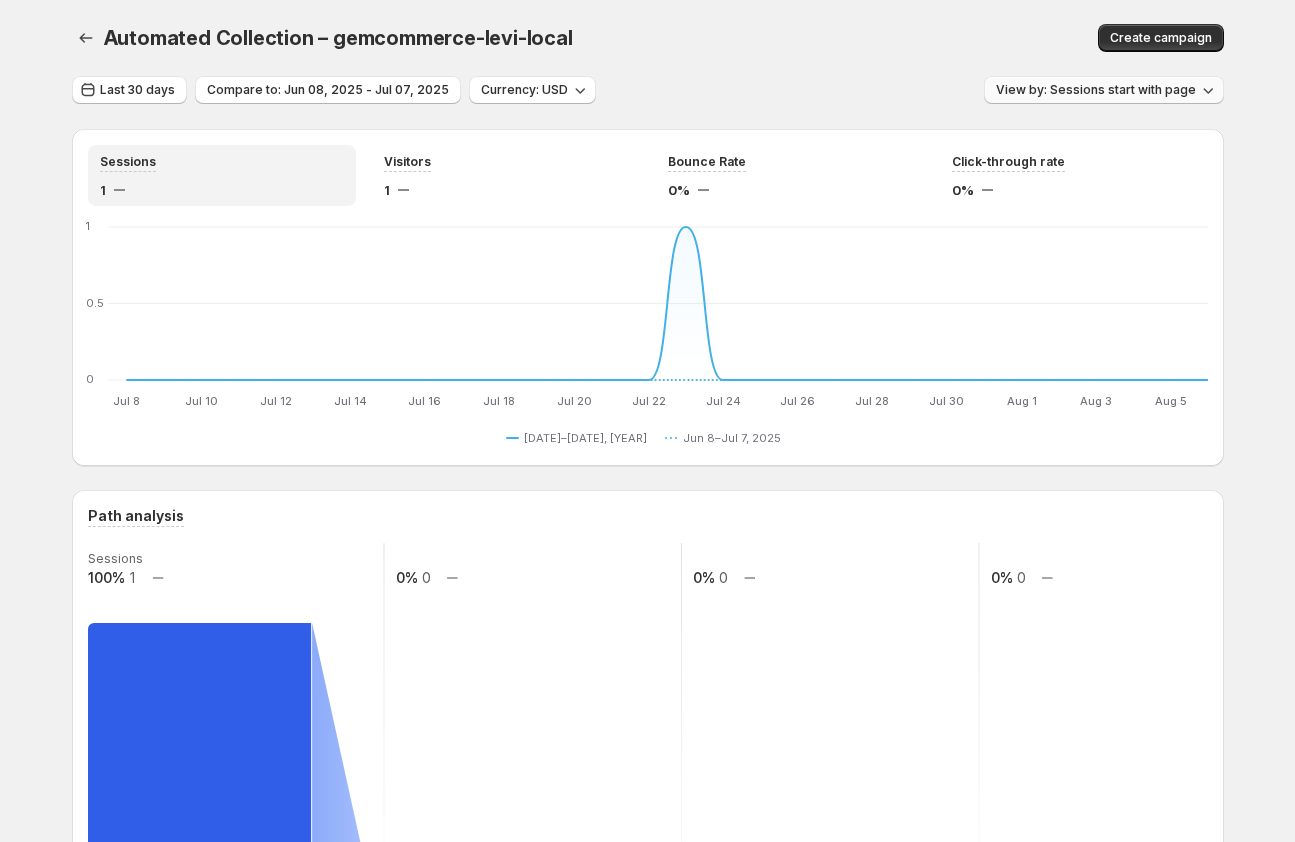 click on "View by: Sessions start with page" at bounding box center [1096, 90] 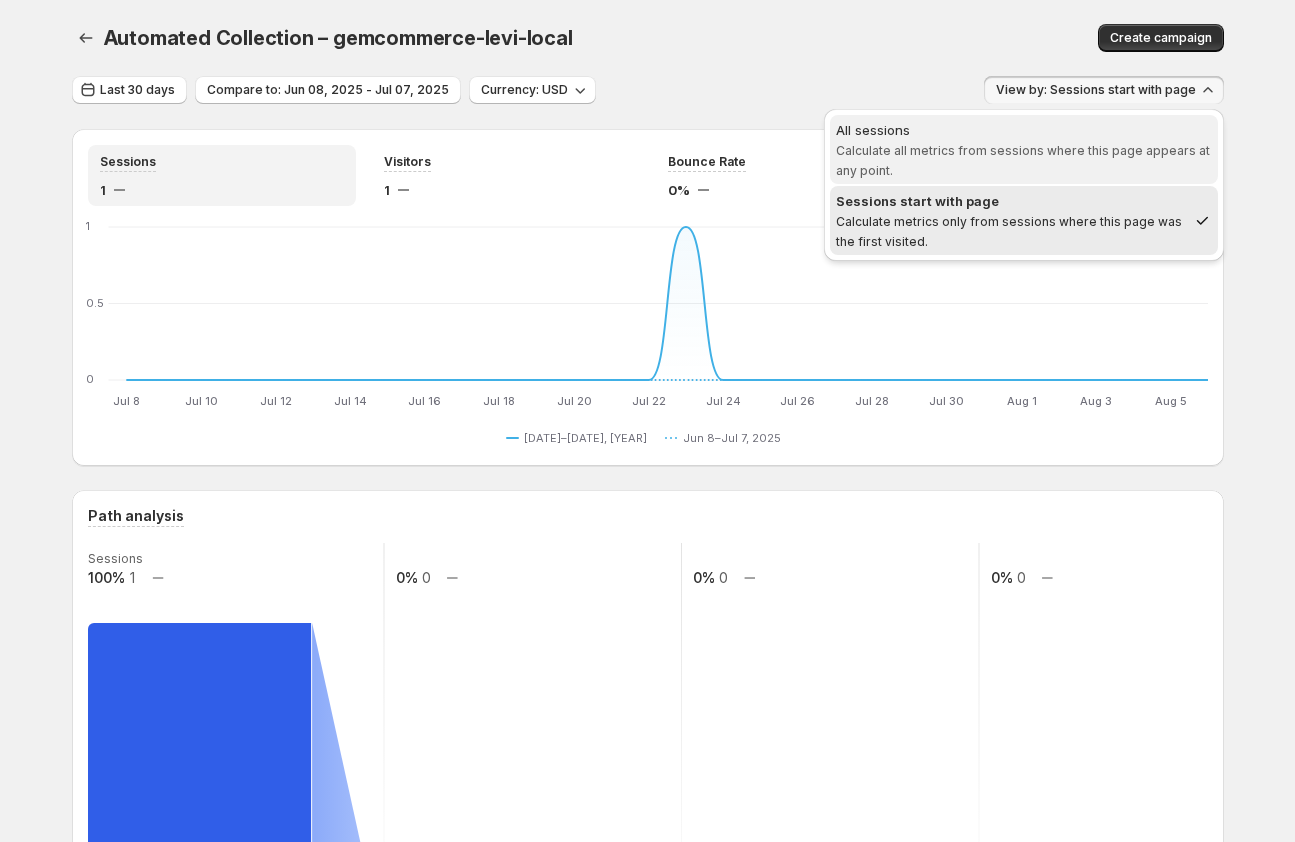 click on "All sessions Calculate all metrics from sessions where this page appears at any point." at bounding box center [1024, 150] 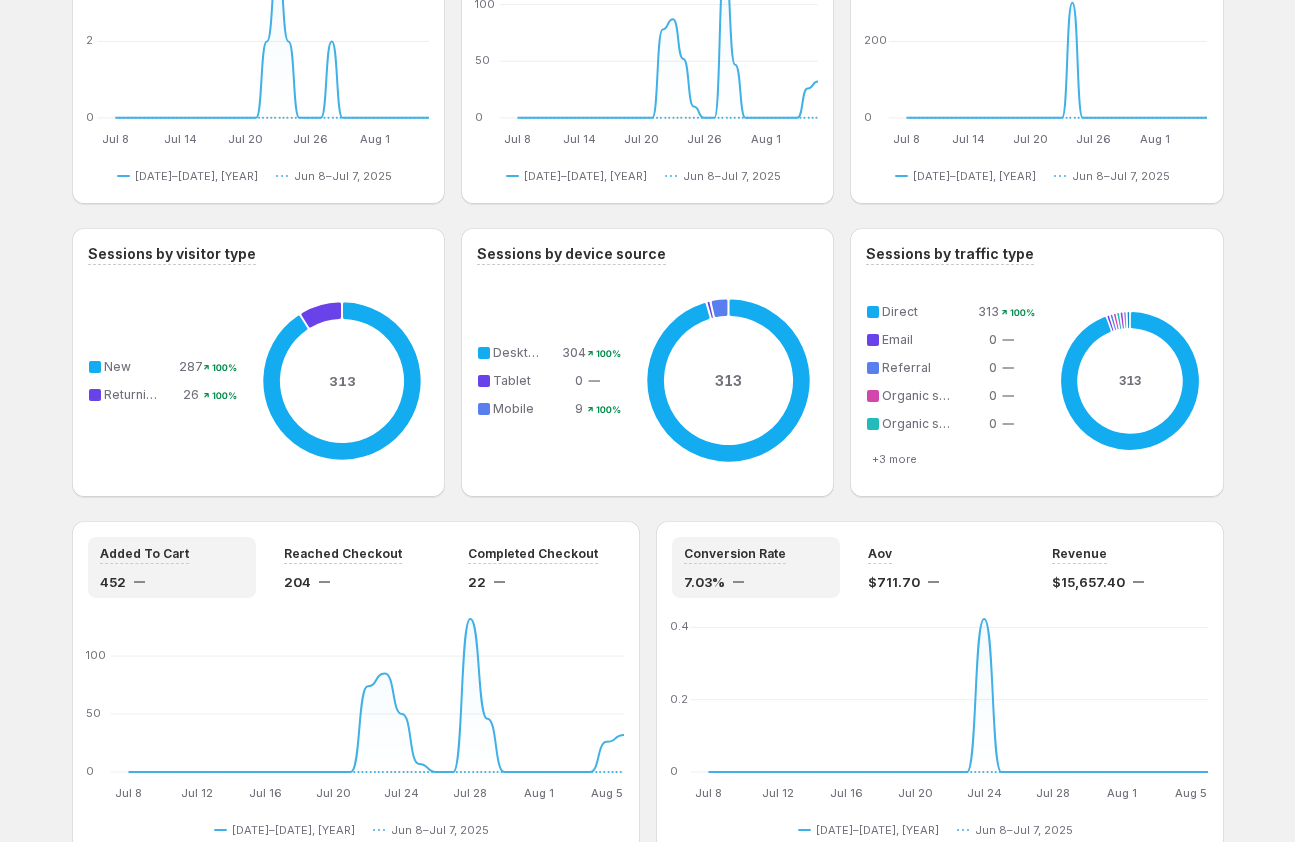 scroll, scrollTop: 1311, scrollLeft: 0, axis: vertical 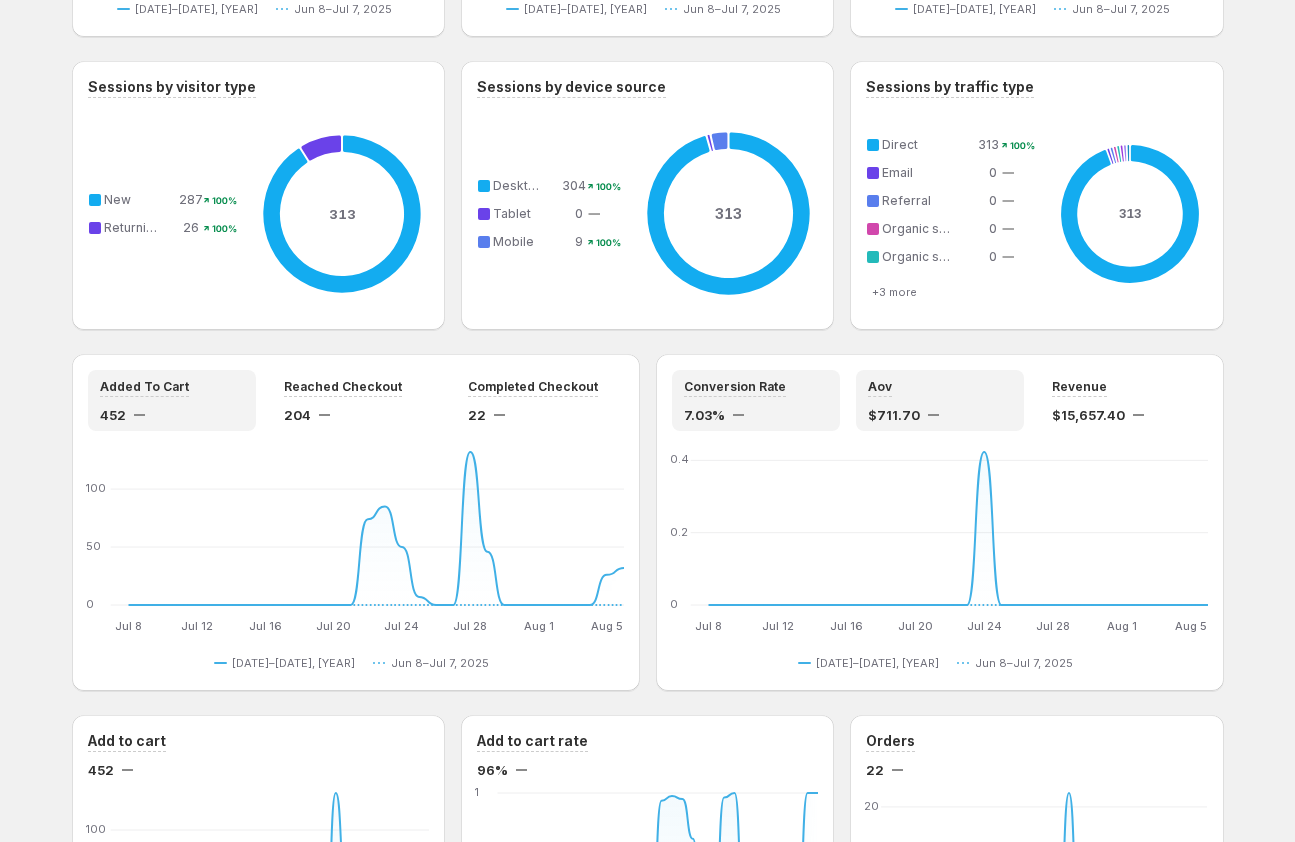 click on "Aov $711.70" at bounding box center [940, 400] 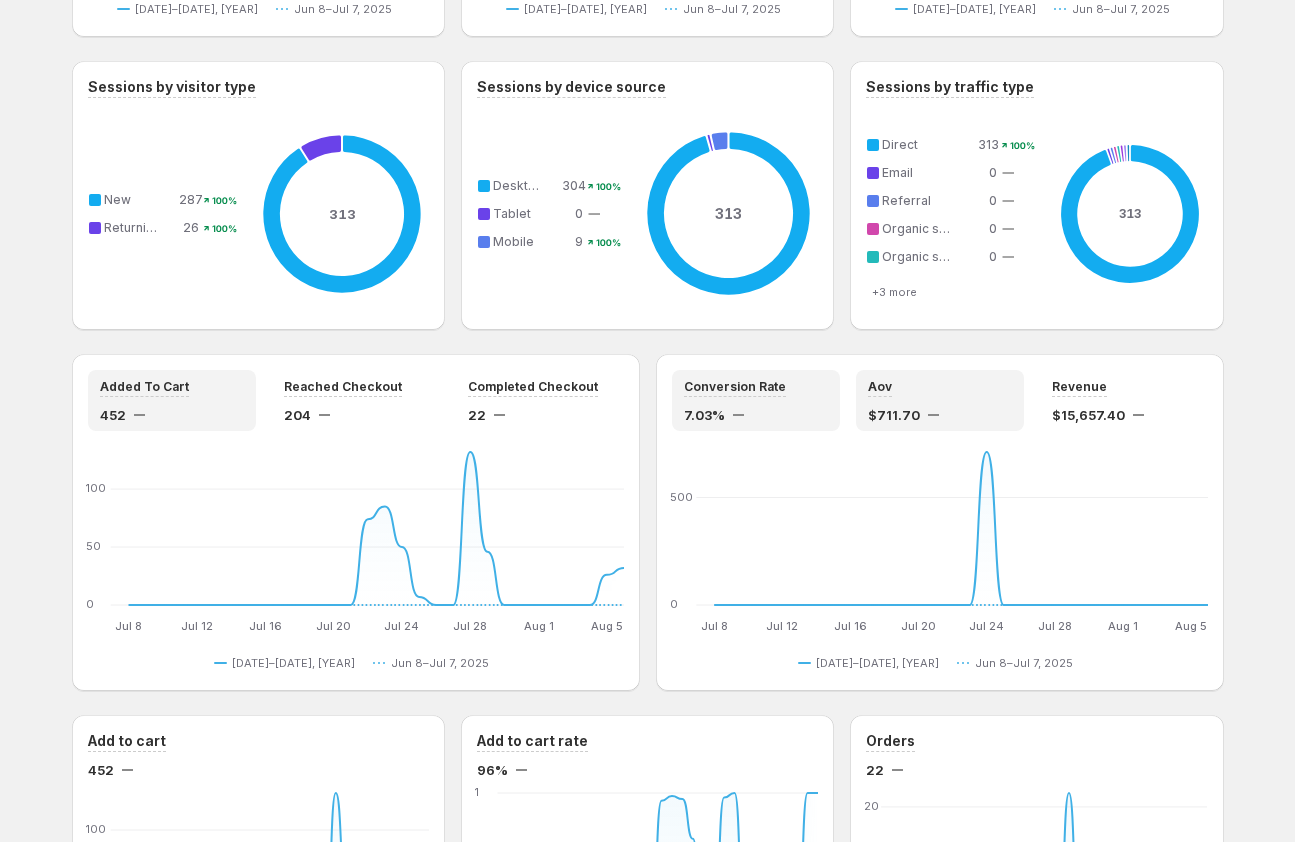 click on "Conversion Rate" at bounding box center (756, 386) 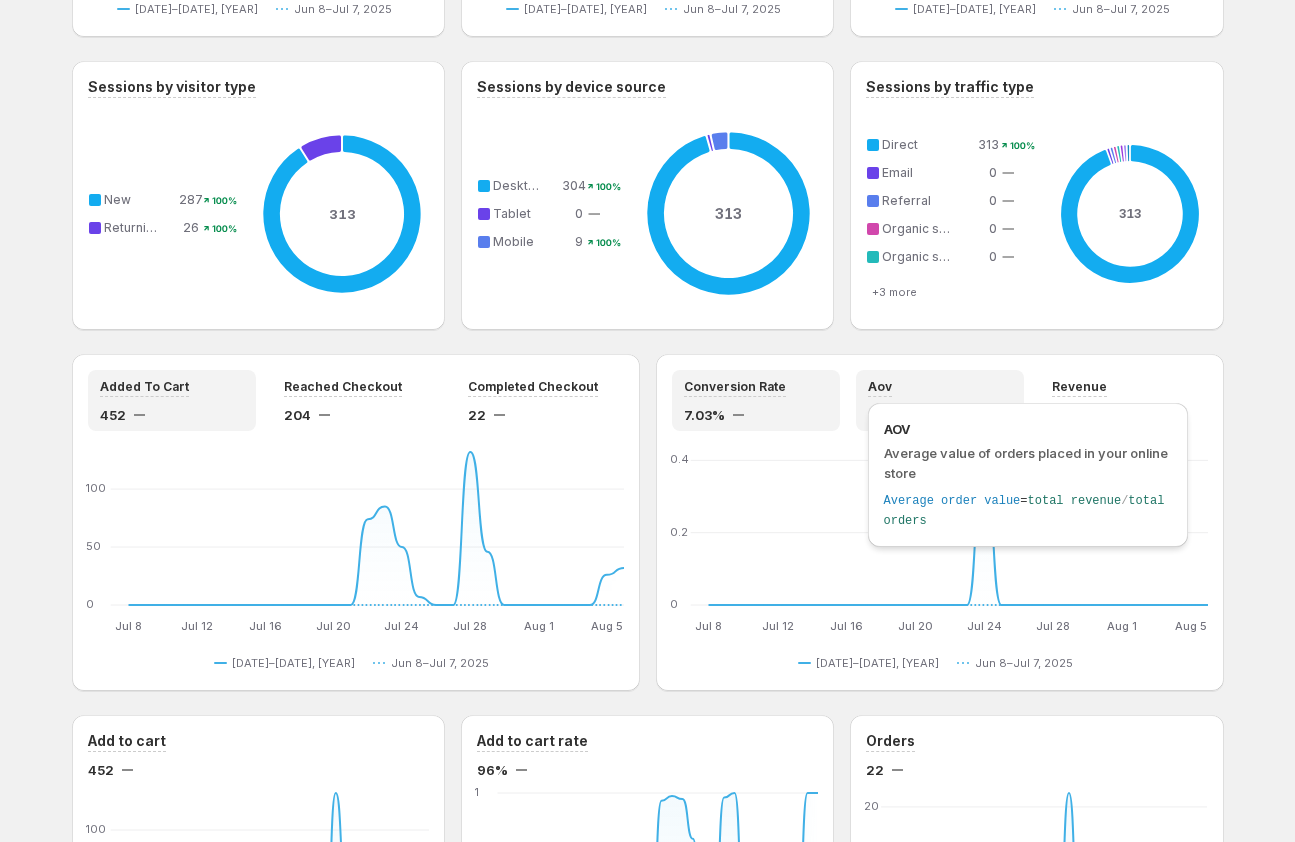 click on "AOV Average value of orders placed in your online store Average order value  =  total revenue  /  total orders" at bounding box center (1028, 475) 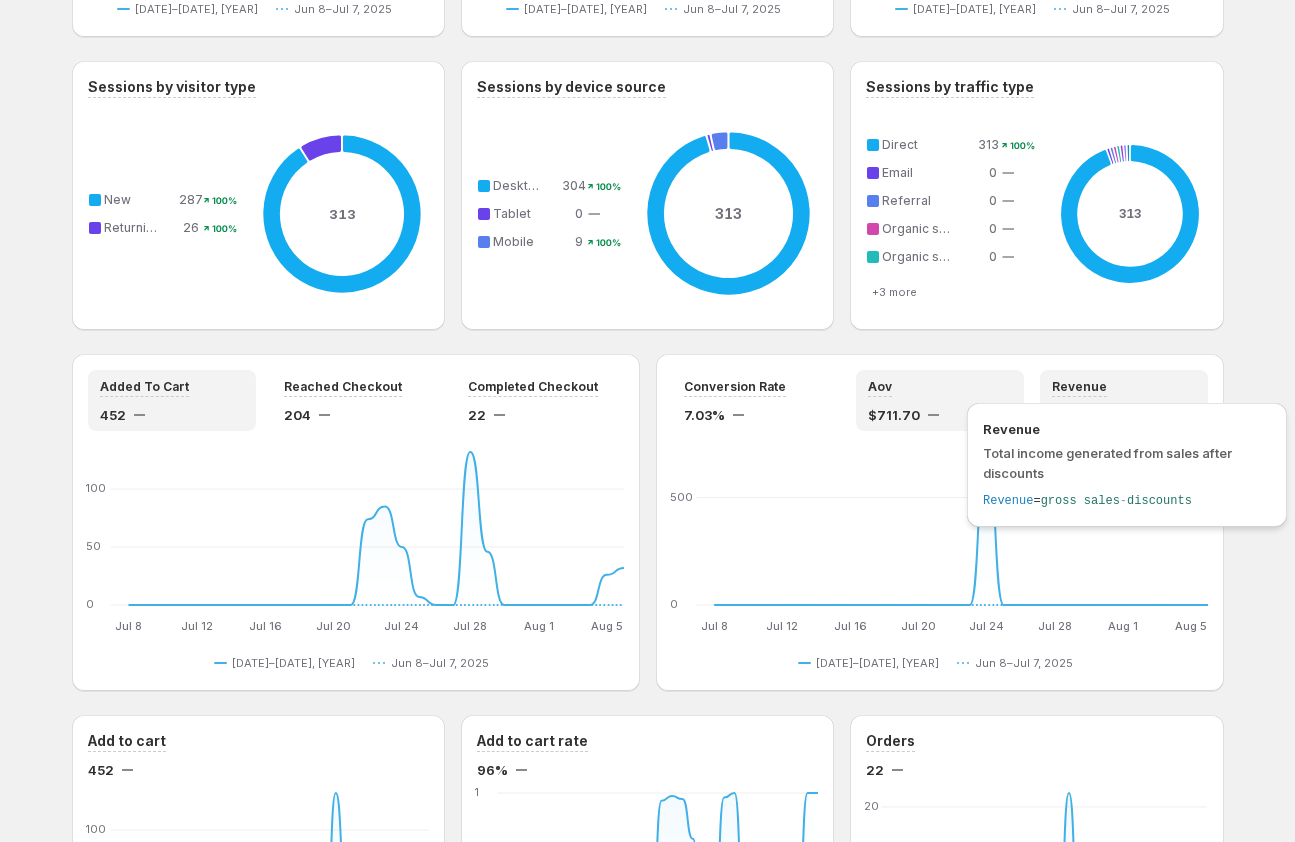 click on "Revenue" at bounding box center (1079, 386) 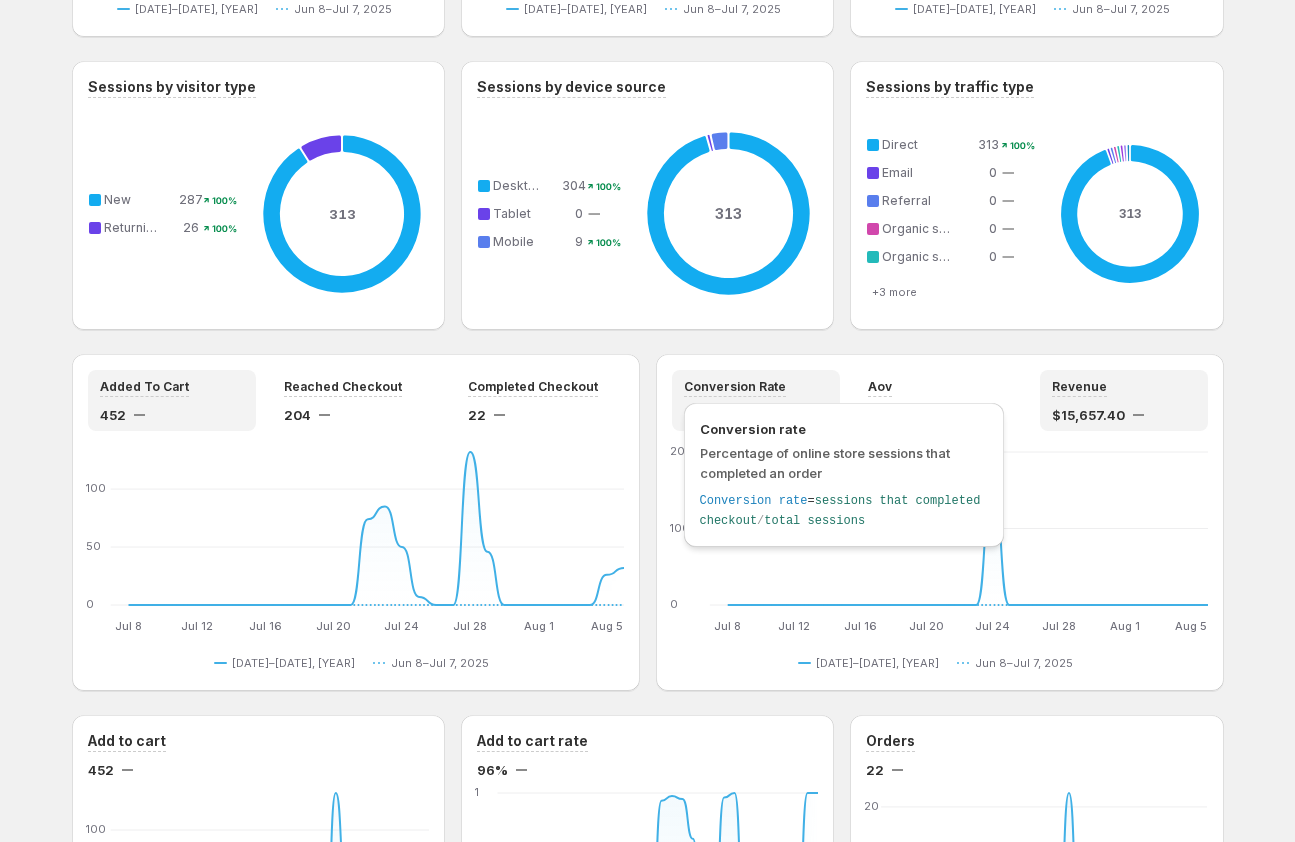 click on "Conversion Rate" at bounding box center [735, 386] 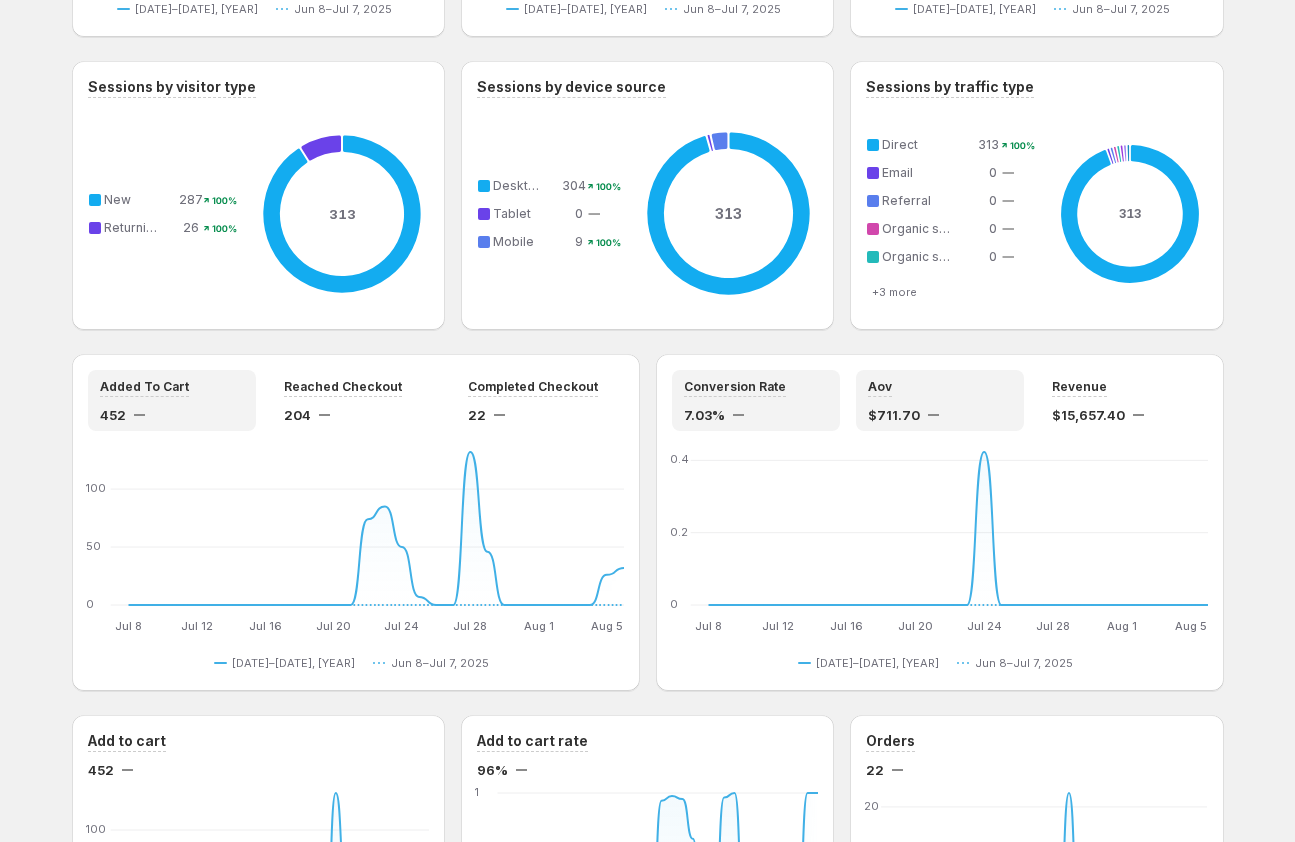 click on "Aov" at bounding box center [940, 386] 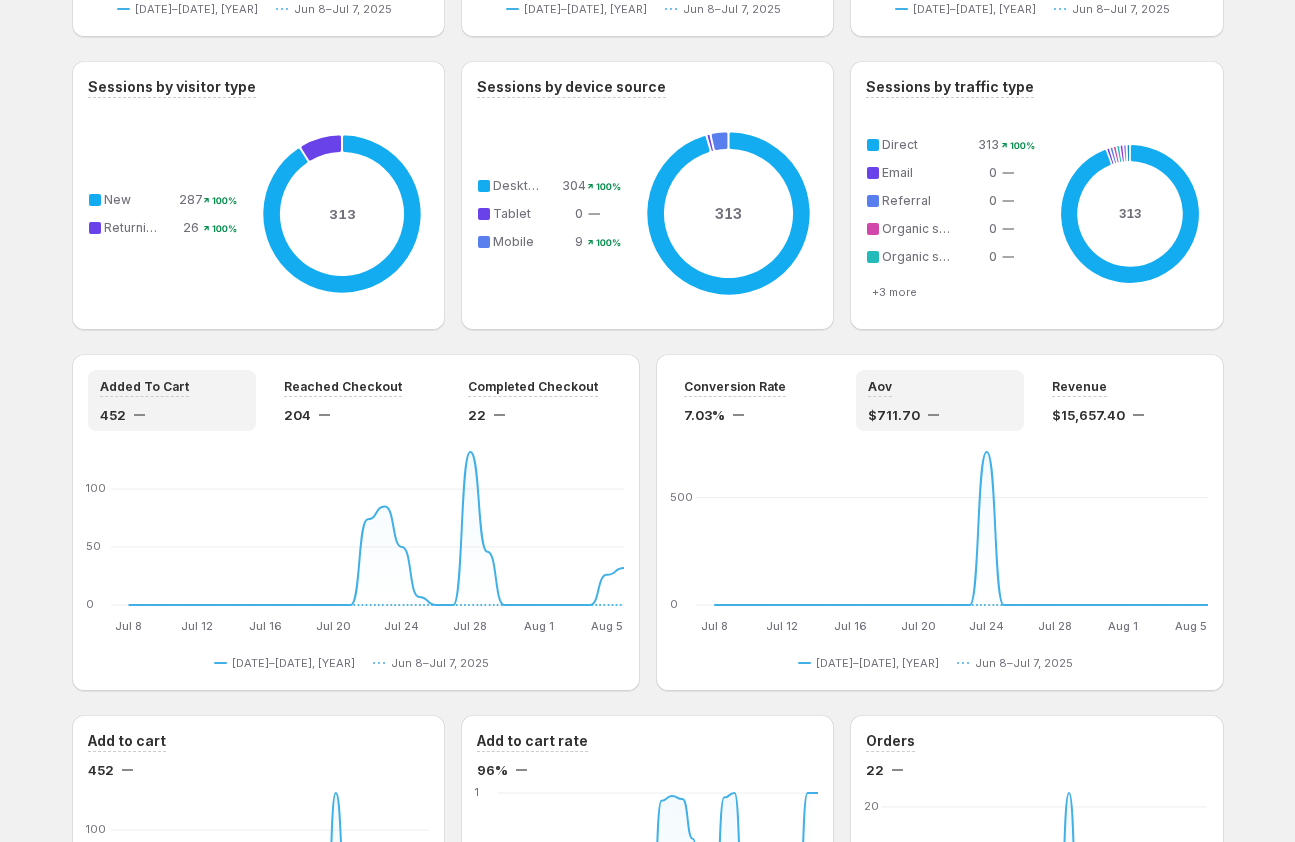 click on "Aov $711.70" at bounding box center [940, 400] 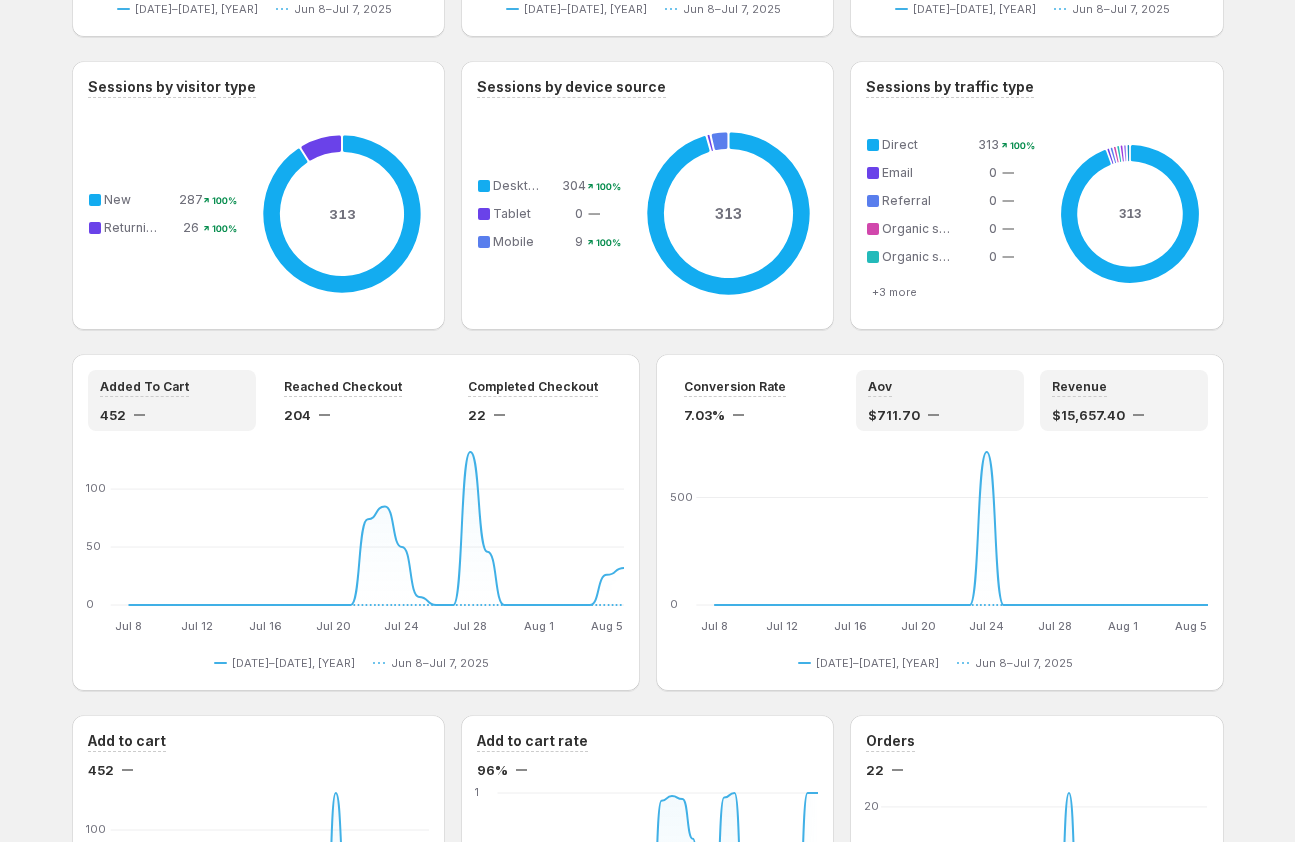 click on "Revenue" at bounding box center [1124, 386] 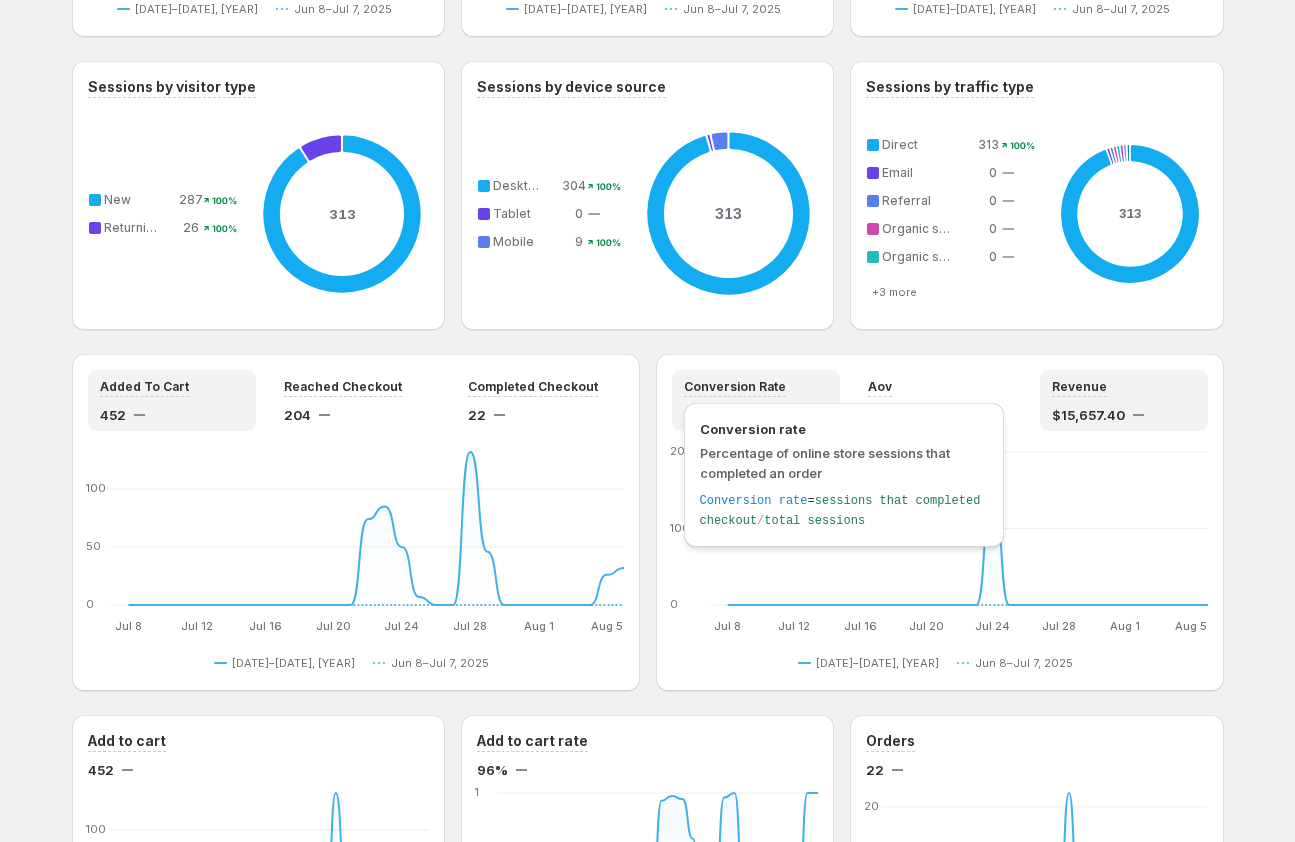 click on "Conversion Rate" at bounding box center [735, 386] 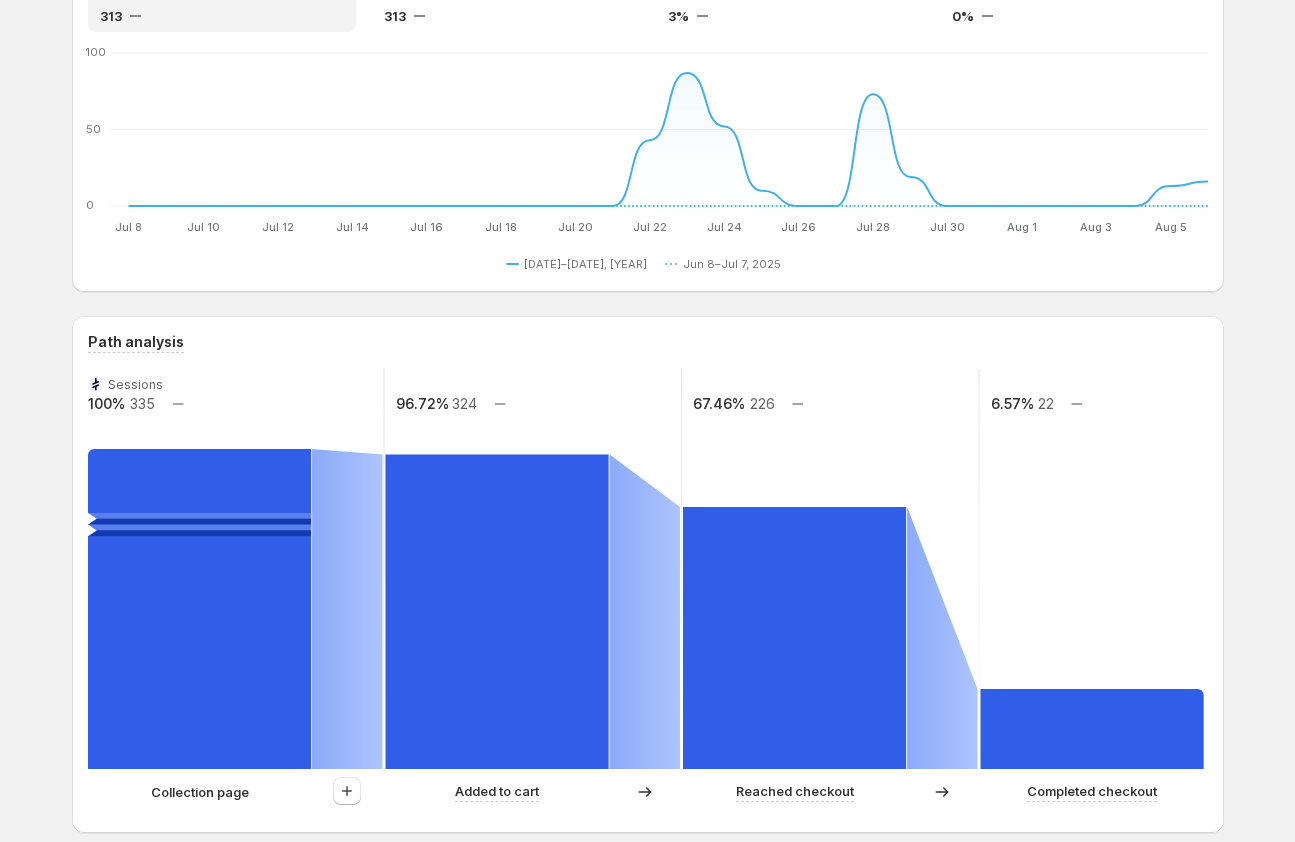 scroll, scrollTop: 0, scrollLeft: 0, axis: both 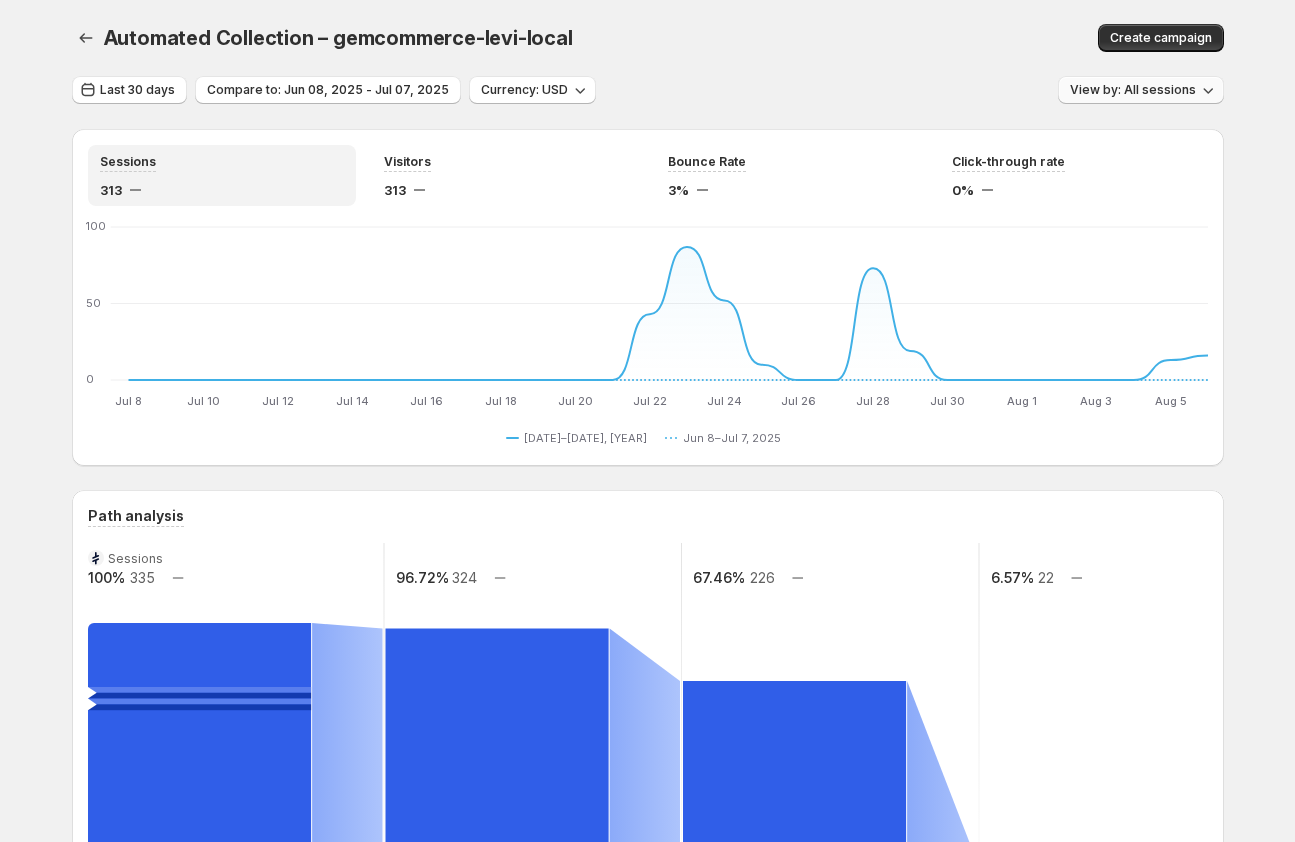 click on "View by: All sessions" at bounding box center (1141, 90) 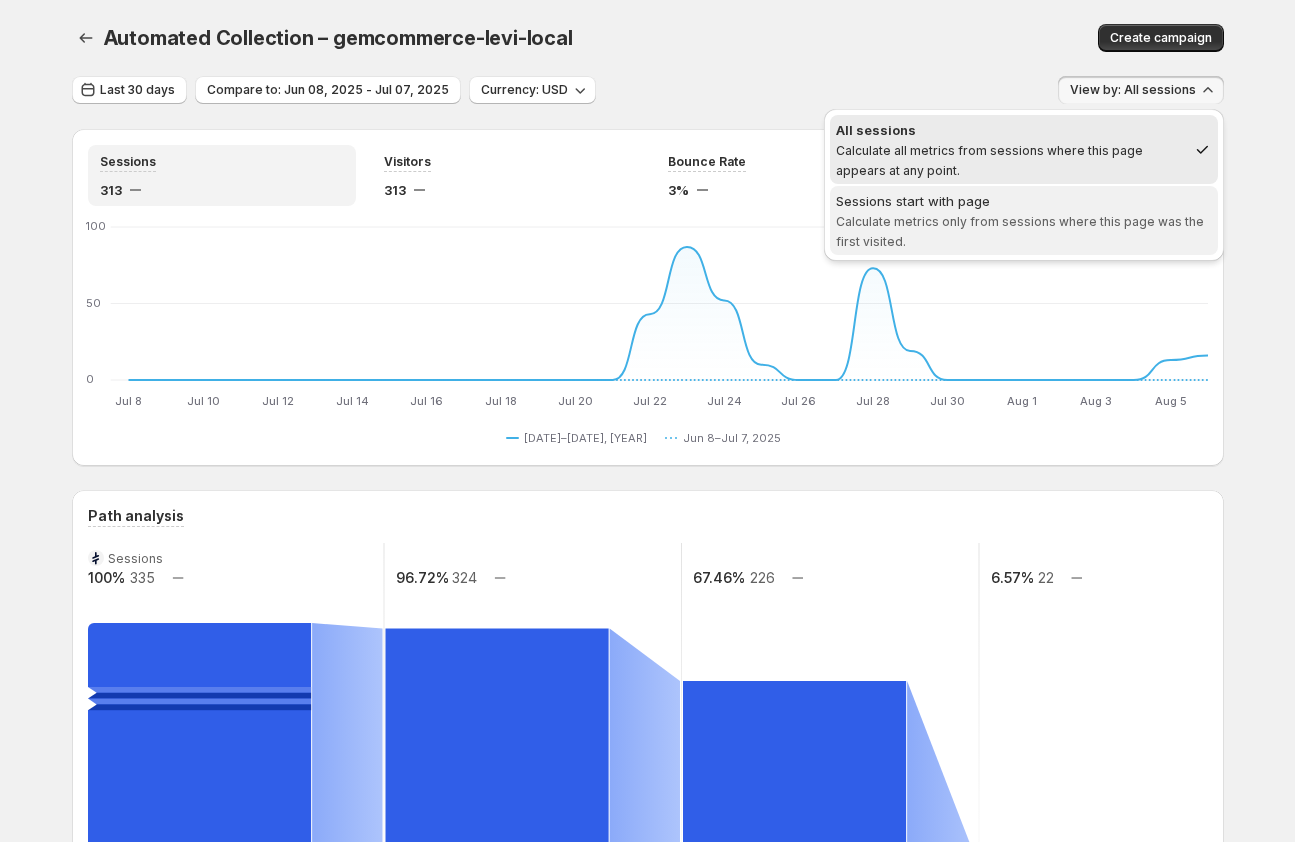 click on "Calculate metrics only from sessions where this page was the first visited." at bounding box center [1020, 231] 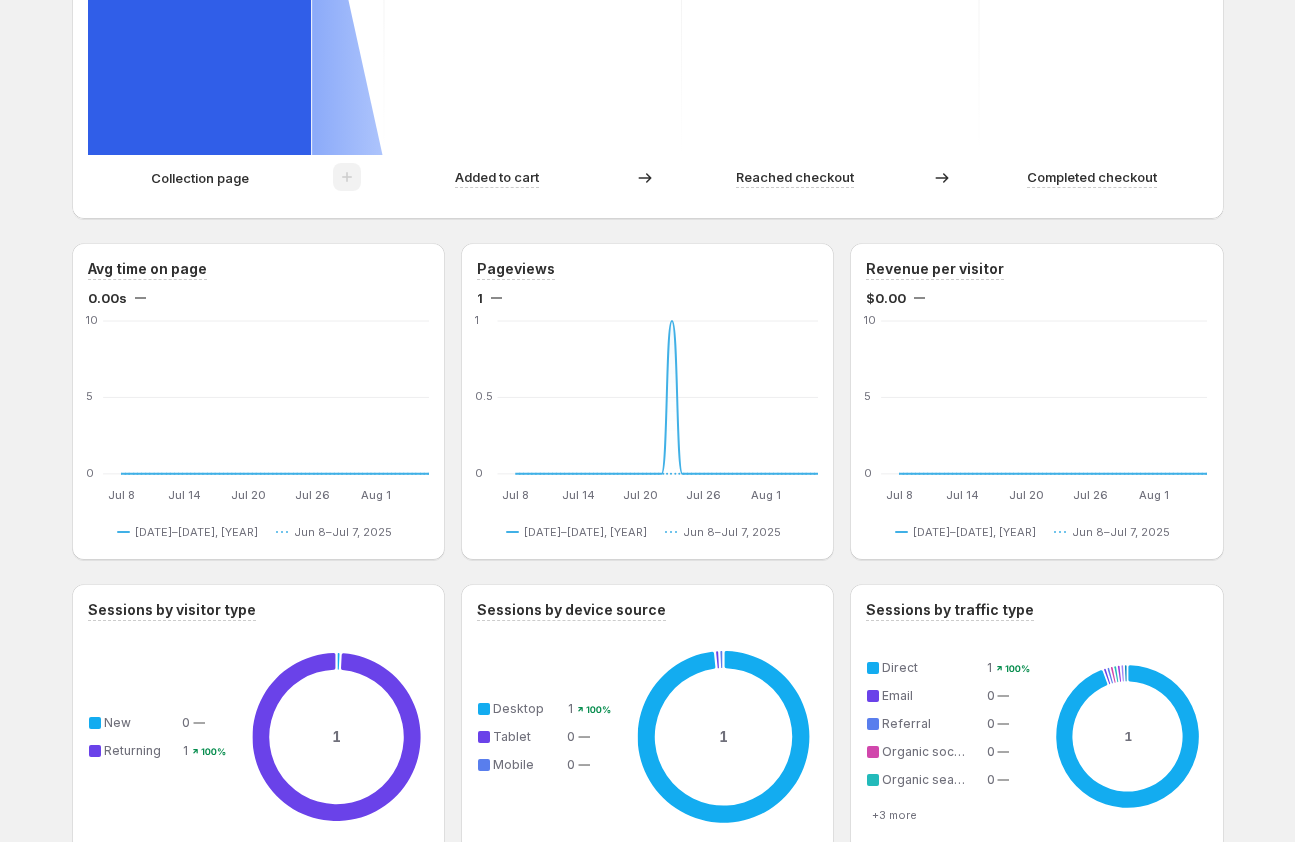 scroll, scrollTop: 0, scrollLeft: 0, axis: both 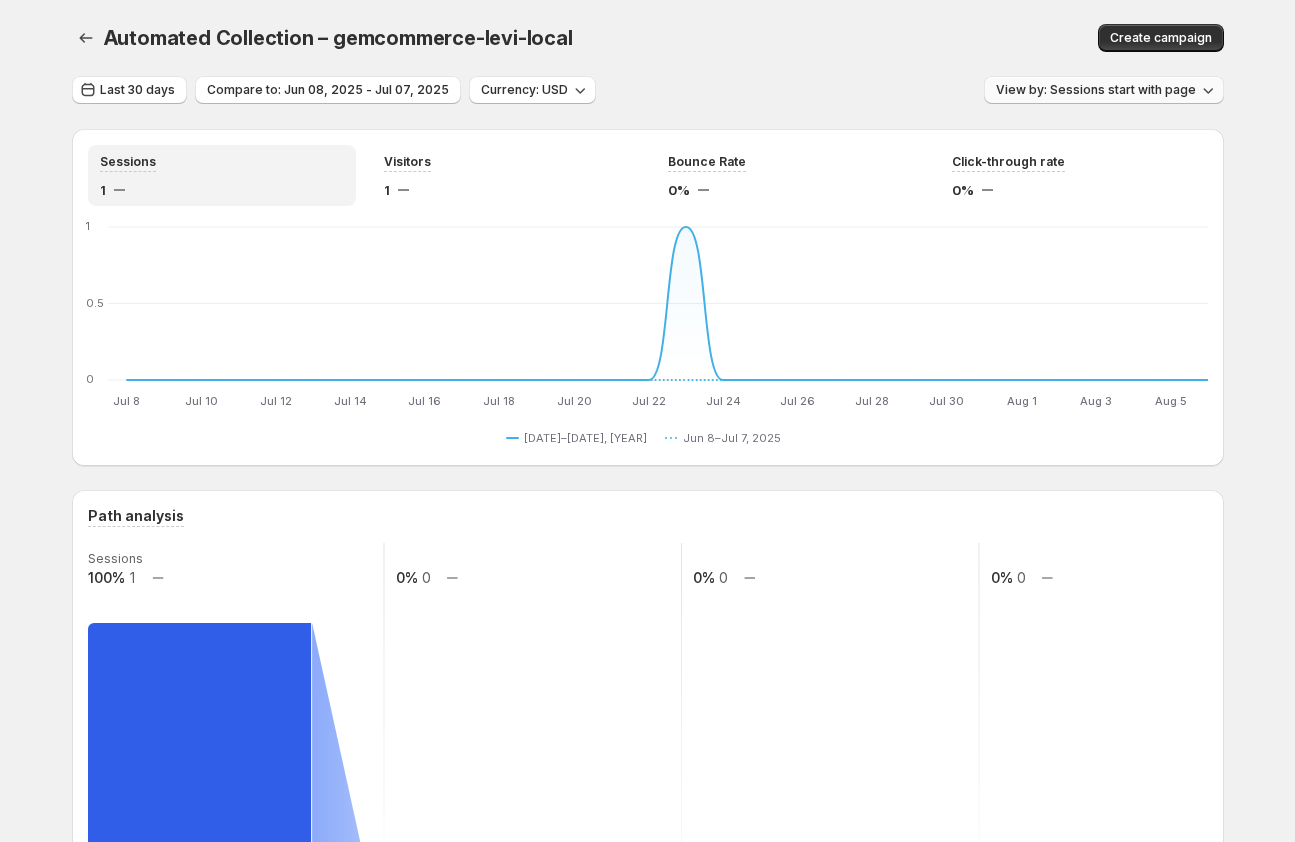click on "View by: Sessions start with page" at bounding box center (1096, 90) 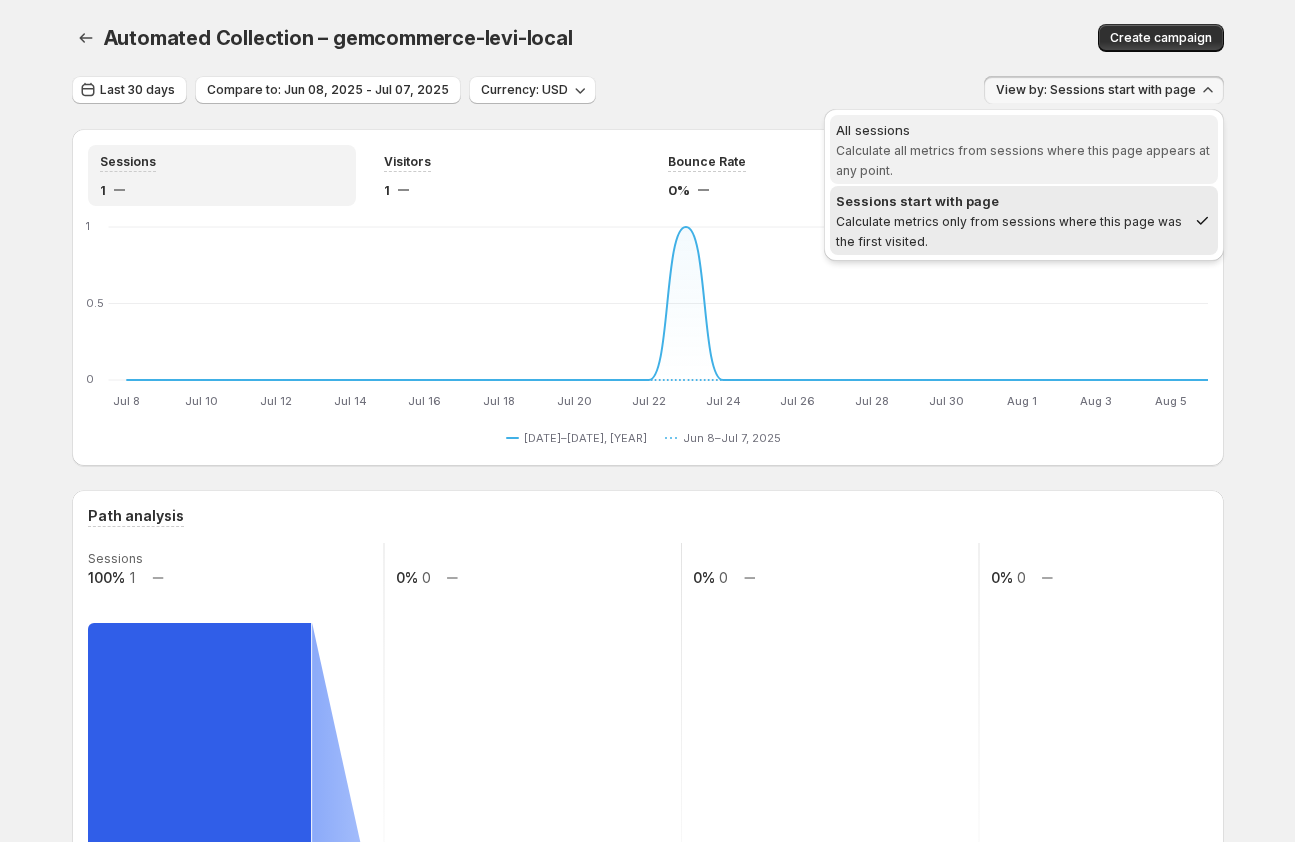 click on "Calculate all metrics from sessions where this page appears at any point." at bounding box center [1023, 160] 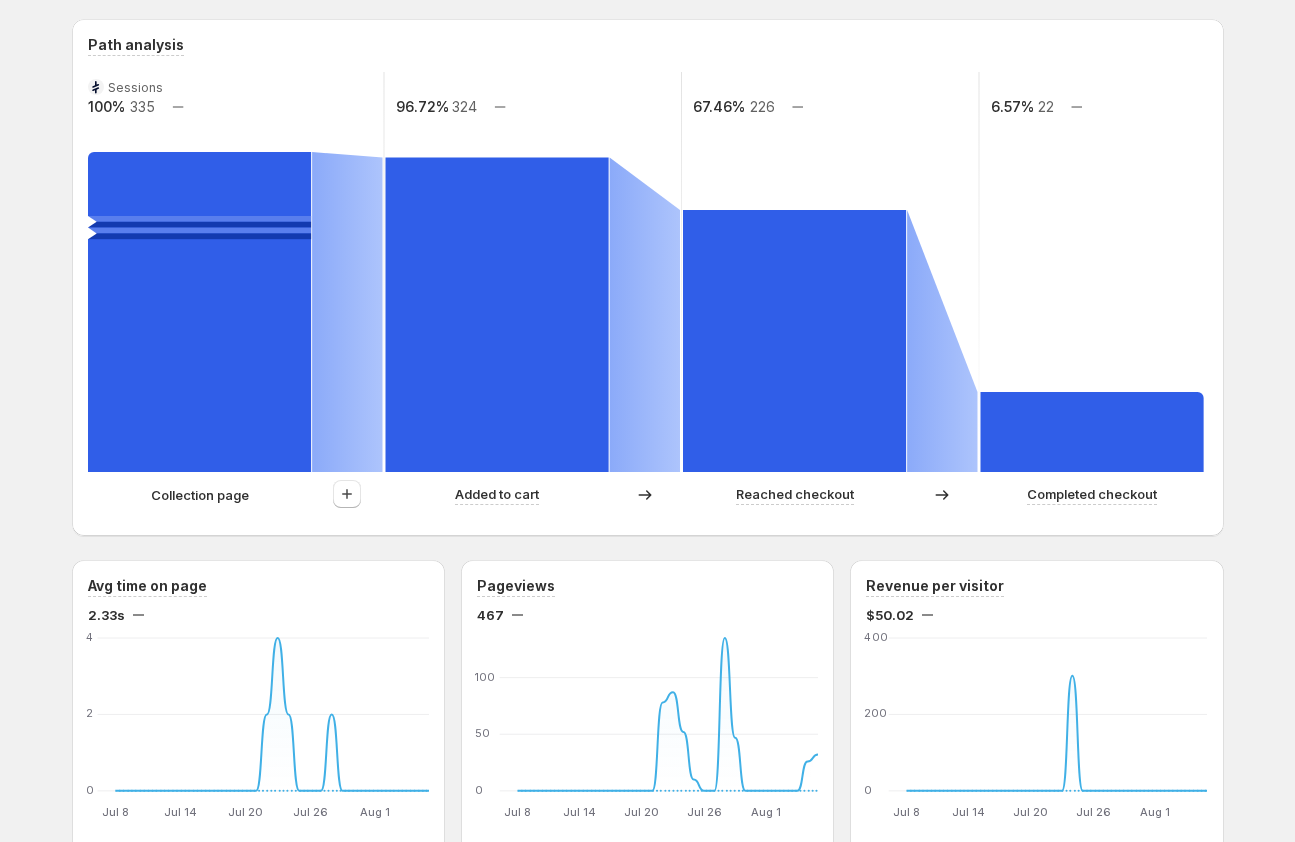 scroll, scrollTop: 457, scrollLeft: 0, axis: vertical 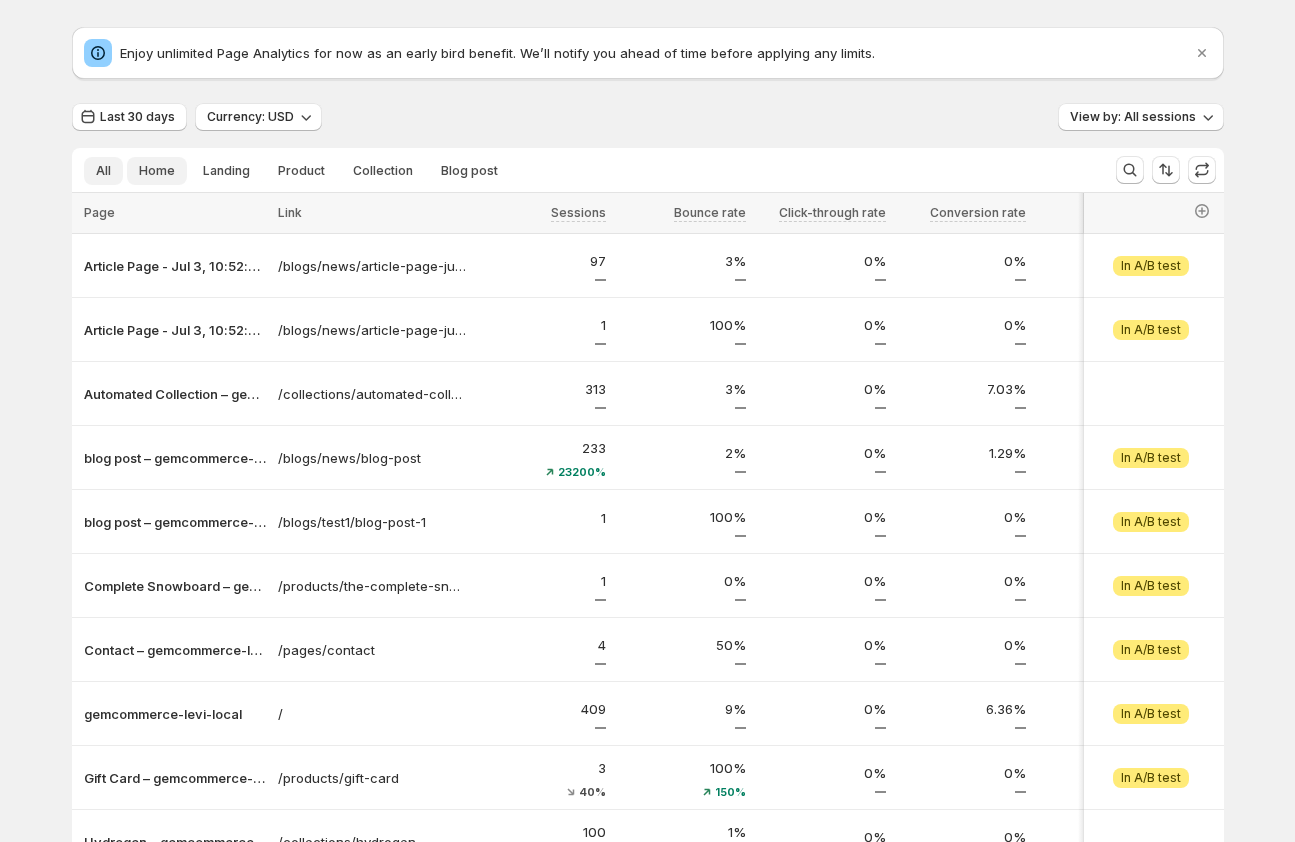 click on "Home" at bounding box center [157, 171] 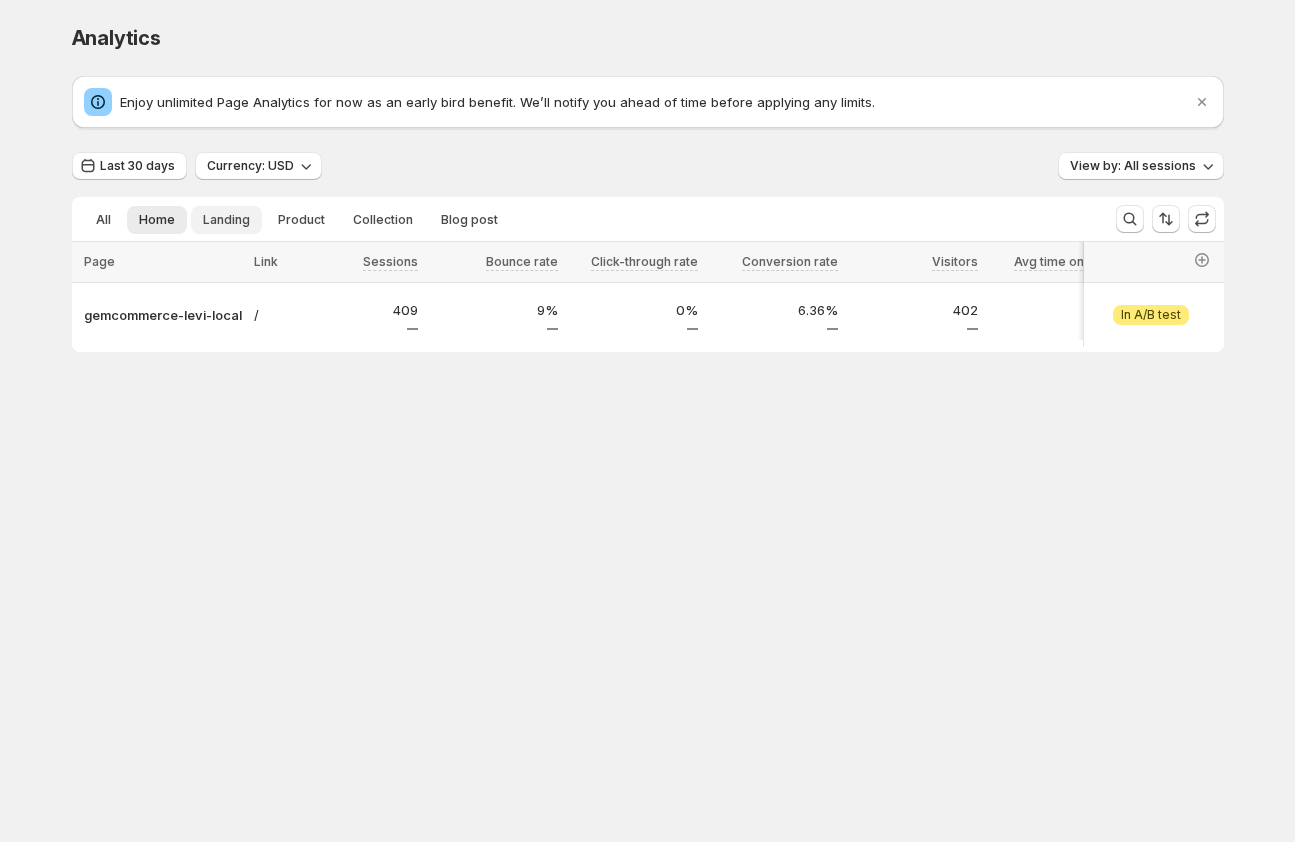 click on "Landing" at bounding box center [226, 220] 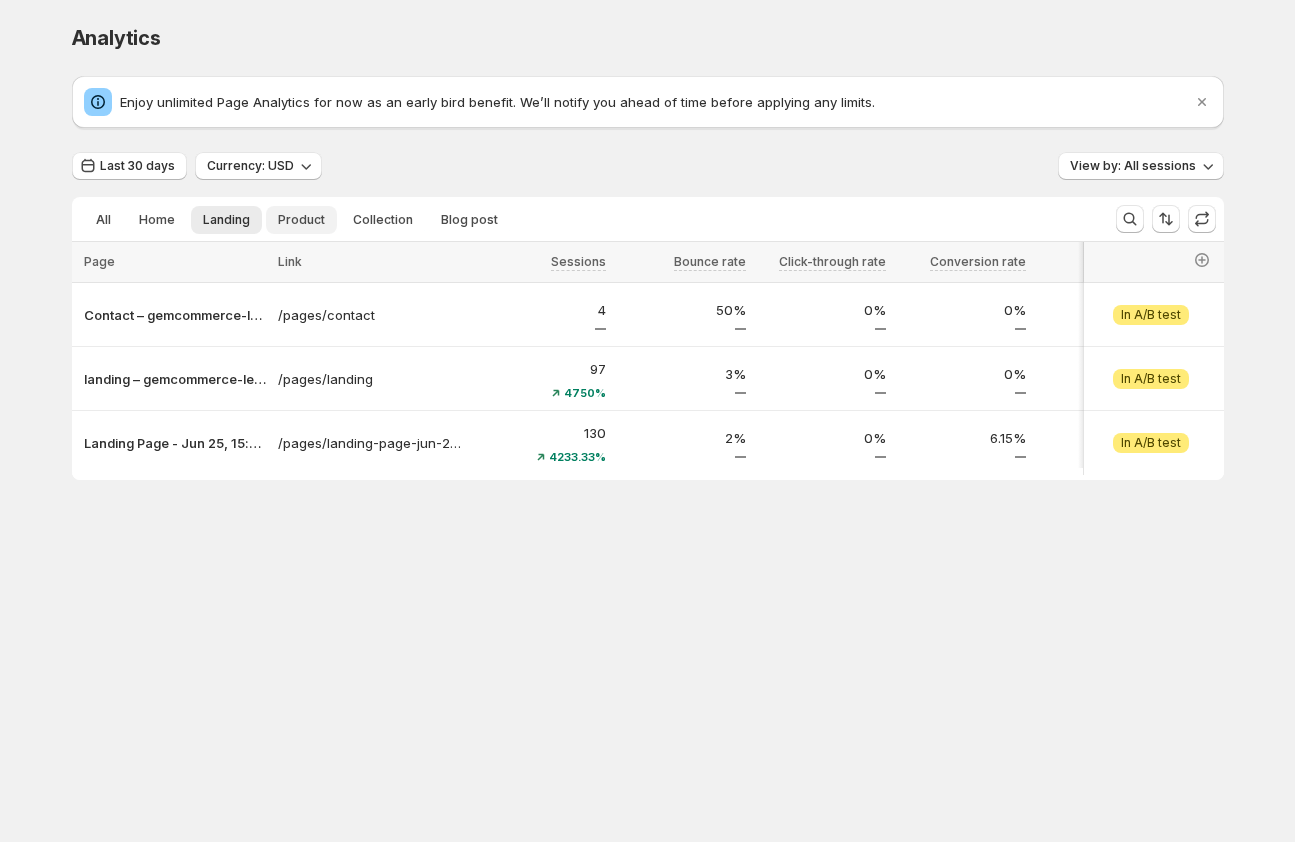 click on "Product" at bounding box center (301, 220) 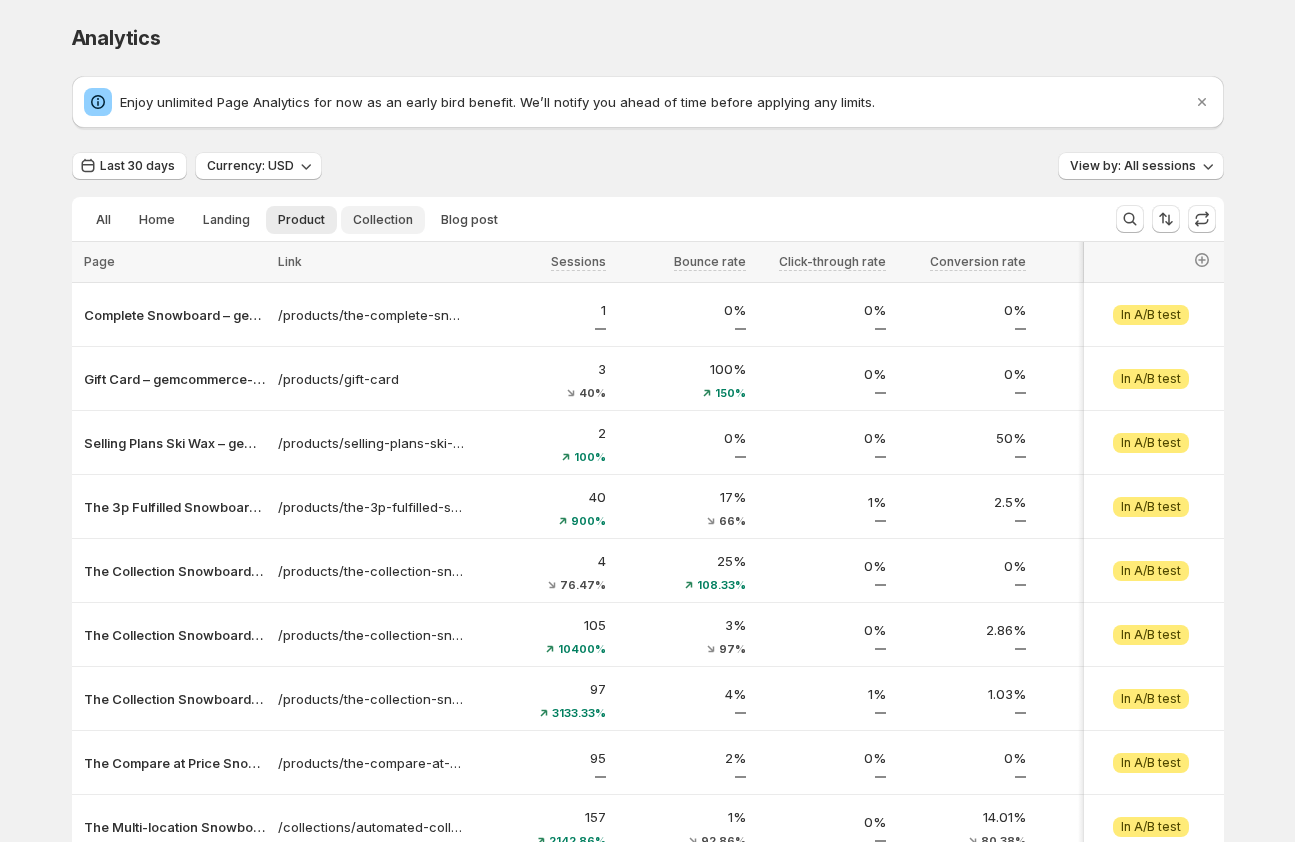 click on "Collection" at bounding box center (383, 220) 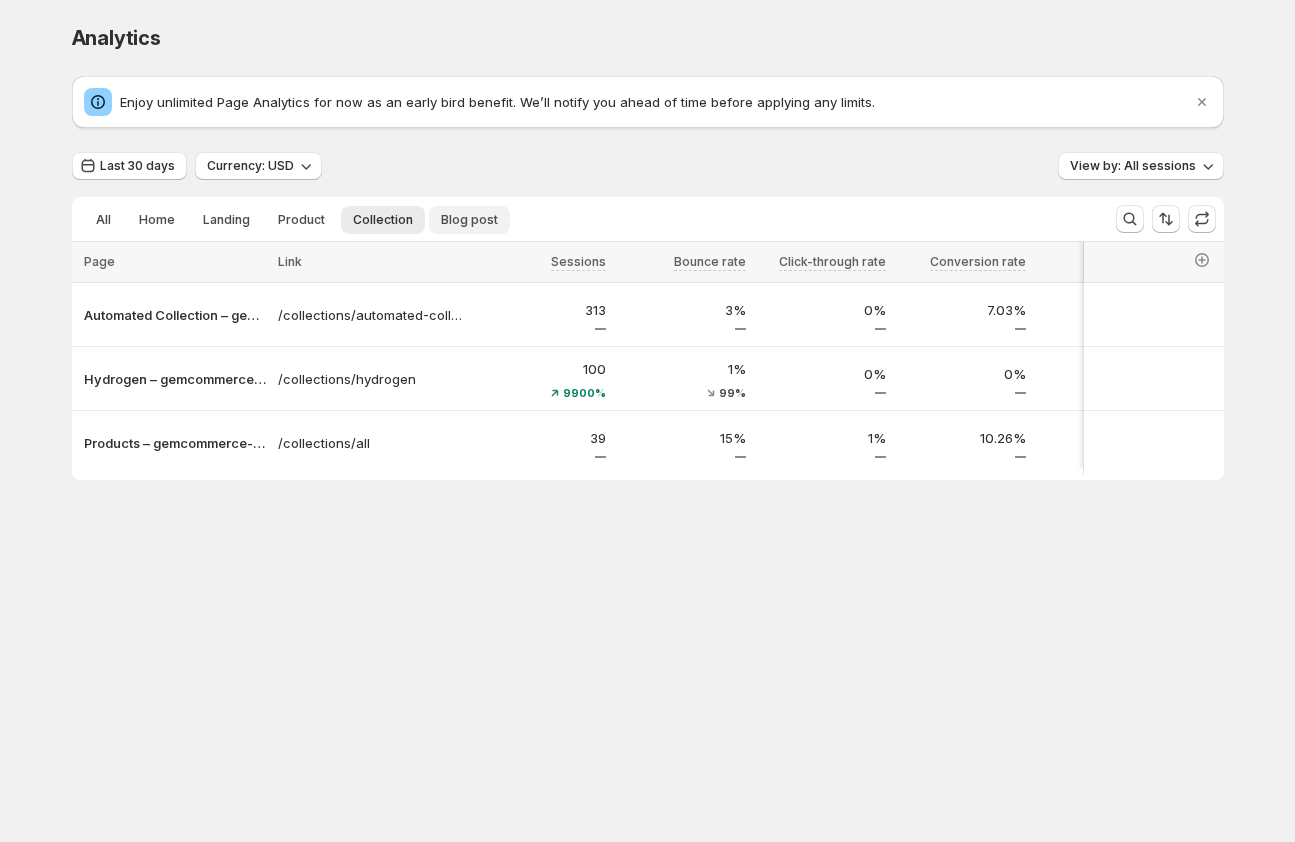 click on "Blog post" at bounding box center (469, 220) 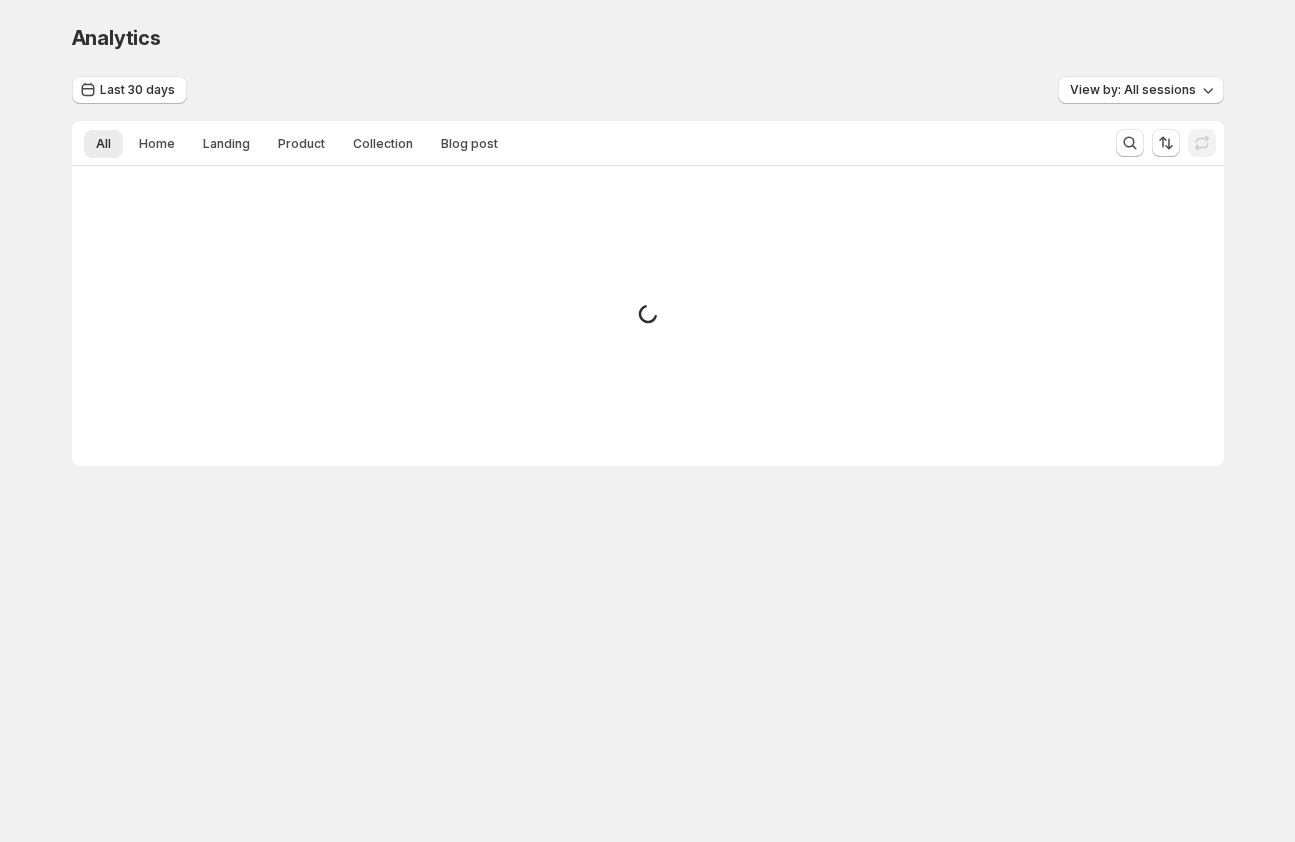 scroll, scrollTop: 0, scrollLeft: 0, axis: both 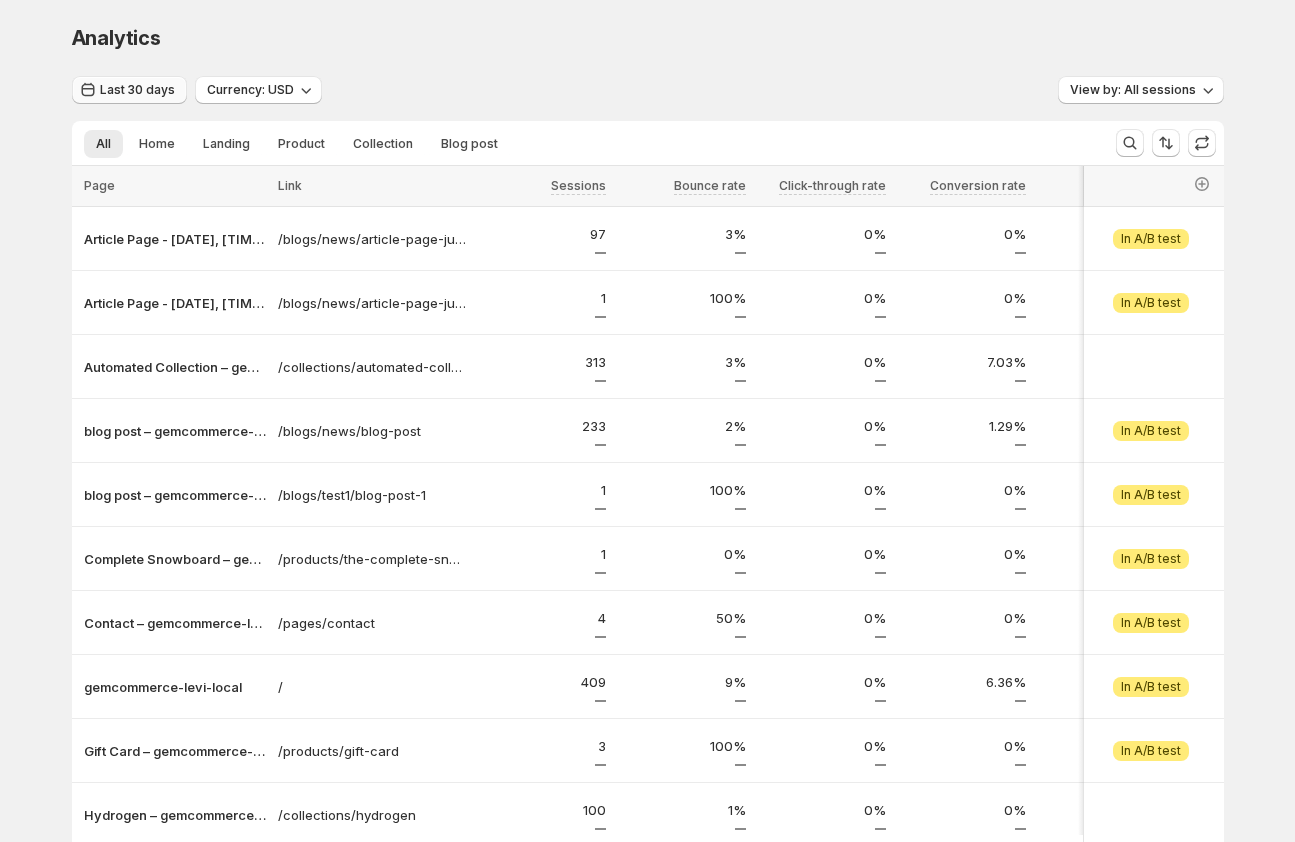 click on "Last 30 days Currency: USD View by: All sessions All Home Landing Product Collection Blog post More views All Home Landing Product Collection Blog post More views Page Link Sessions Bounce rate Click-through rate Conversion rate Visitors Avg time on page Pageviews Revenue per visitor Added to cart Reached checkout Completed checkout Revenue per visitor Cart additions Add to cart rate Orders Average order value Select all 10 Items 0 selected Page Link Sessions Bounce rate Click-through rate Conversion rate Visitors Avg time on page Pageviews Revenue per visitor Added to cart Reached checkout Completed checkout Revenue per visitor Cart additions Add to cart rate Orders Average order value Article Page - [DATE], [TIME] – gemcommerce-levi-local /blogs/news/article-page-jul-3-10-52-00 1 100% 0% 0% 1 0.00s 1 $0.00 0 0 0 $0.00 0" at bounding box center (648, 484) 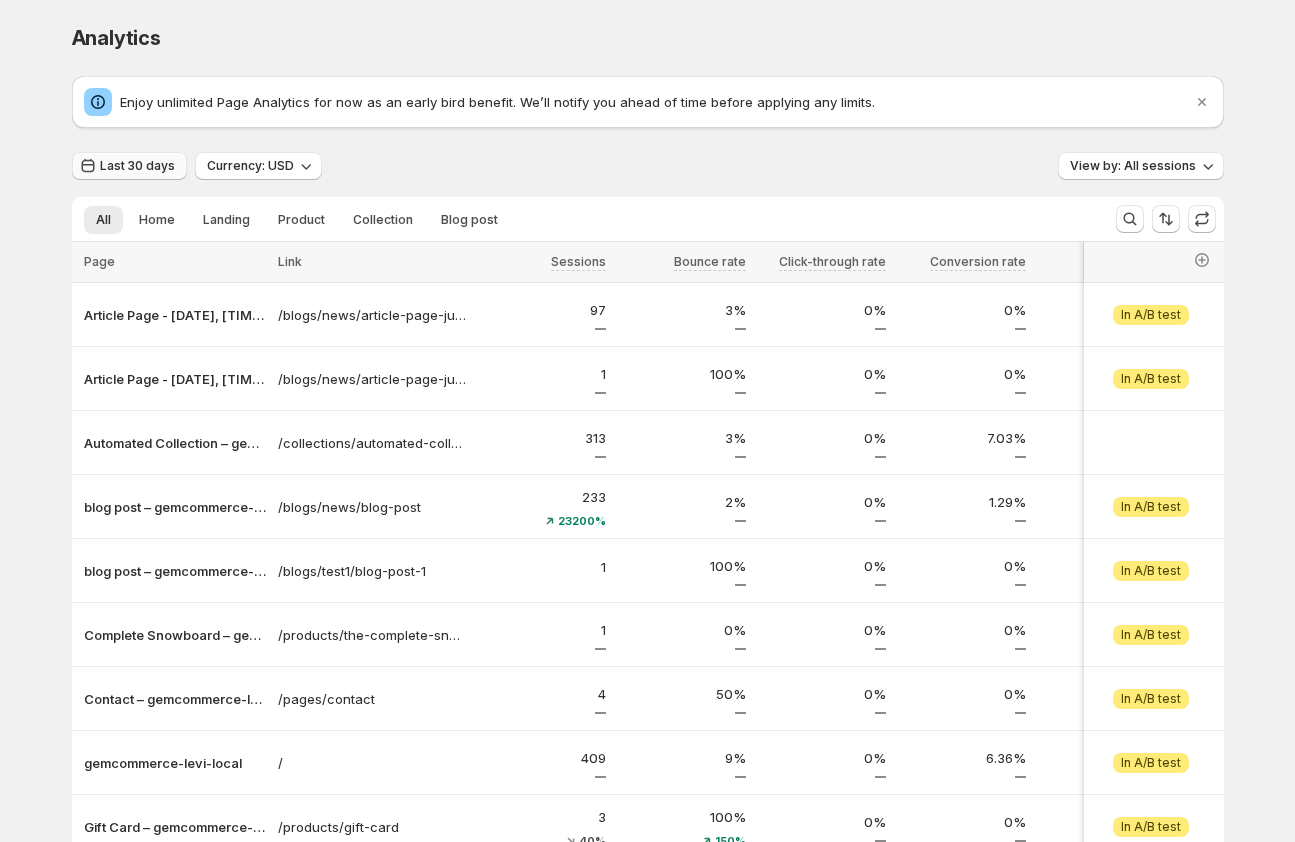 click on "Last 30 days" at bounding box center (137, 166) 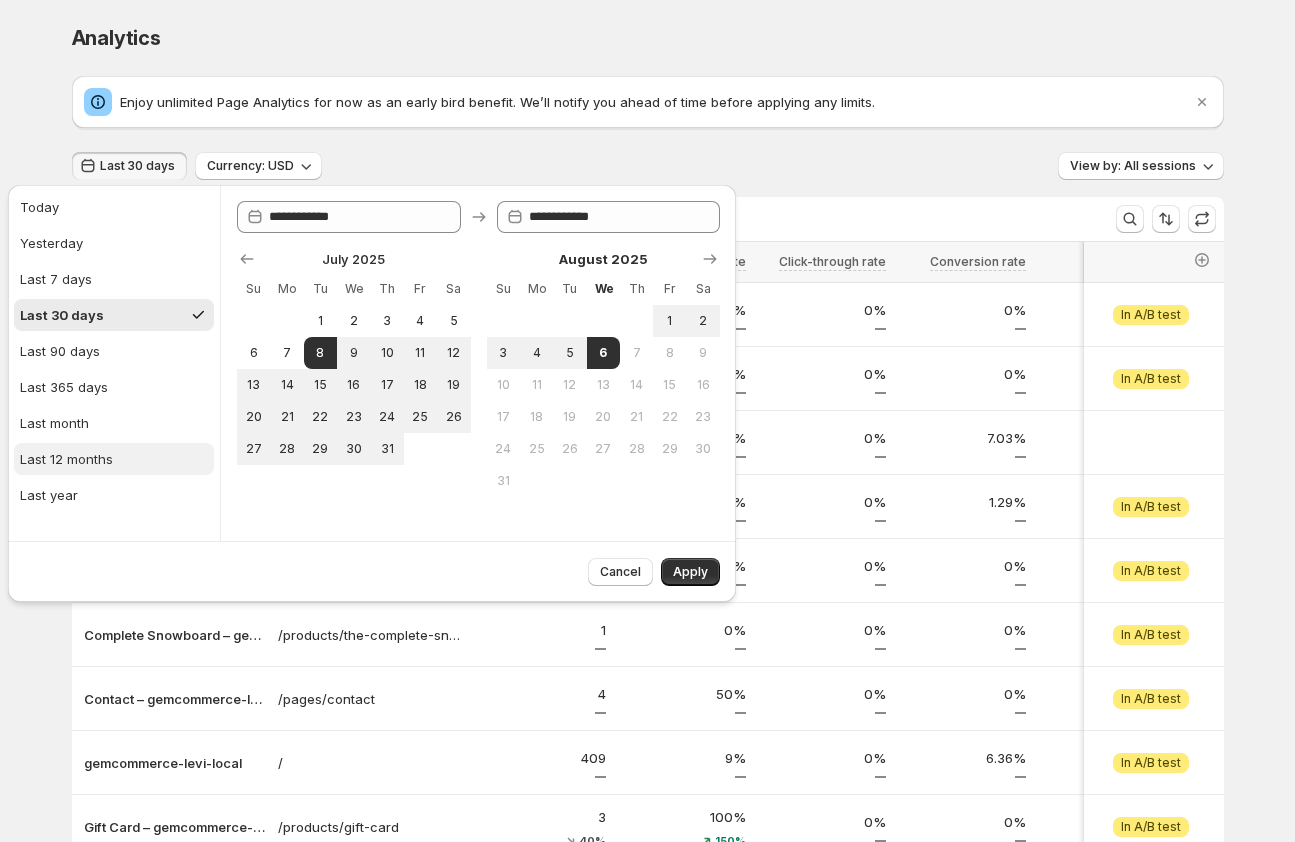 click on "Last 12 months" at bounding box center [66, 459] 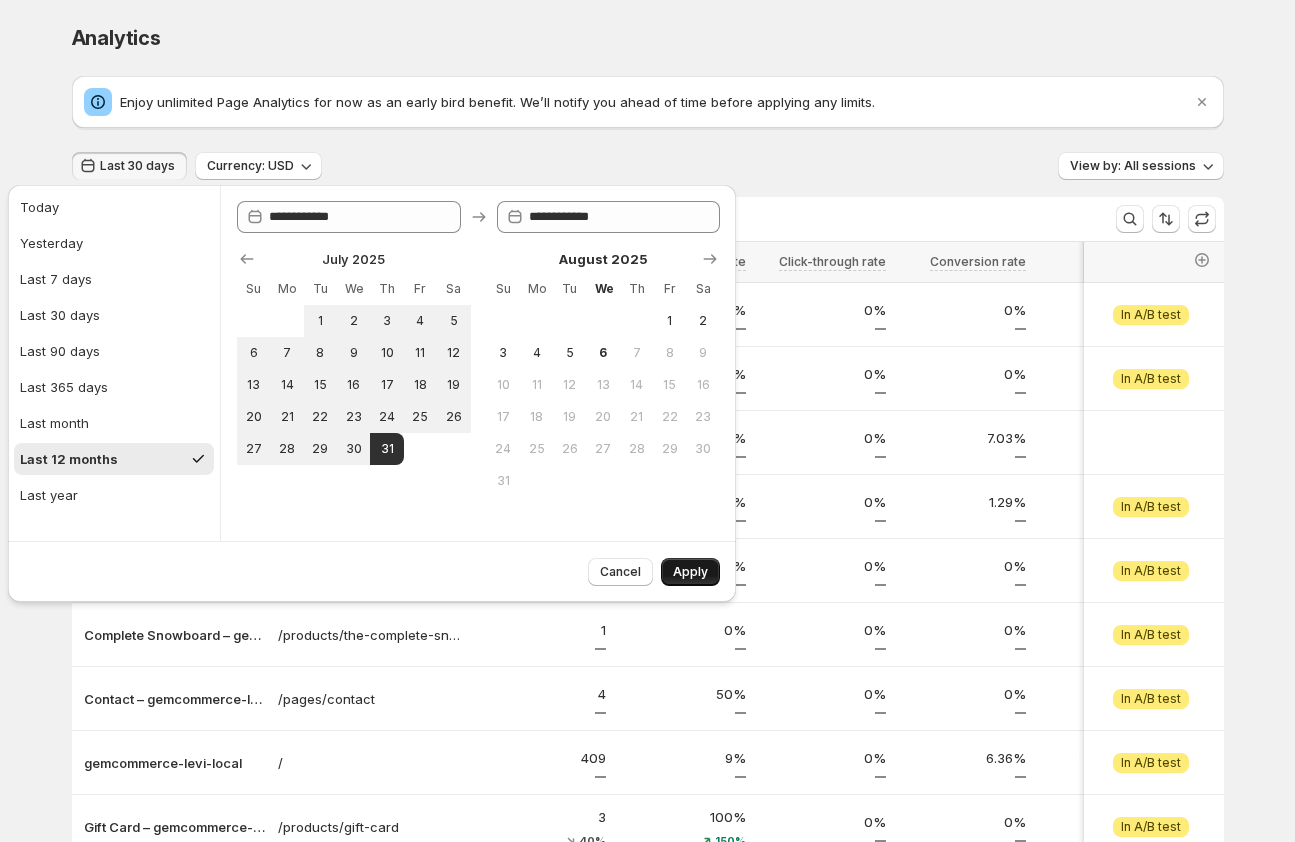 click on "Apply" at bounding box center (690, 572) 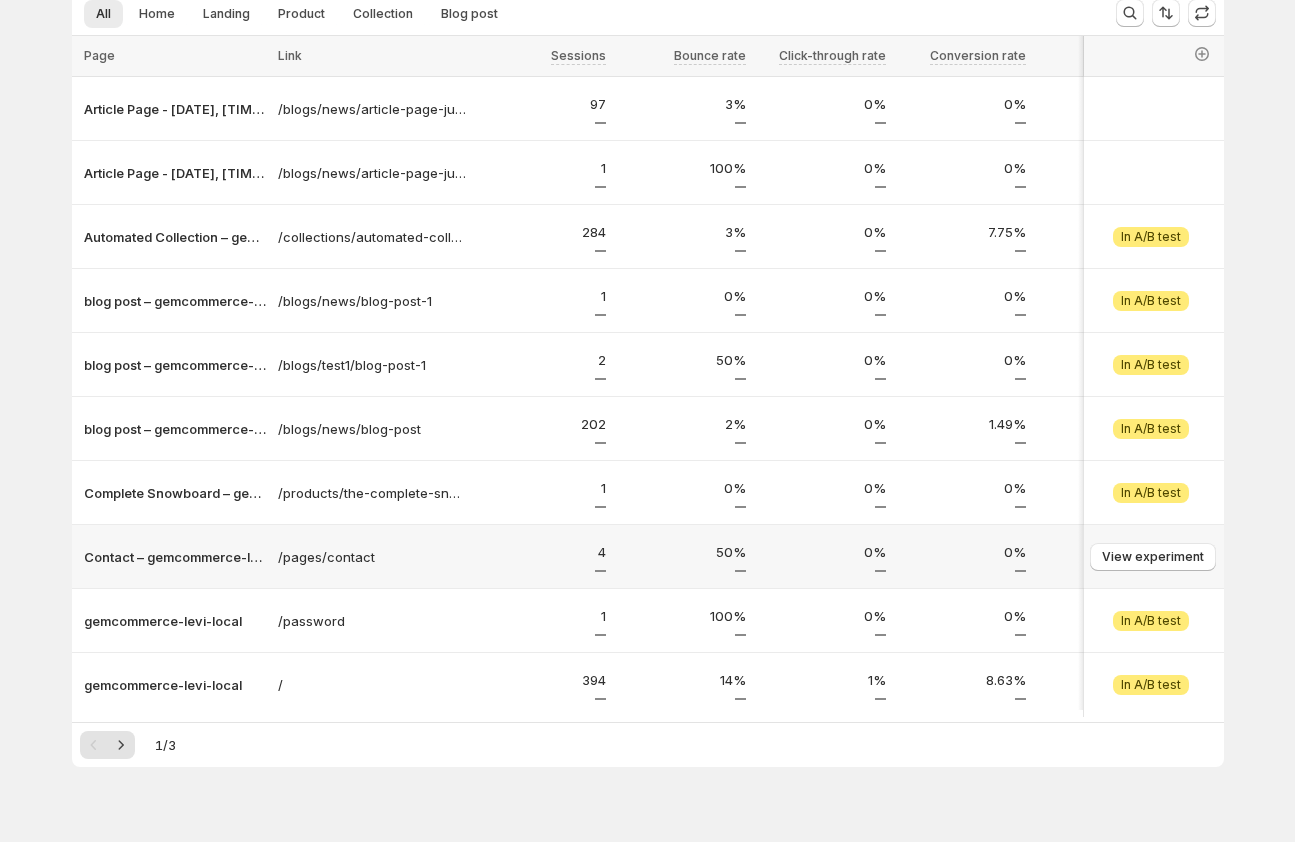 scroll, scrollTop: 201, scrollLeft: 0, axis: vertical 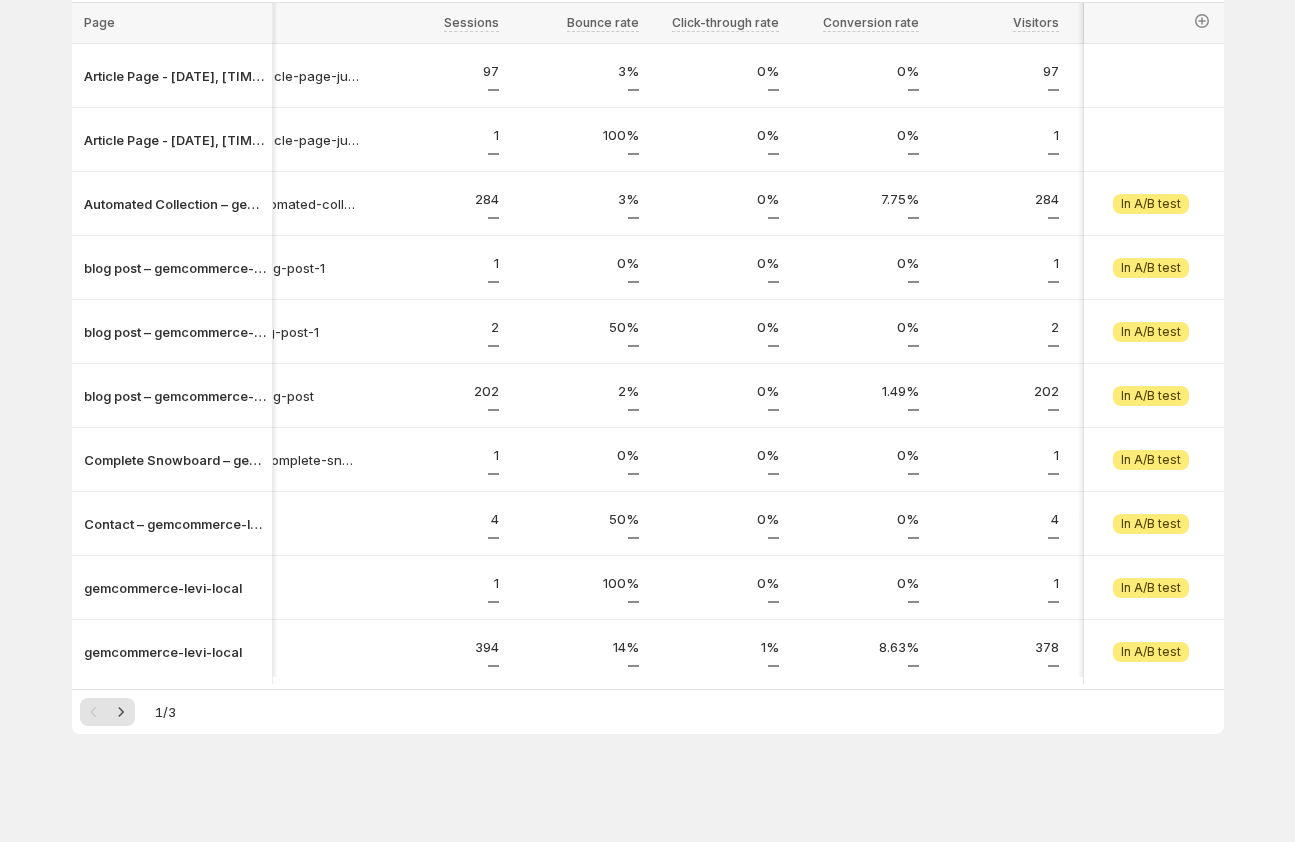 click on "Analytics. This page is ready Analytics Enjoy unlimited Page Analytics for now as an early bird benefit. We’ll notify you ahead of time before applying any limits. Last 12 months Currency: USD View by: All sessions All Home Landing Product Collection Blog post More views All Home Landing Product Collection Blog post More views Page Link Sessions Bounce rate Click-through rate Conversion rate Visitors Avg time on page Pageviews Revenue per visitor Added to cart Reached checkout Completed checkout Revenue per visitor Cart additions Add to cart rate Orders Average order value Select all 10 Items 0 selected Page Link Sessions Bounce rate Click-through rate Conversion rate Visitors Avg time on page Pageviews Revenue per visitor Added to cart Reached checkout Completed checkout Revenue per visitor Cart additions Add to cart rate Orders Average order value Article Page - Jul 3, 10:52:00 – gemcommerce-levi-local /blogs/news/article-page-jul-1 97 3% 0% 0% 97 3.50s 133 $0.00 126 8 0 $0.00 93 96% 0 $0.00 1 100% 0% 1" at bounding box center (647, 301) 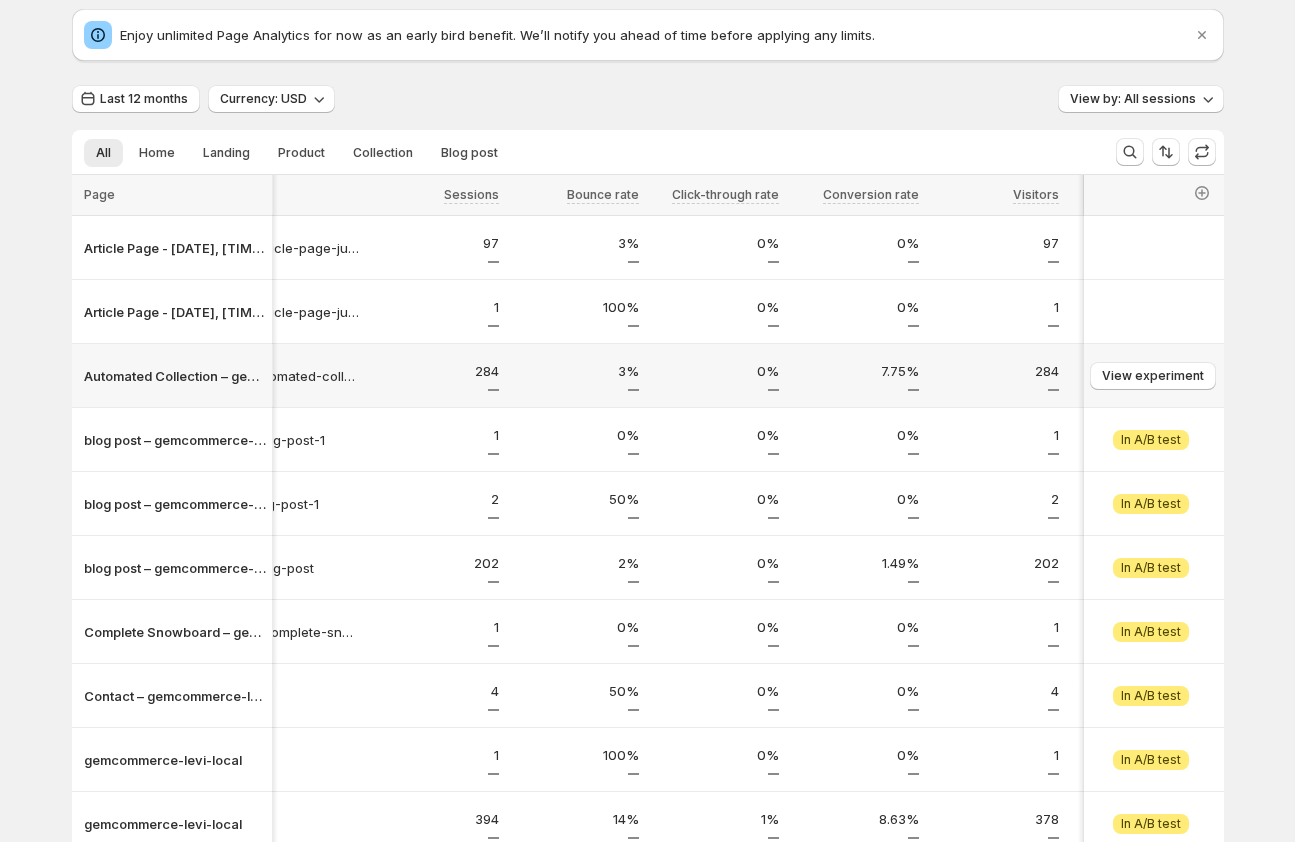 scroll, scrollTop: 153, scrollLeft: 0, axis: vertical 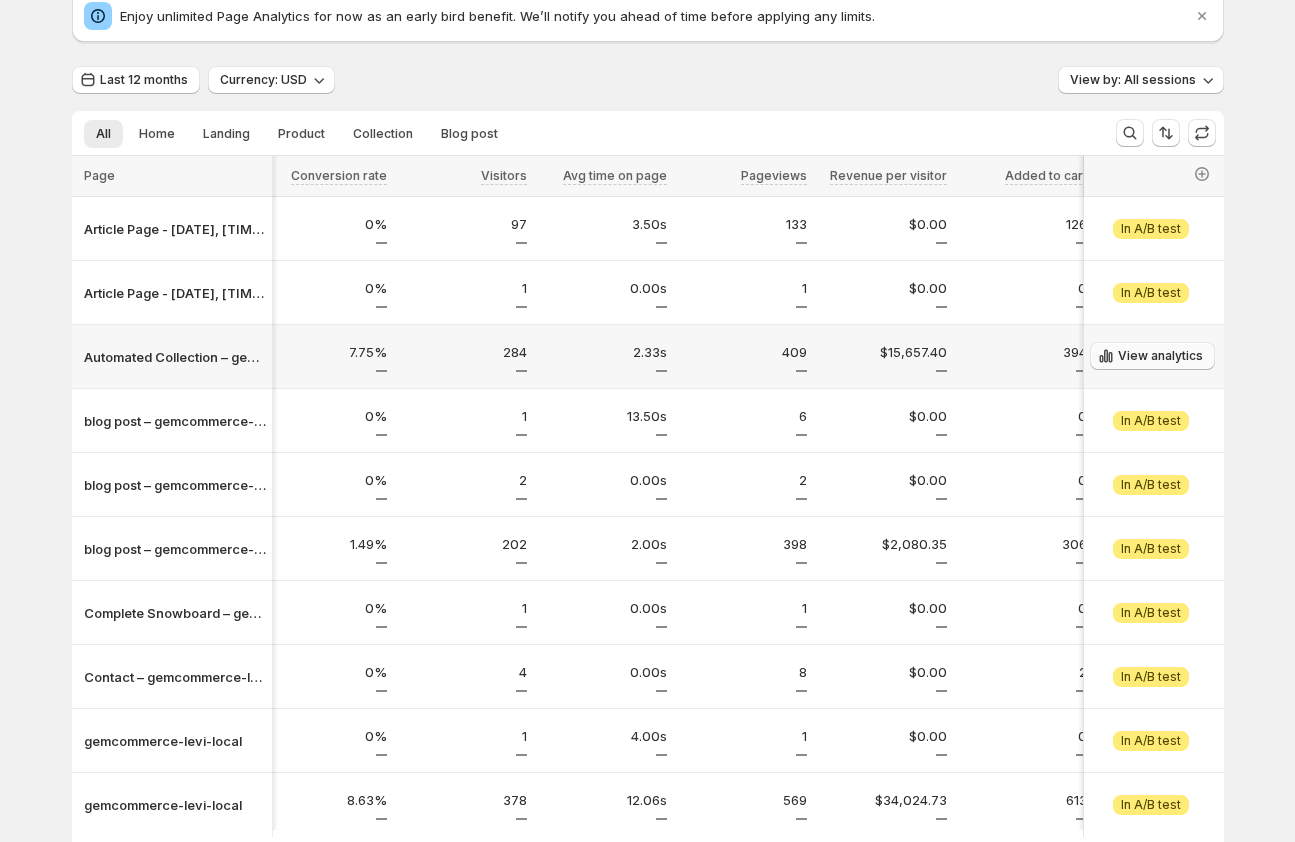 click on "View analytics" at bounding box center [1160, 356] 